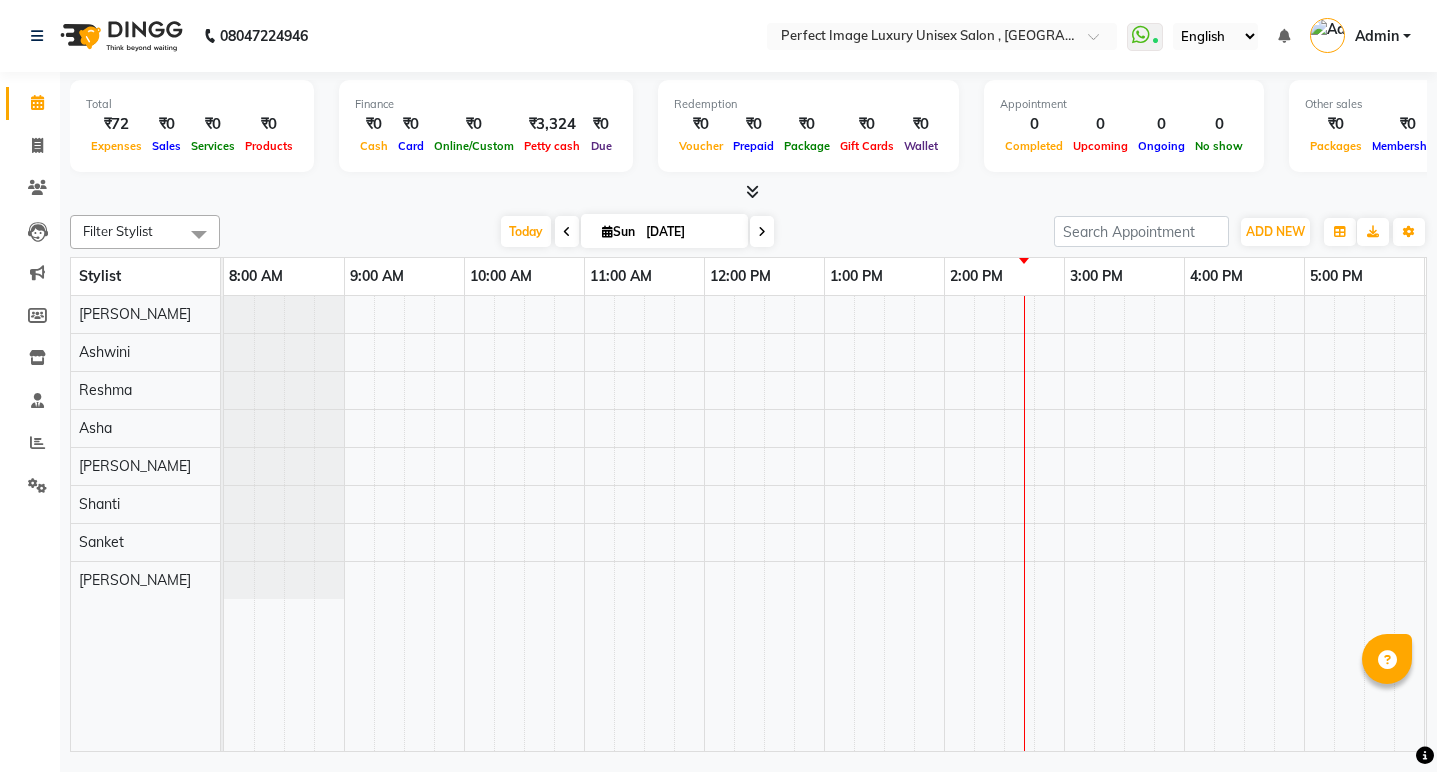 scroll, scrollTop: 0, scrollLeft: 0, axis: both 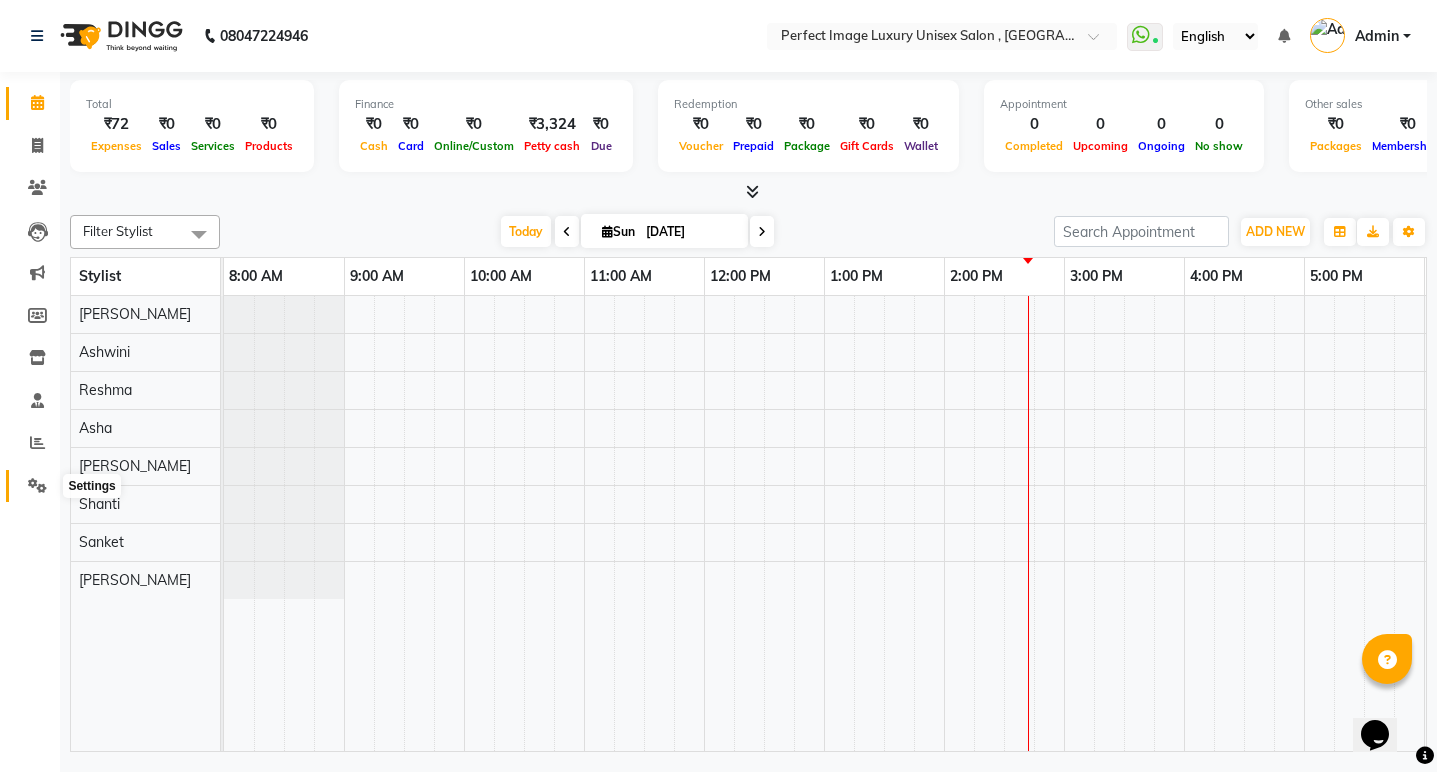 click 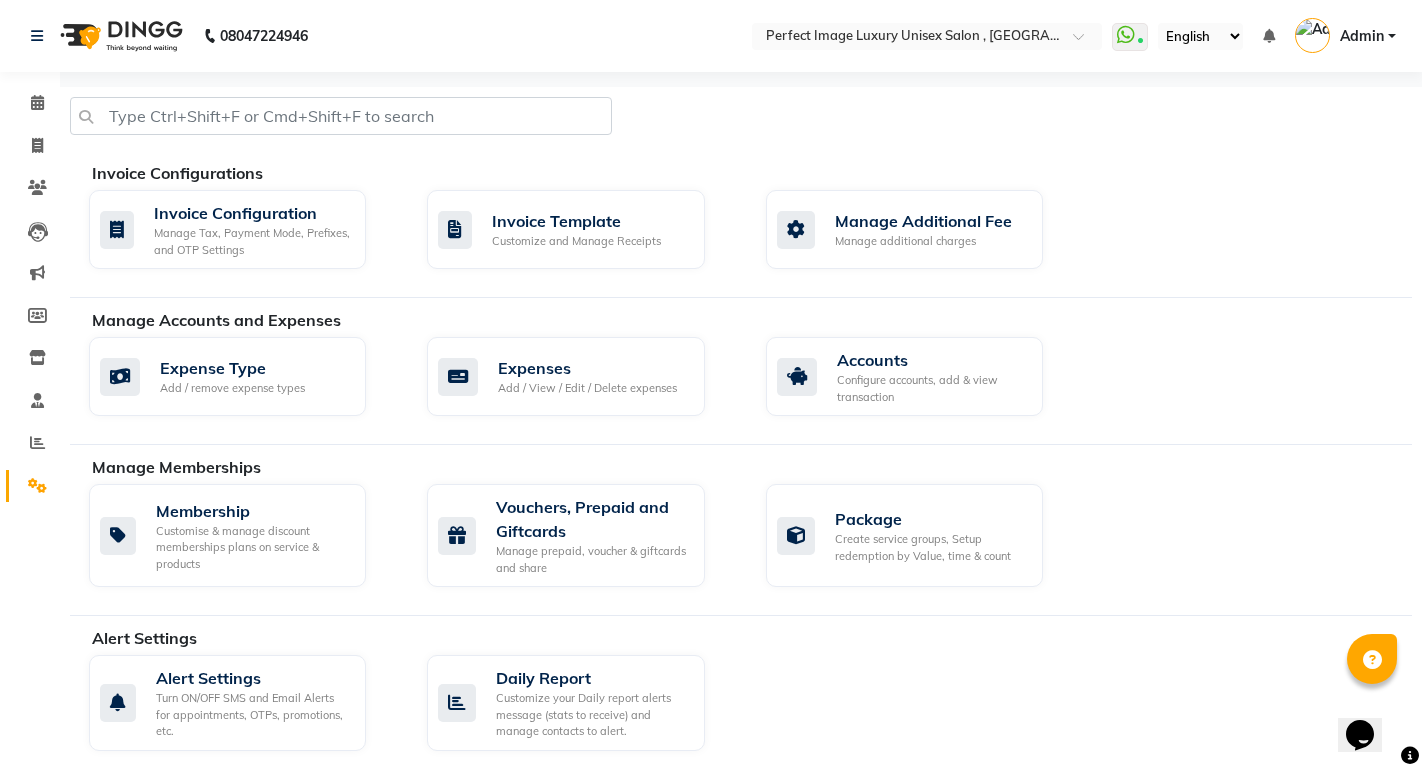 scroll, scrollTop: 200, scrollLeft: 0, axis: vertical 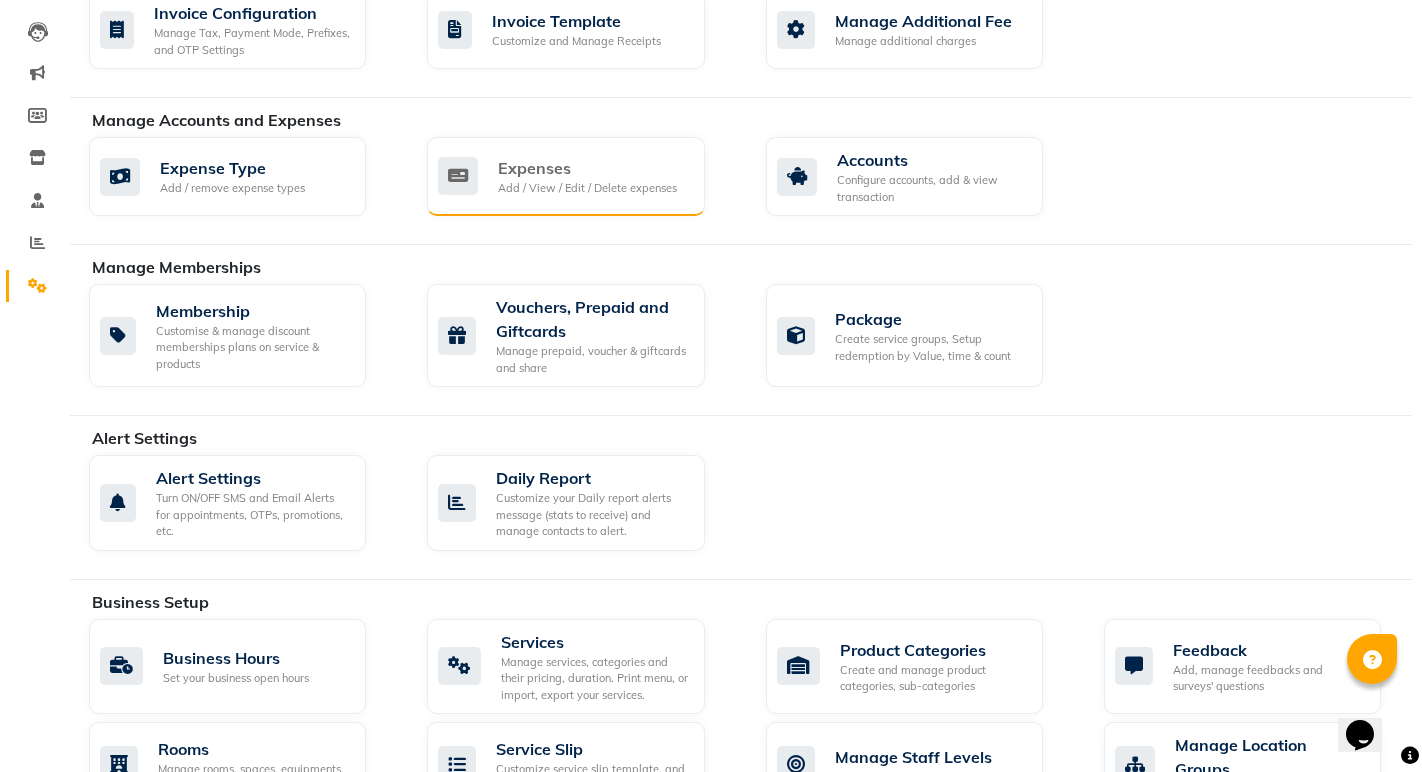 click on "Expenses" 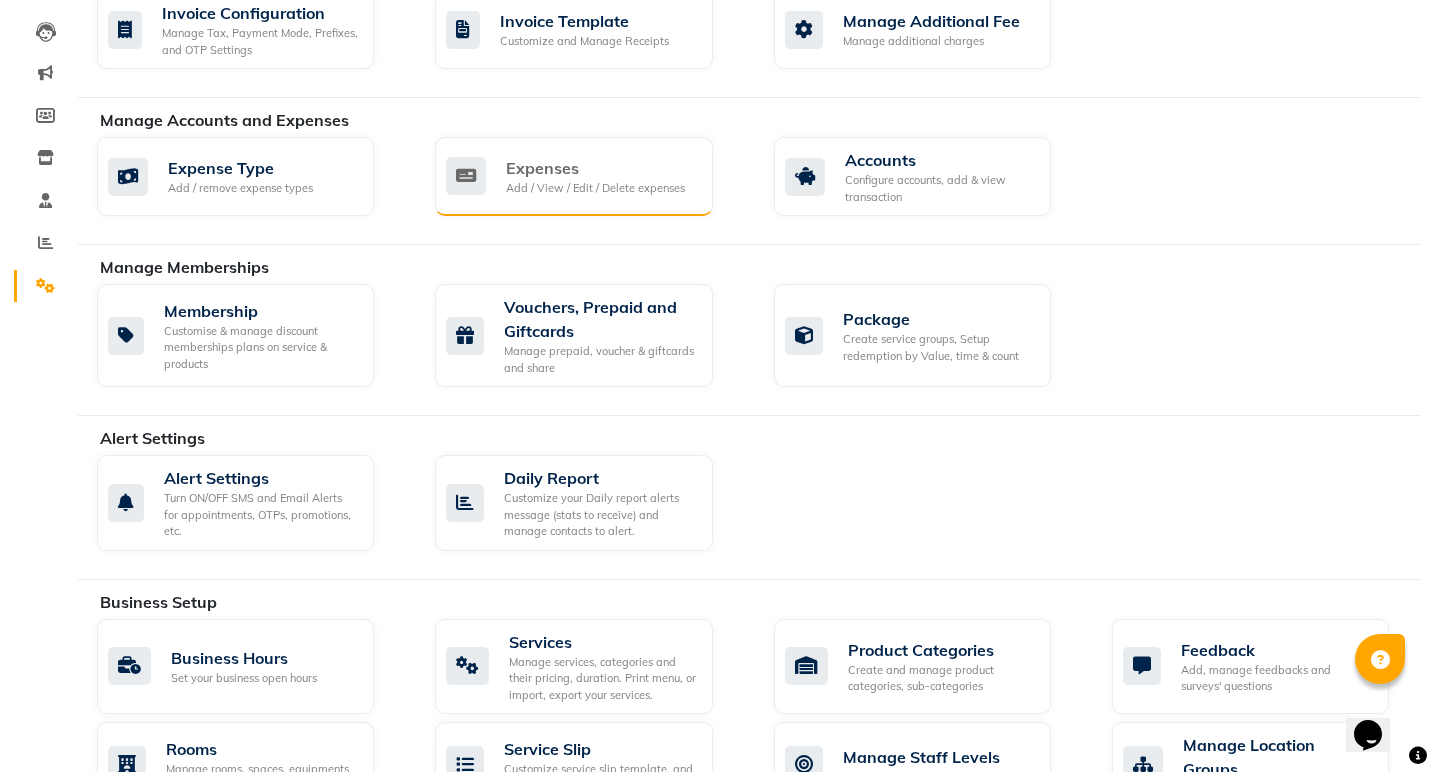 scroll, scrollTop: 0, scrollLeft: 0, axis: both 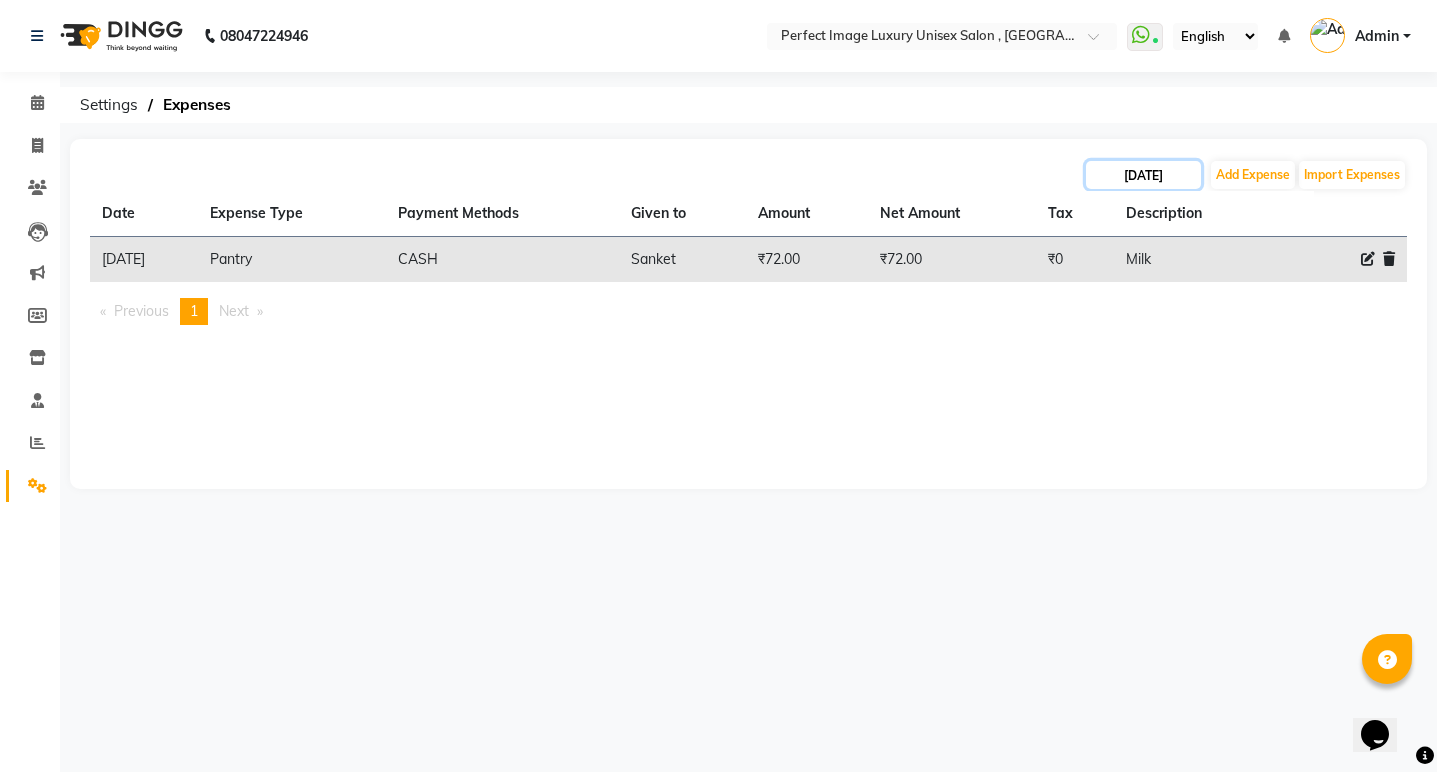 click on "[DATE]" 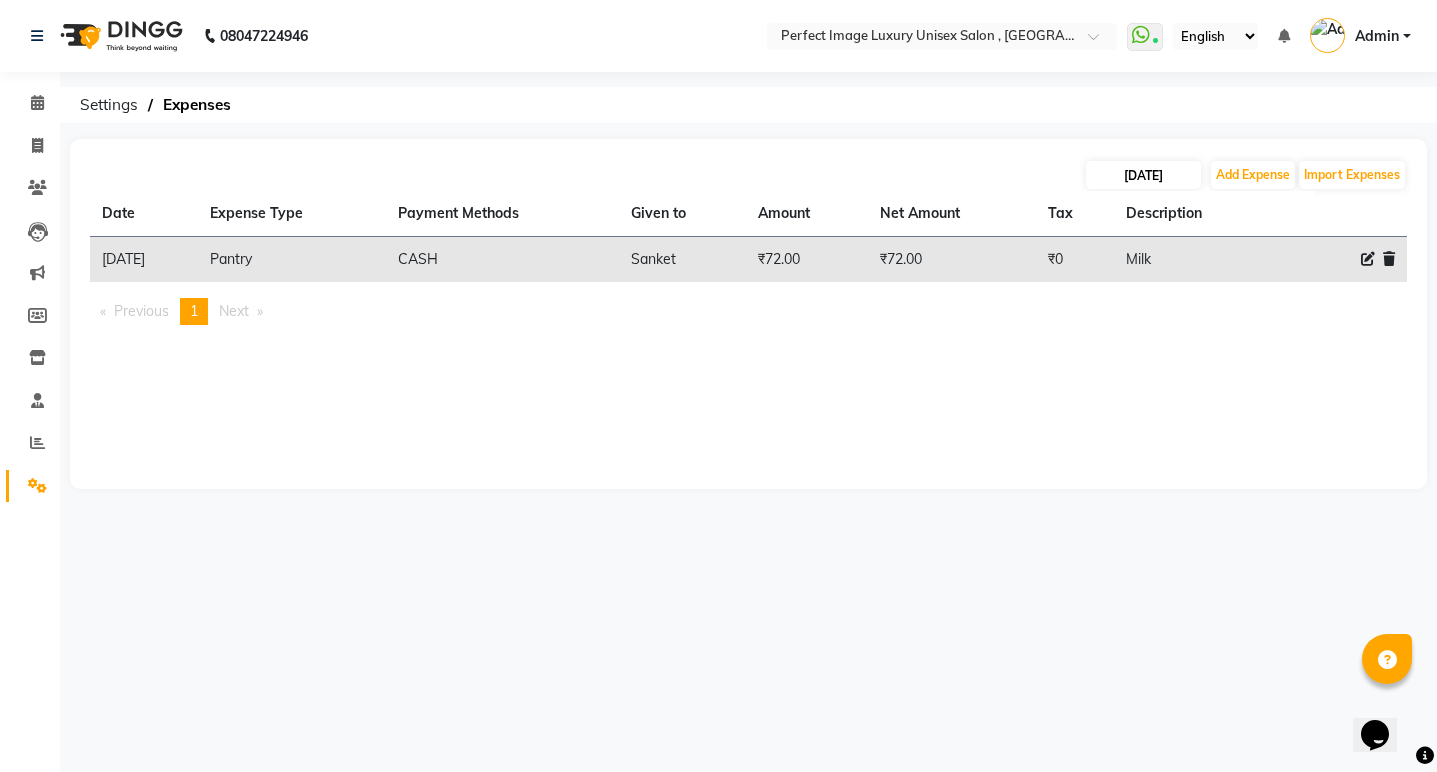 select on "7" 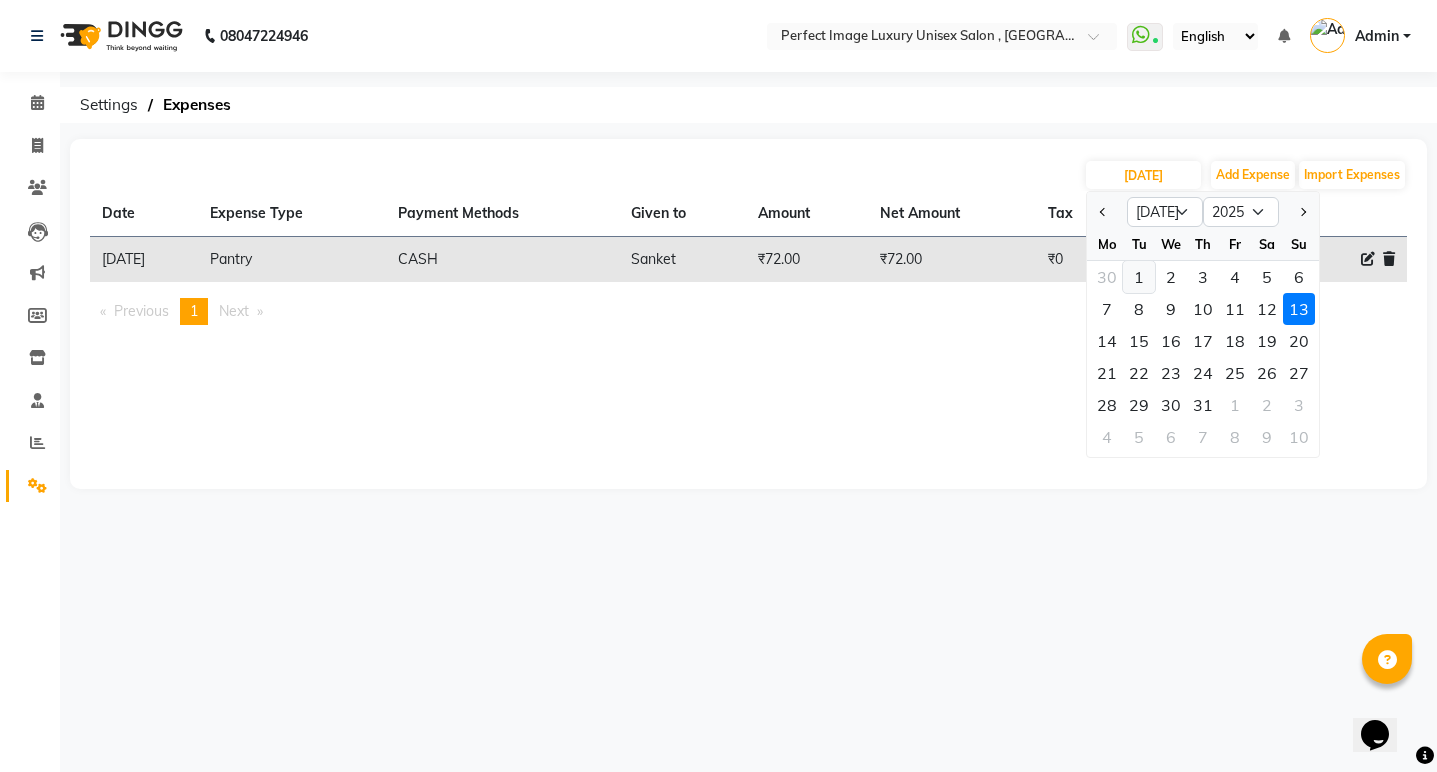 click on "1" 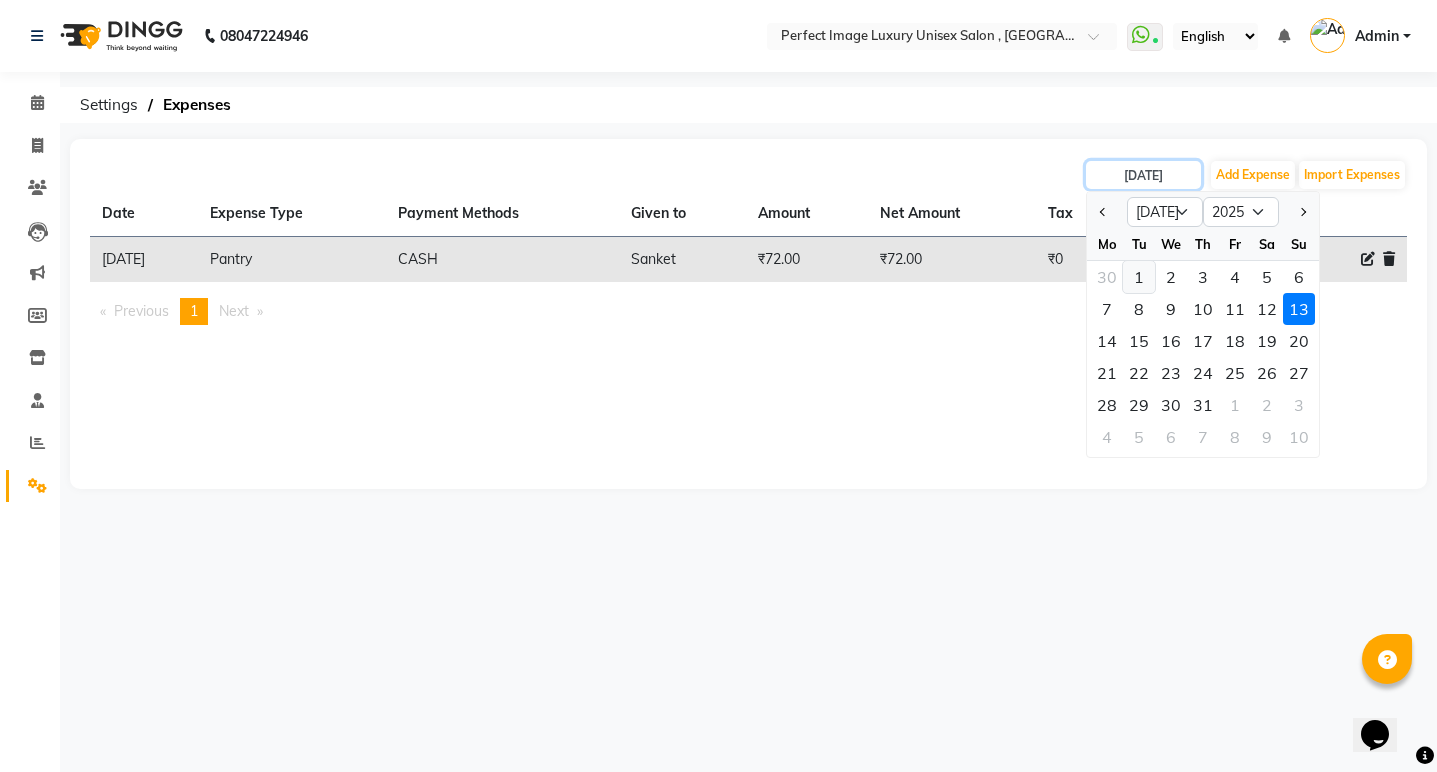 type on "[DATE]" 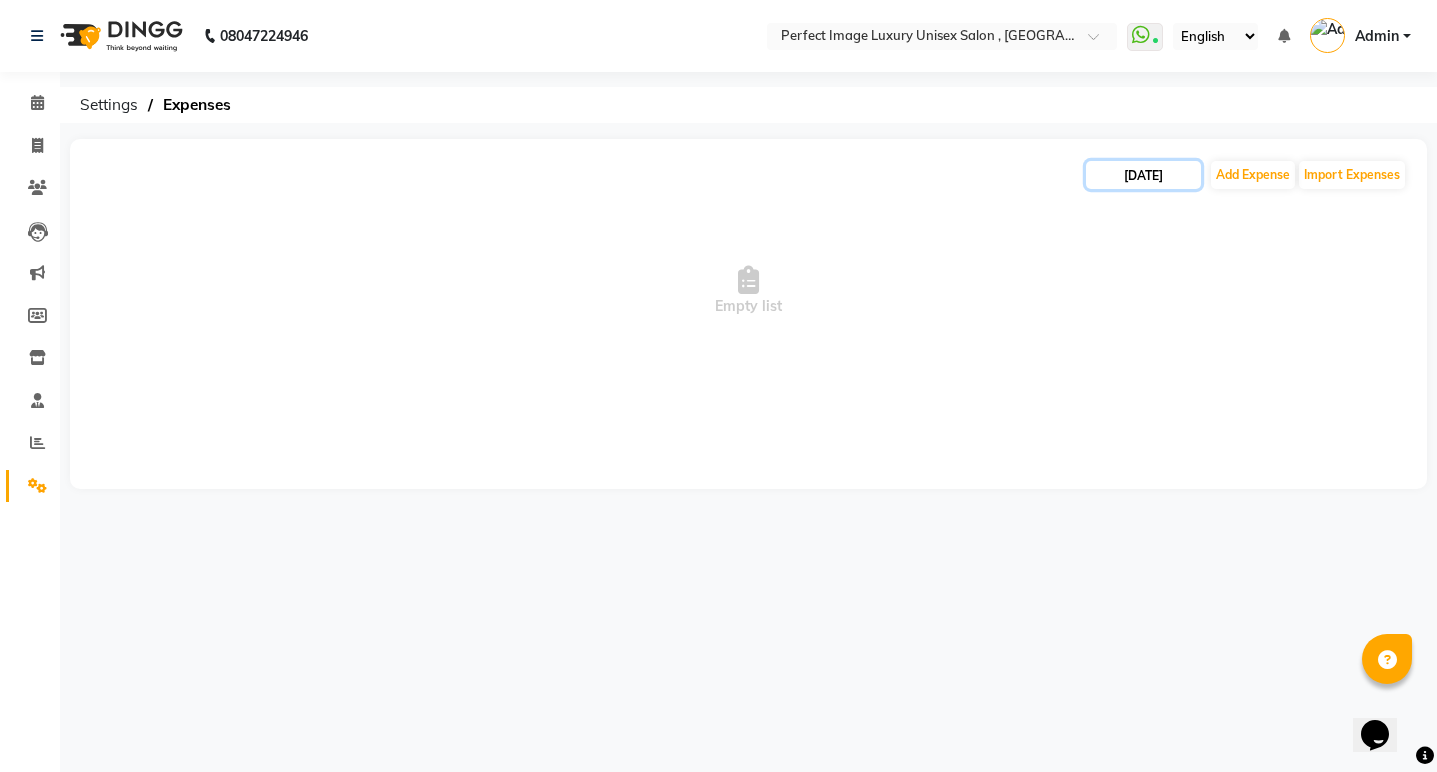 click on "[DATE]" 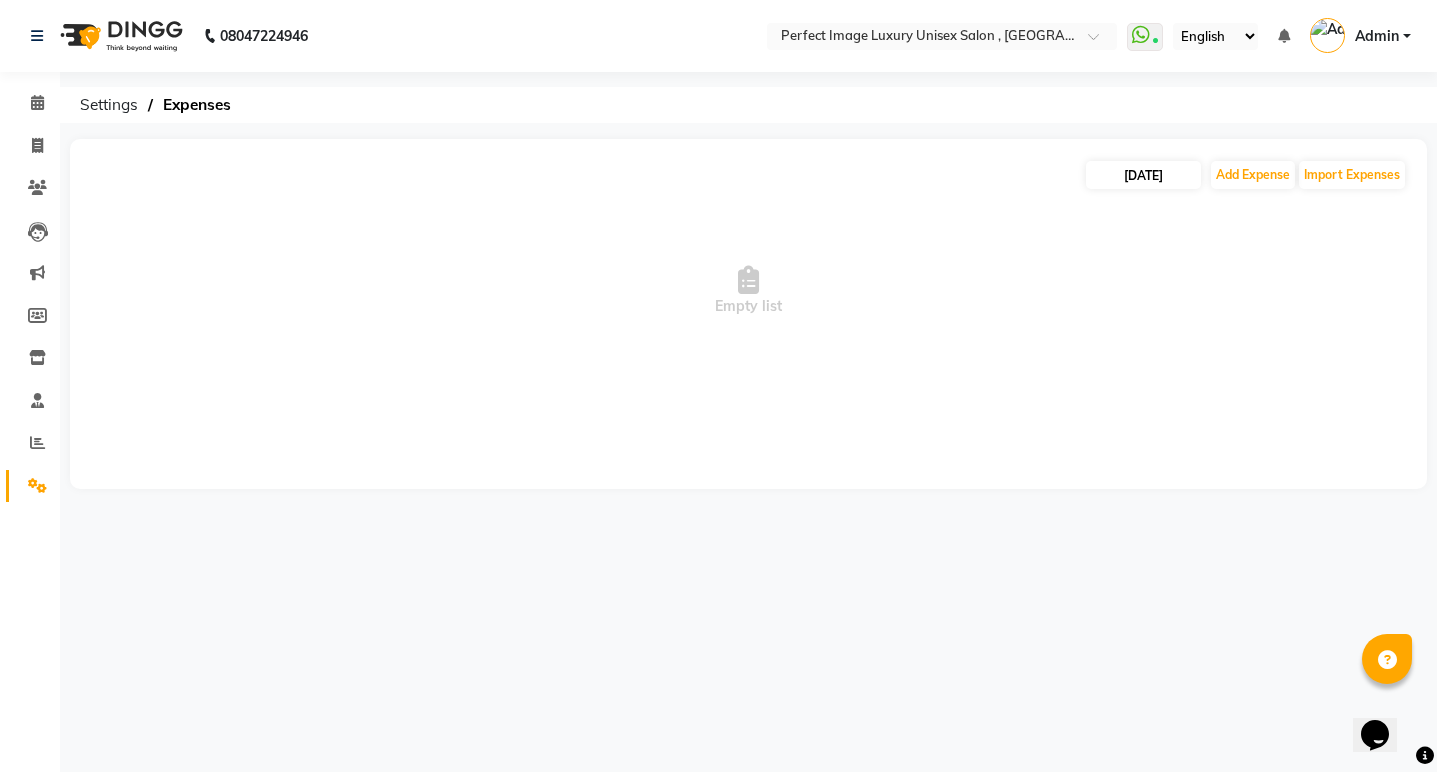 select on "7" 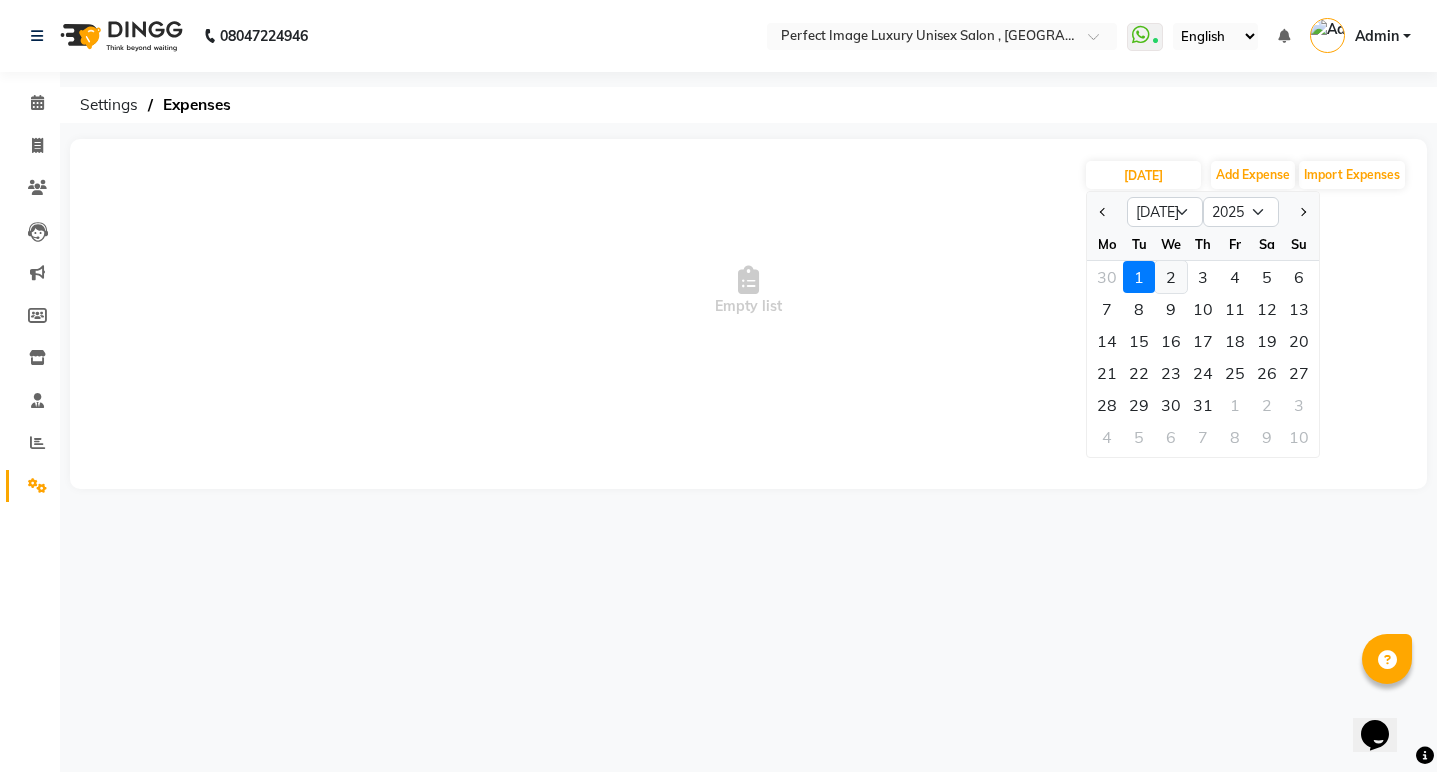 click on "2" 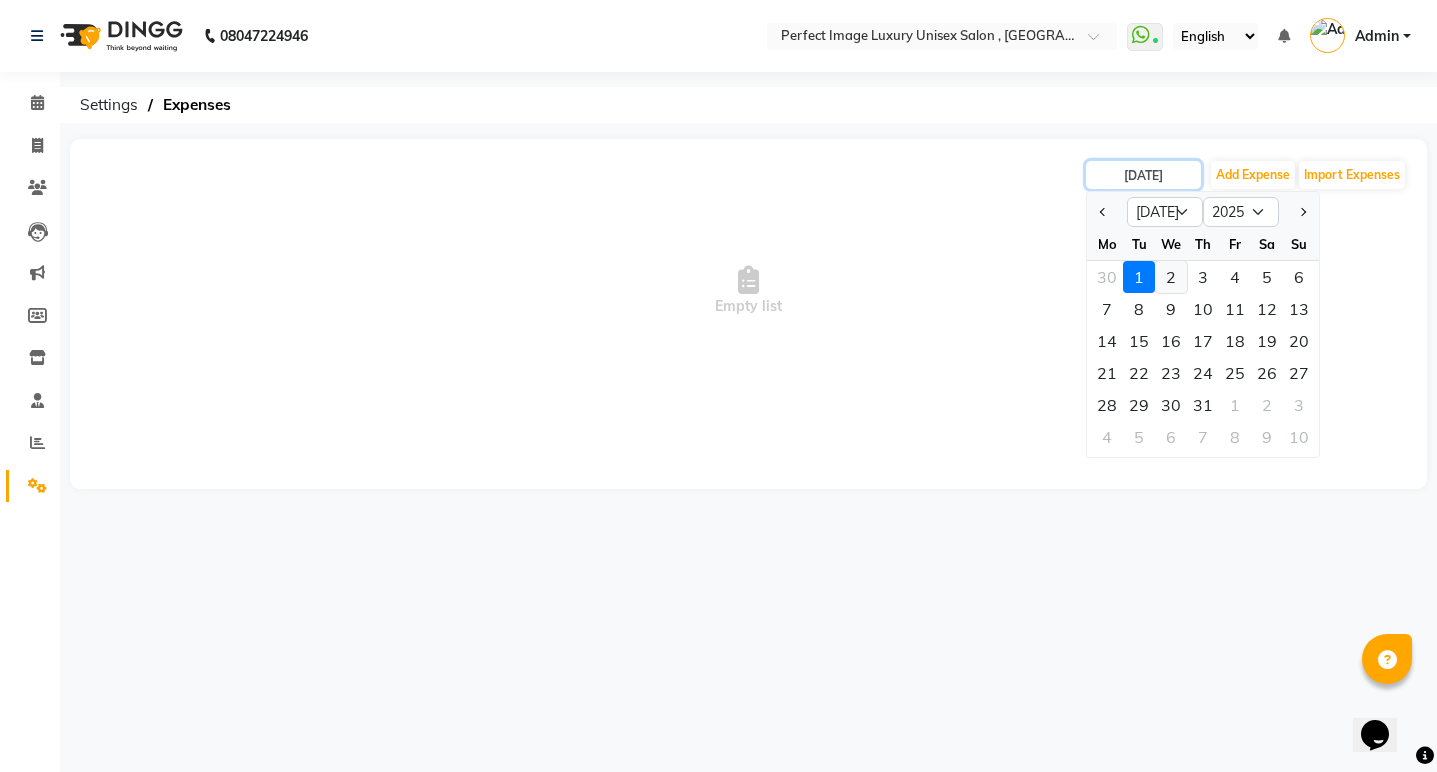 type on "[DATE]" 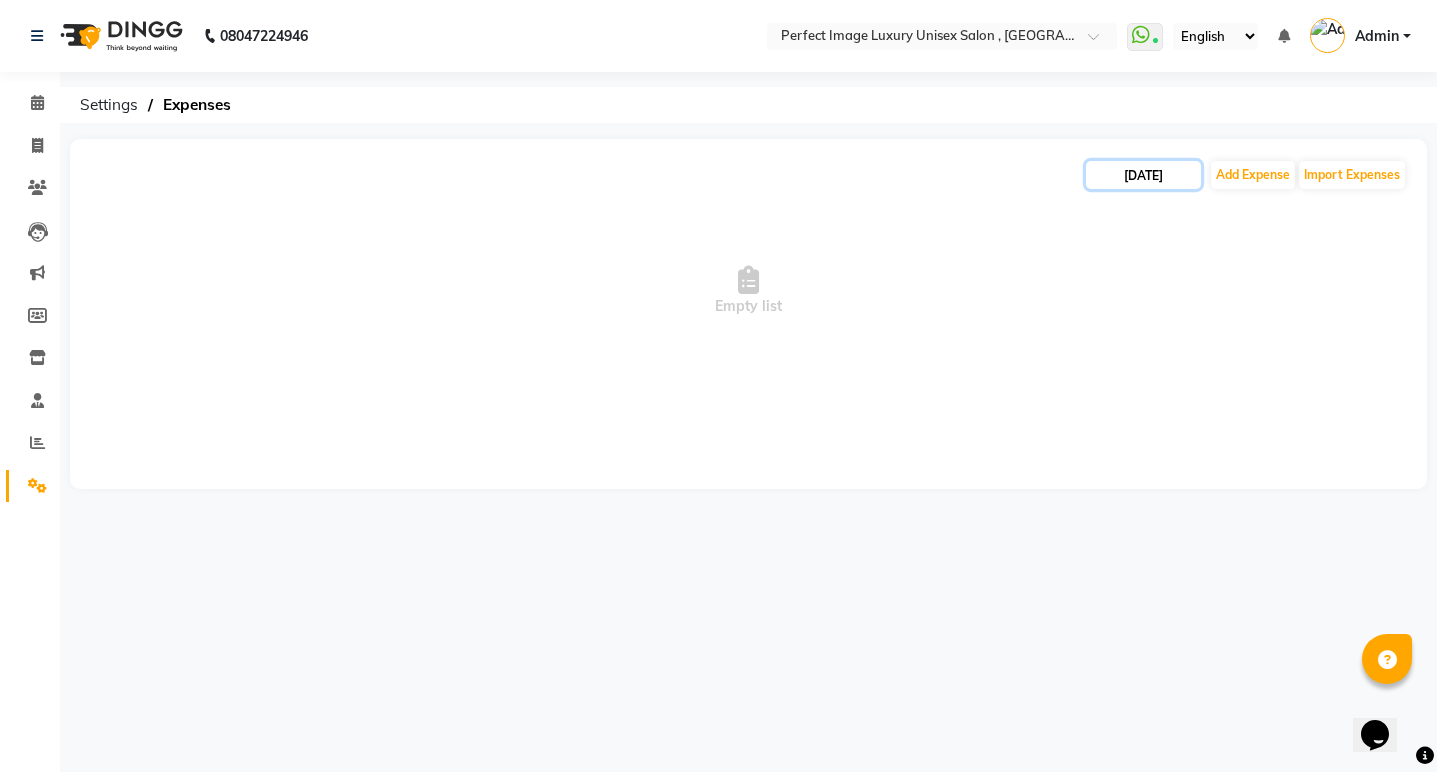click on "[DATE]" 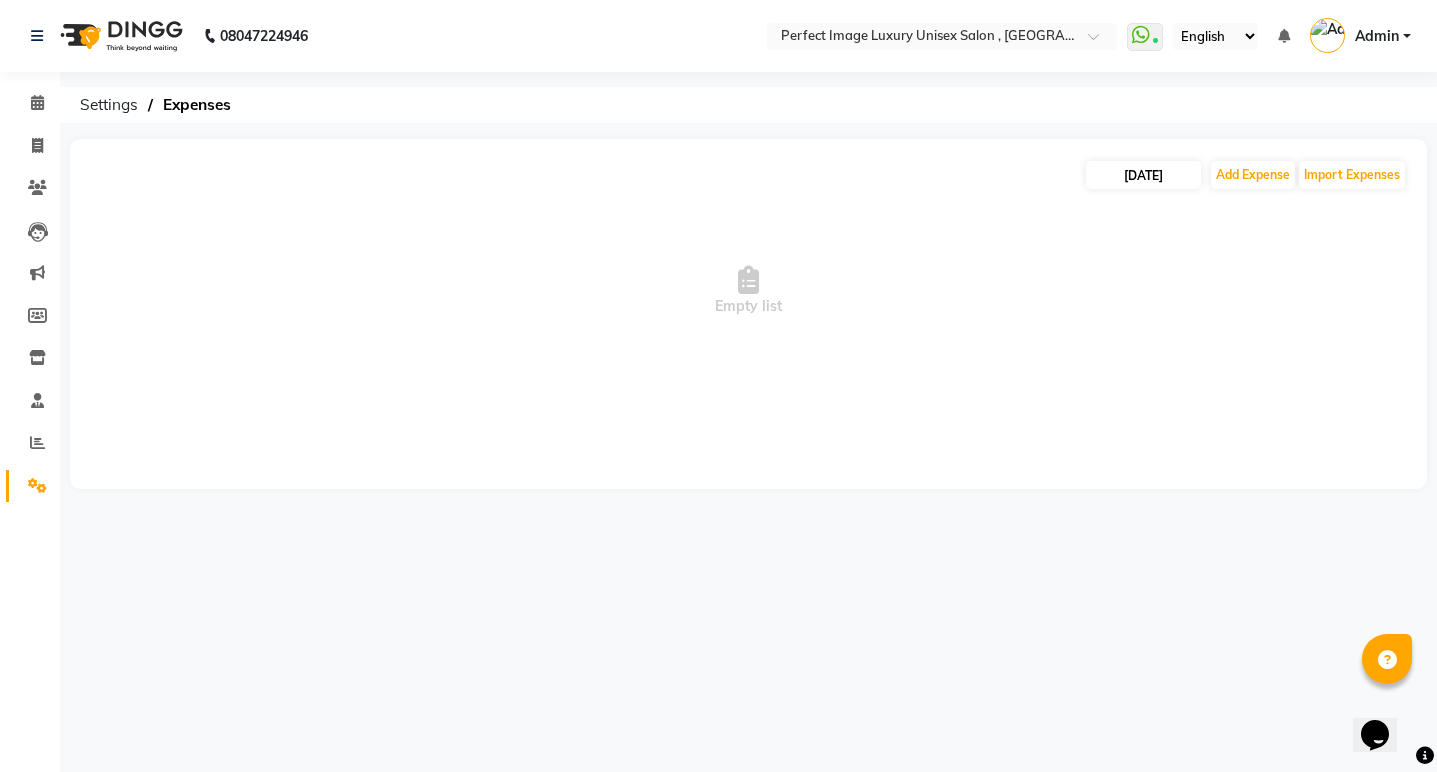 select on "7" 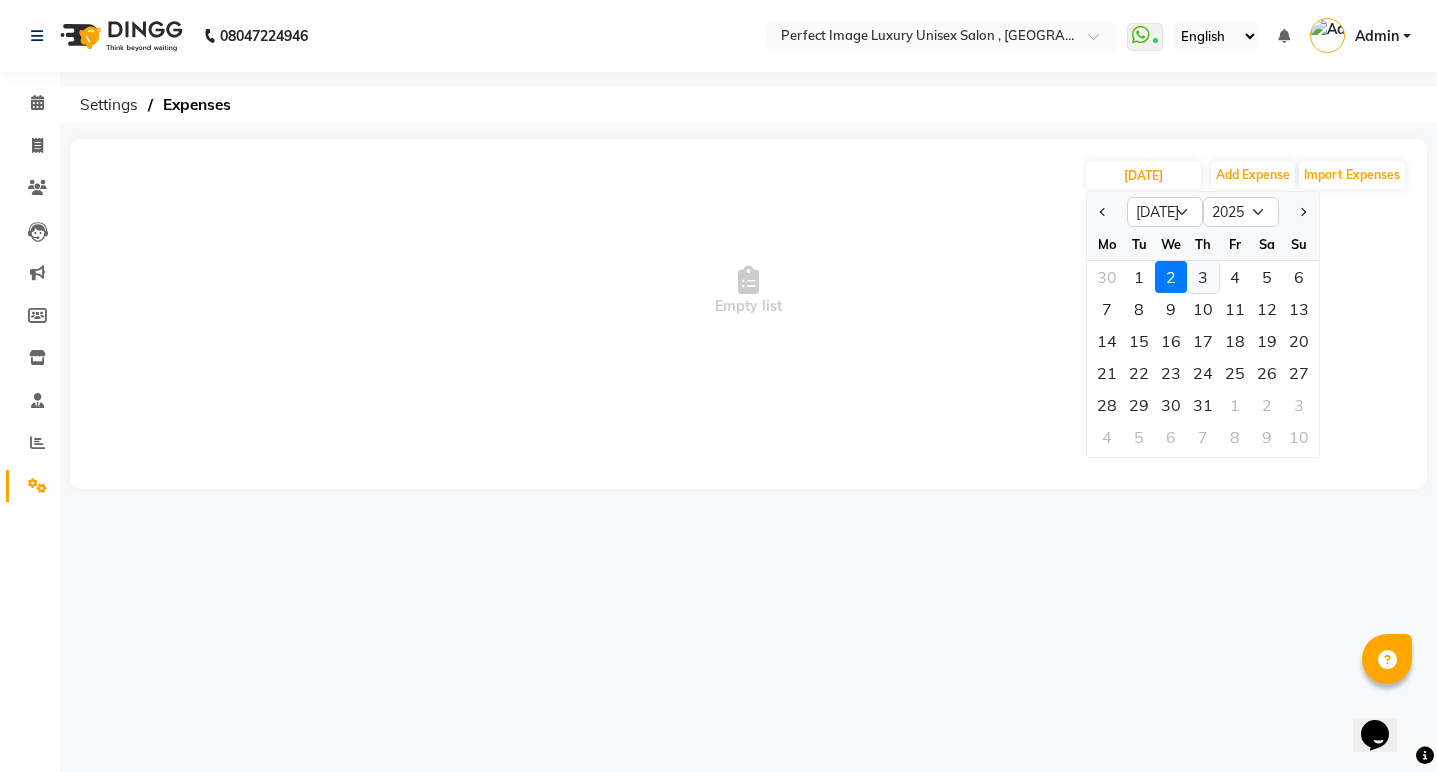 click on "3" 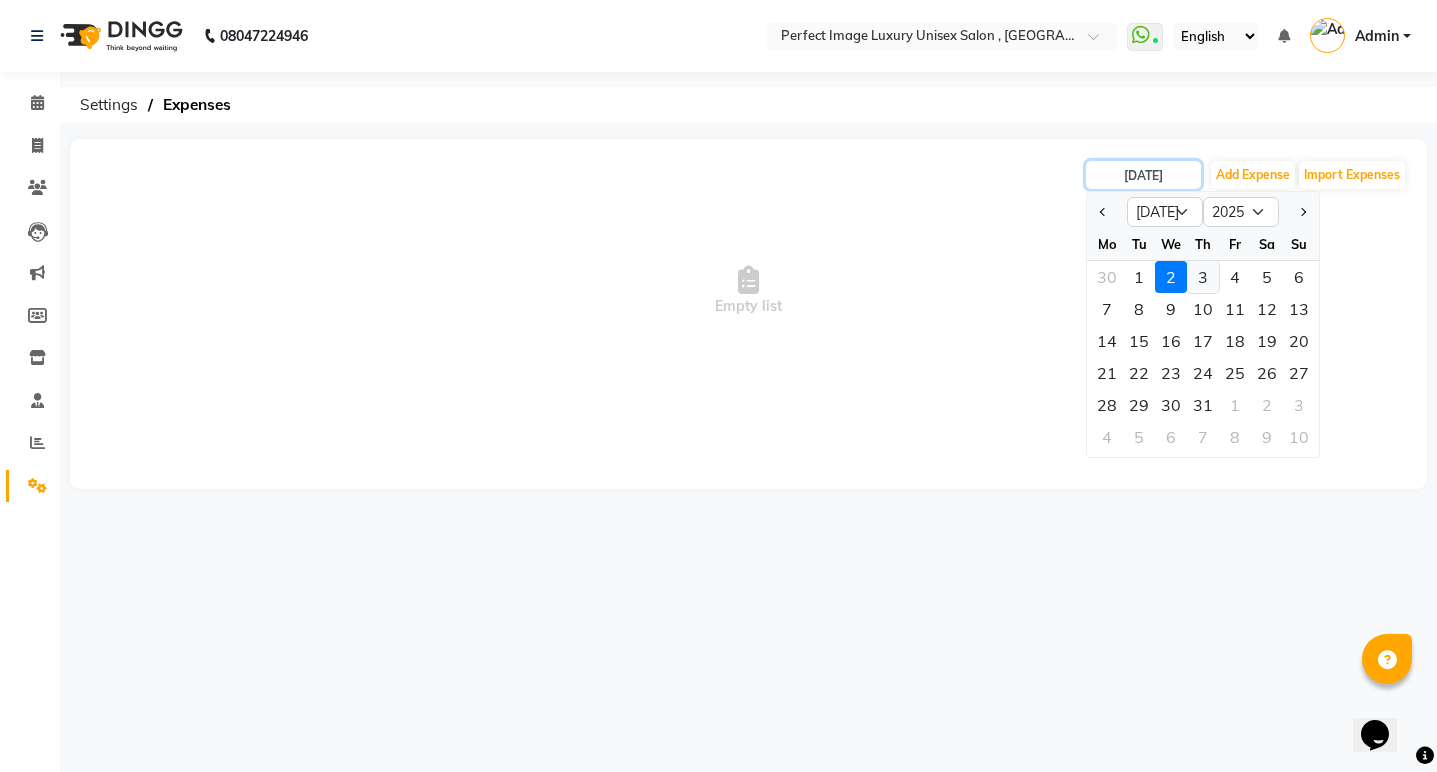 type on "[DATE]" 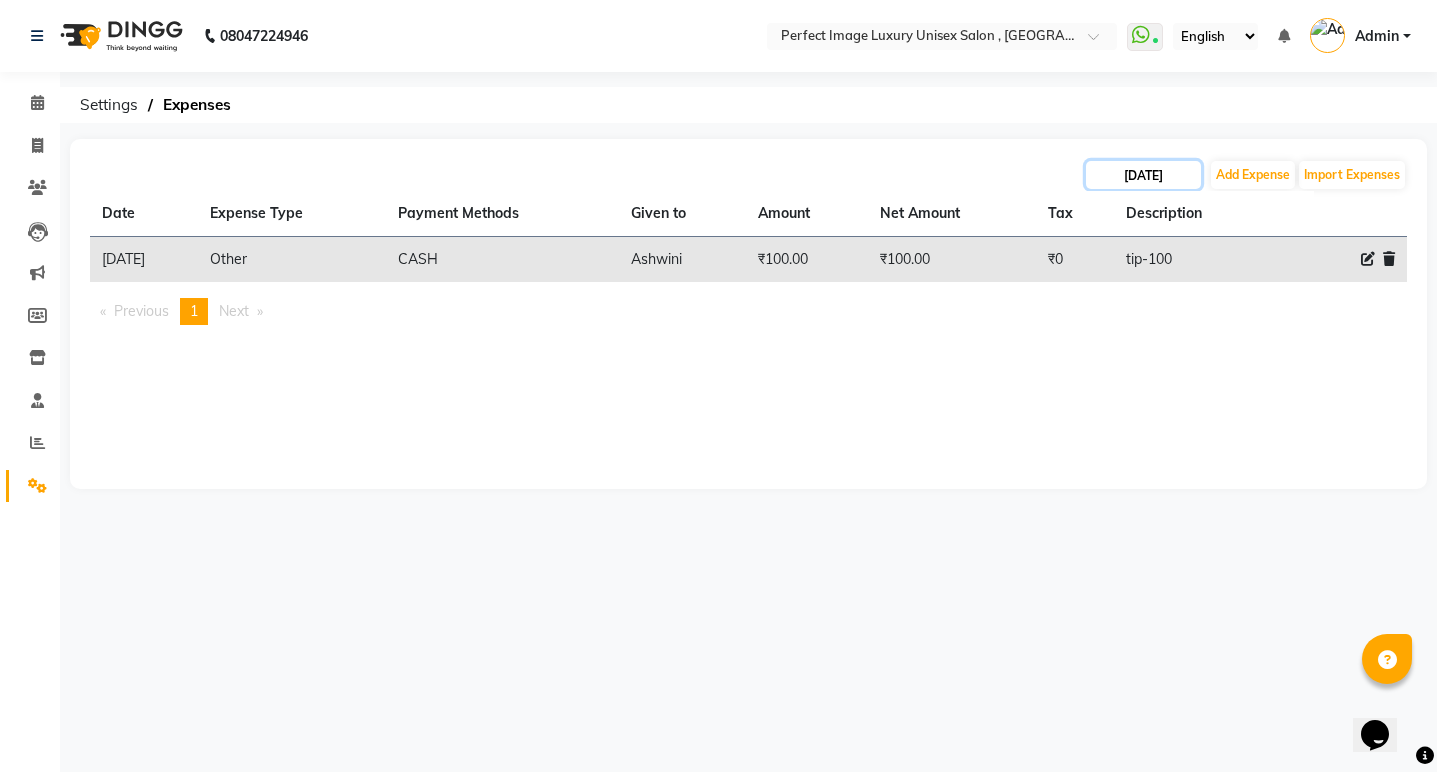 click on "[DATE]" 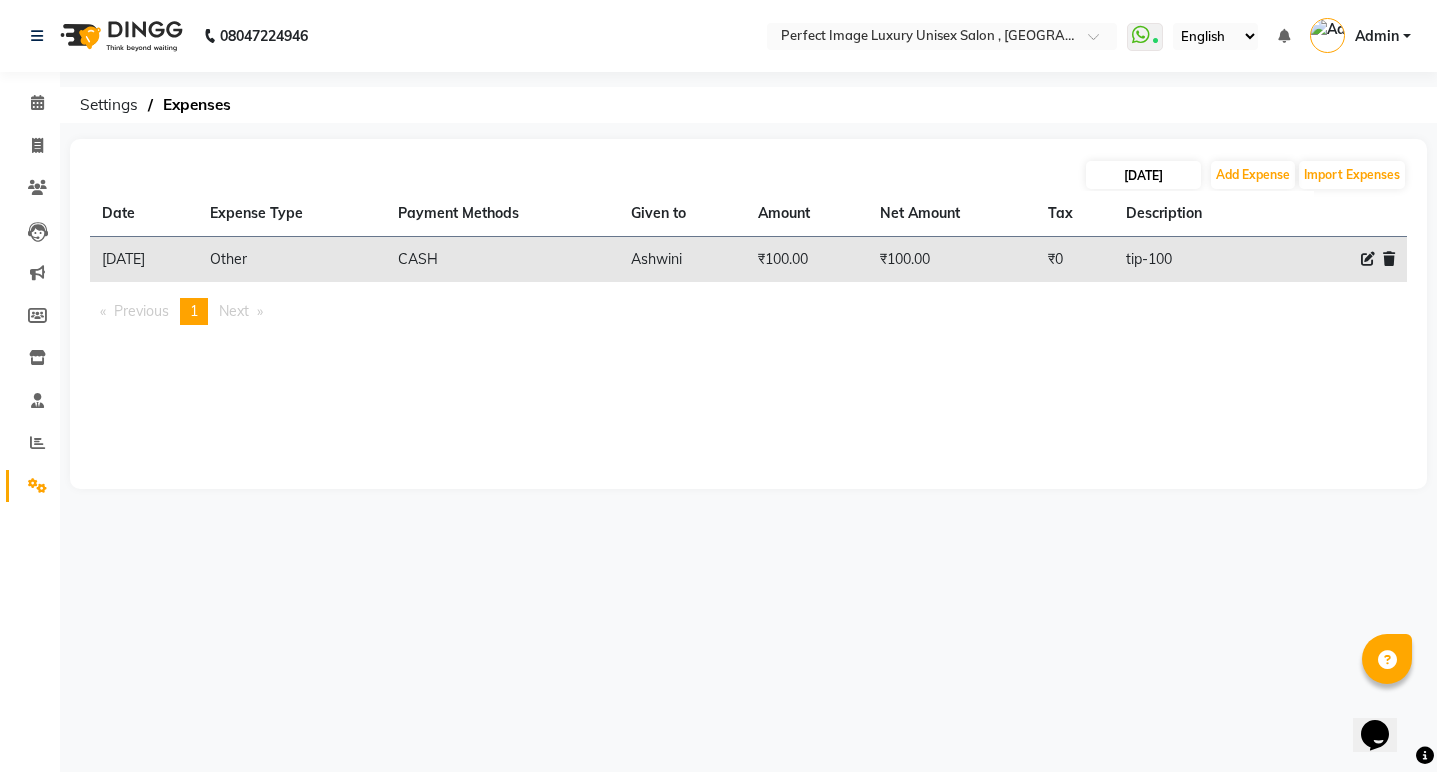 select on "7" 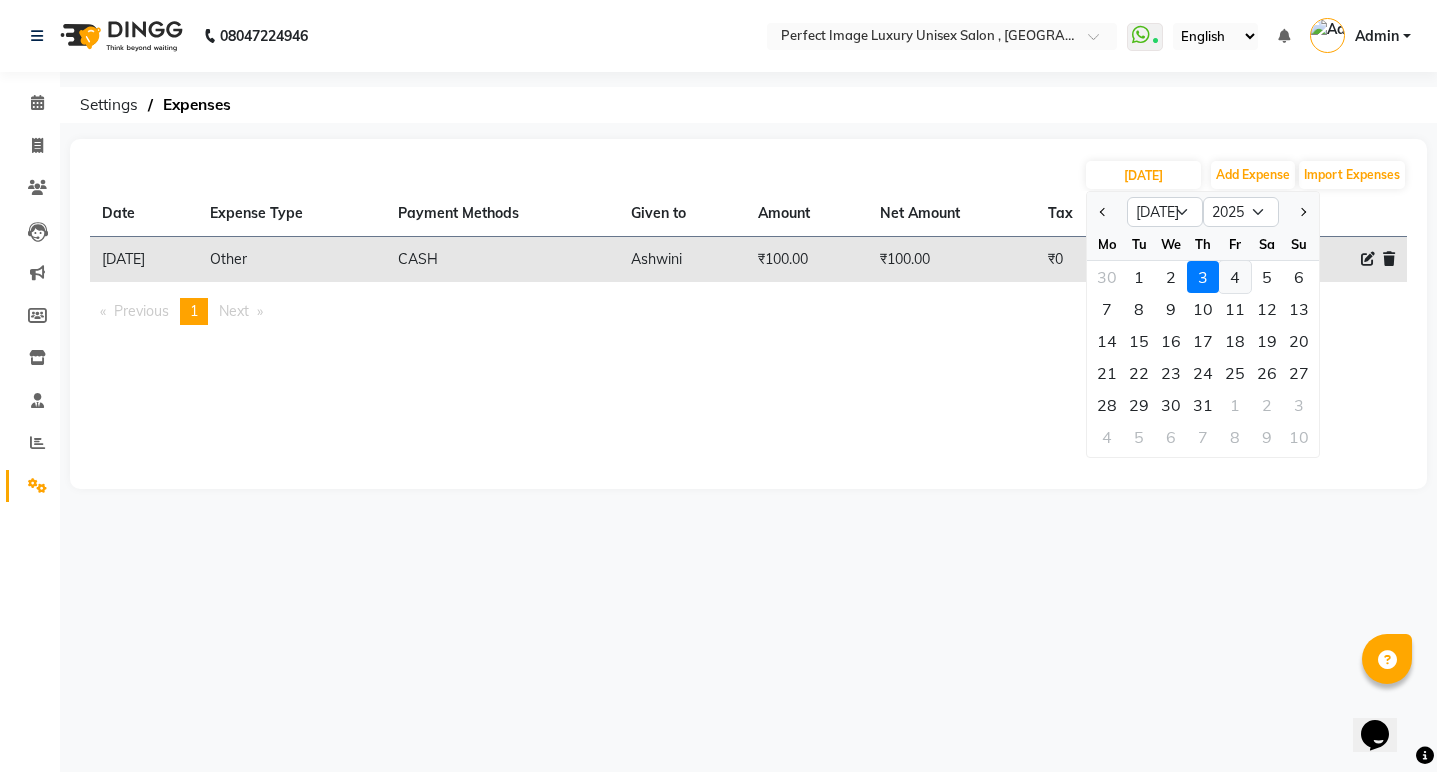 click on "4" 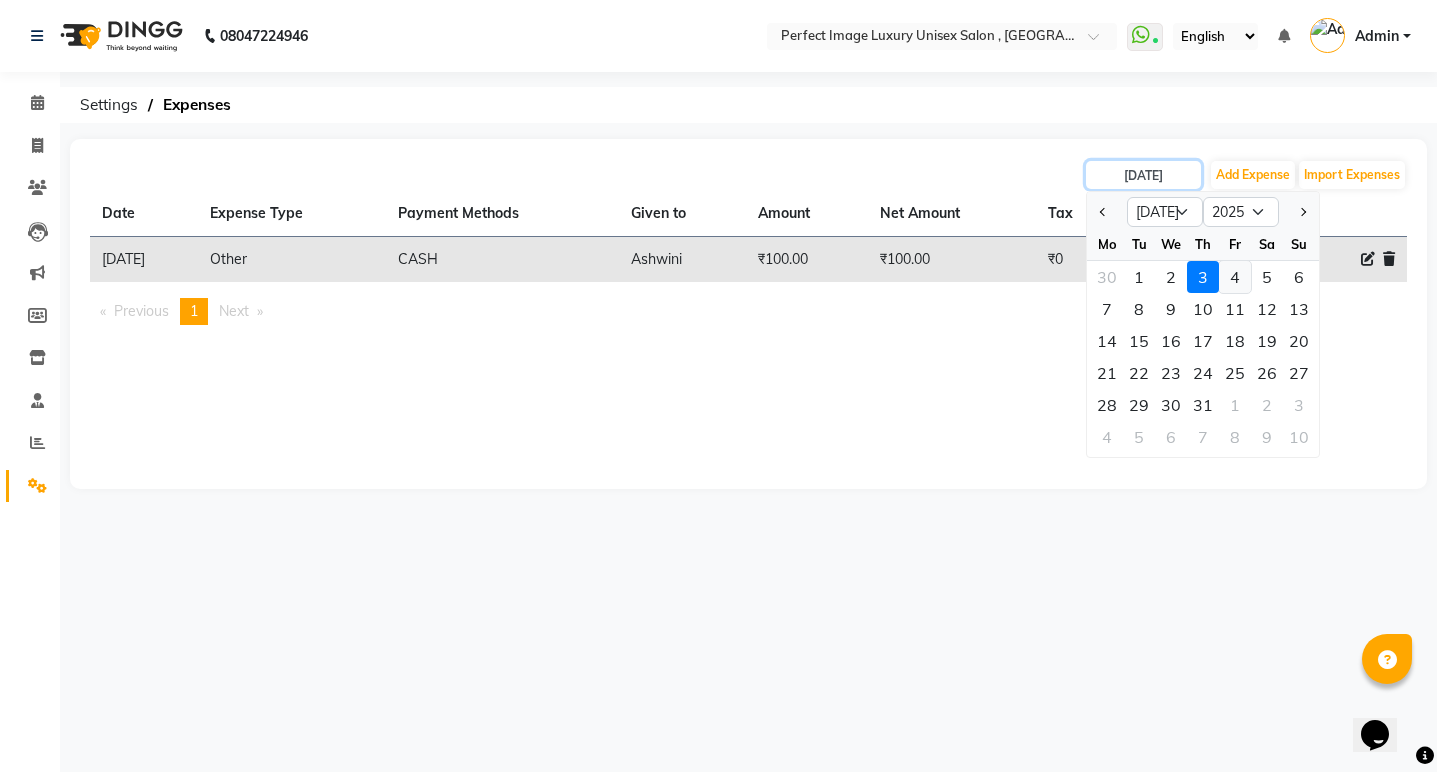 type on "[DATE]" 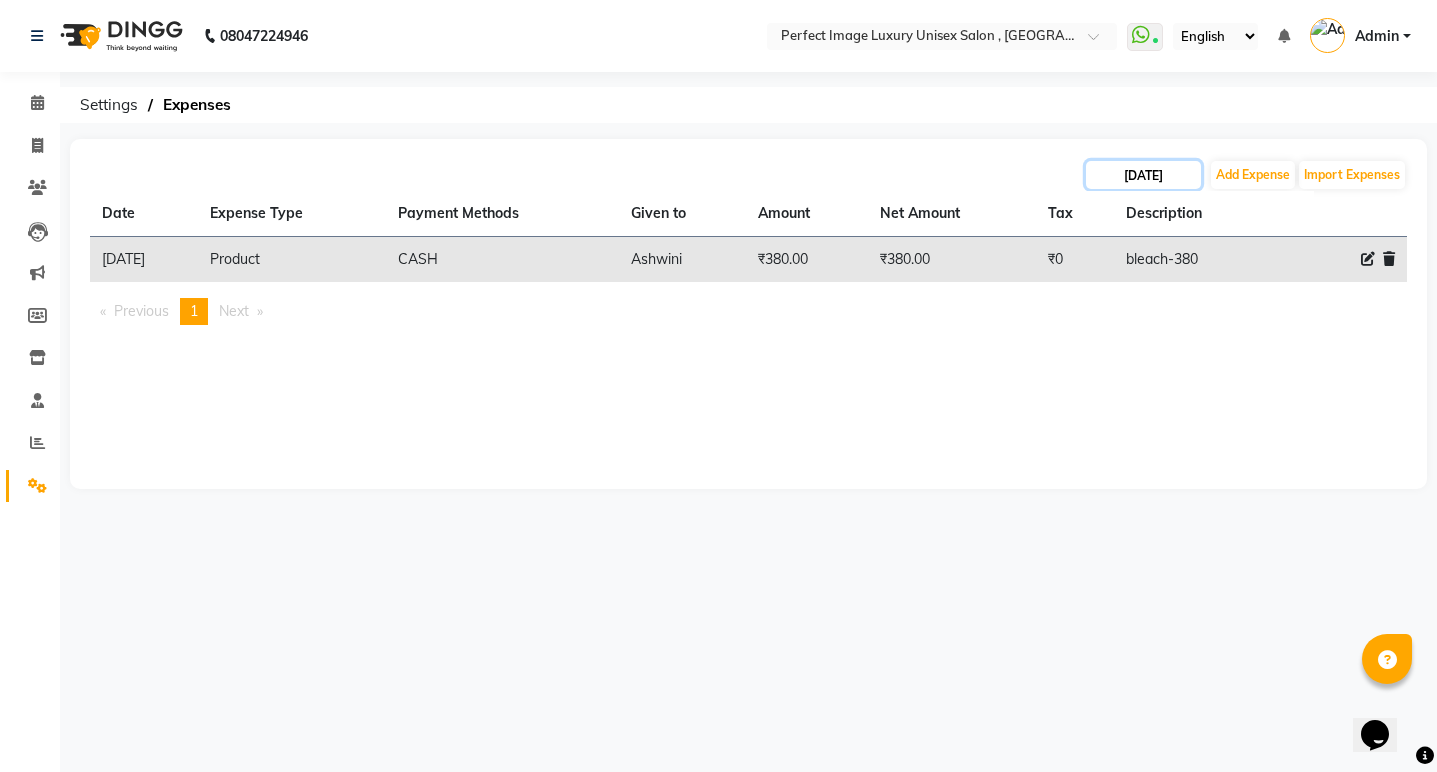 click on "[DATE]" 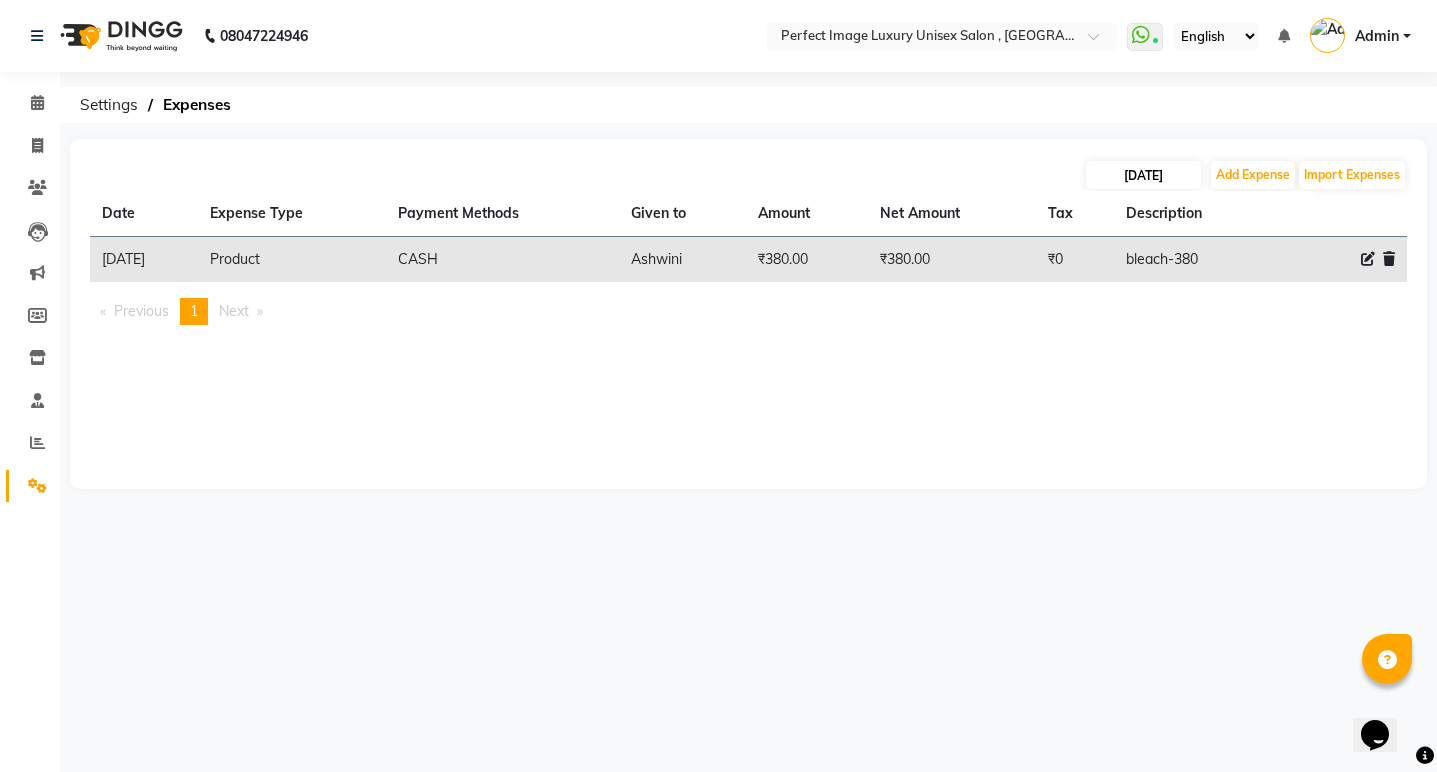 select on "7" 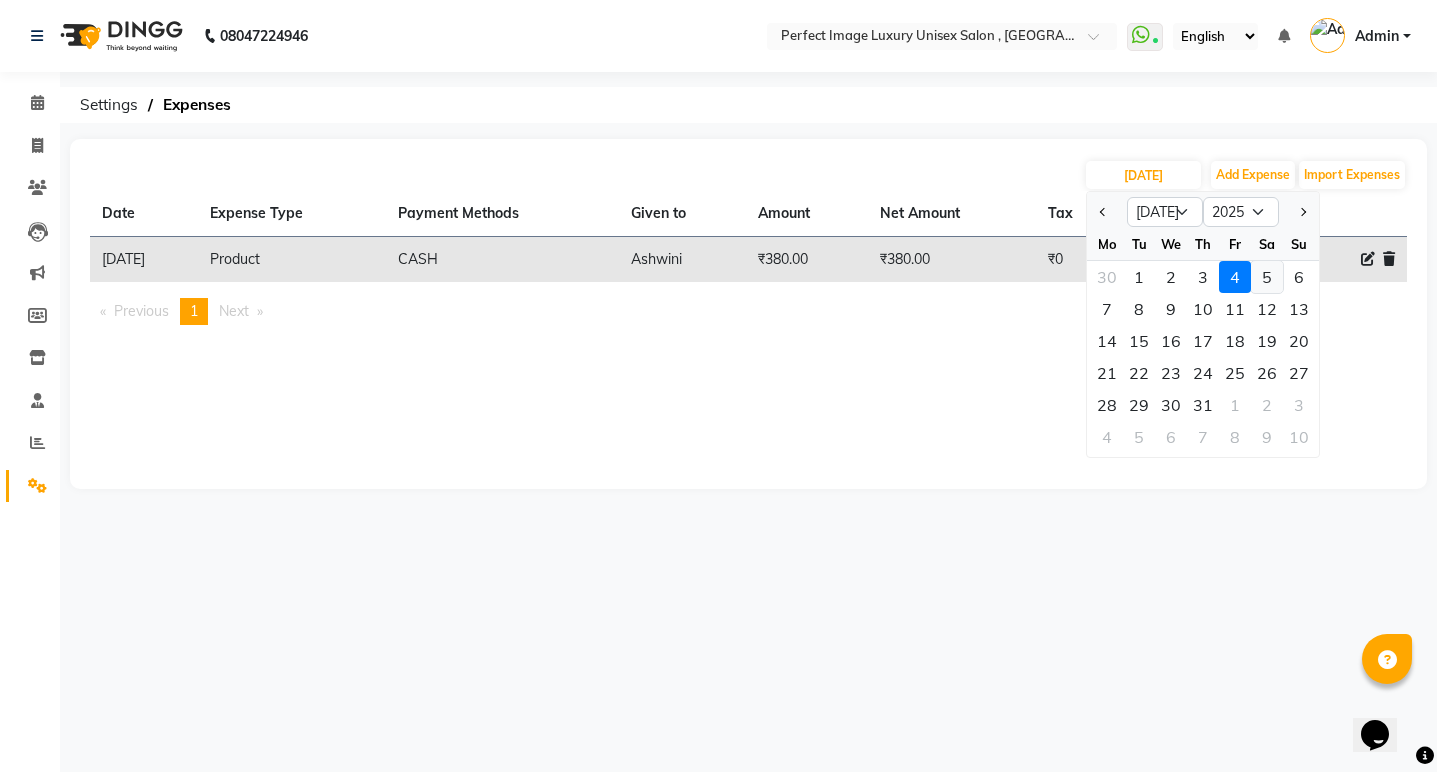 click on "5" 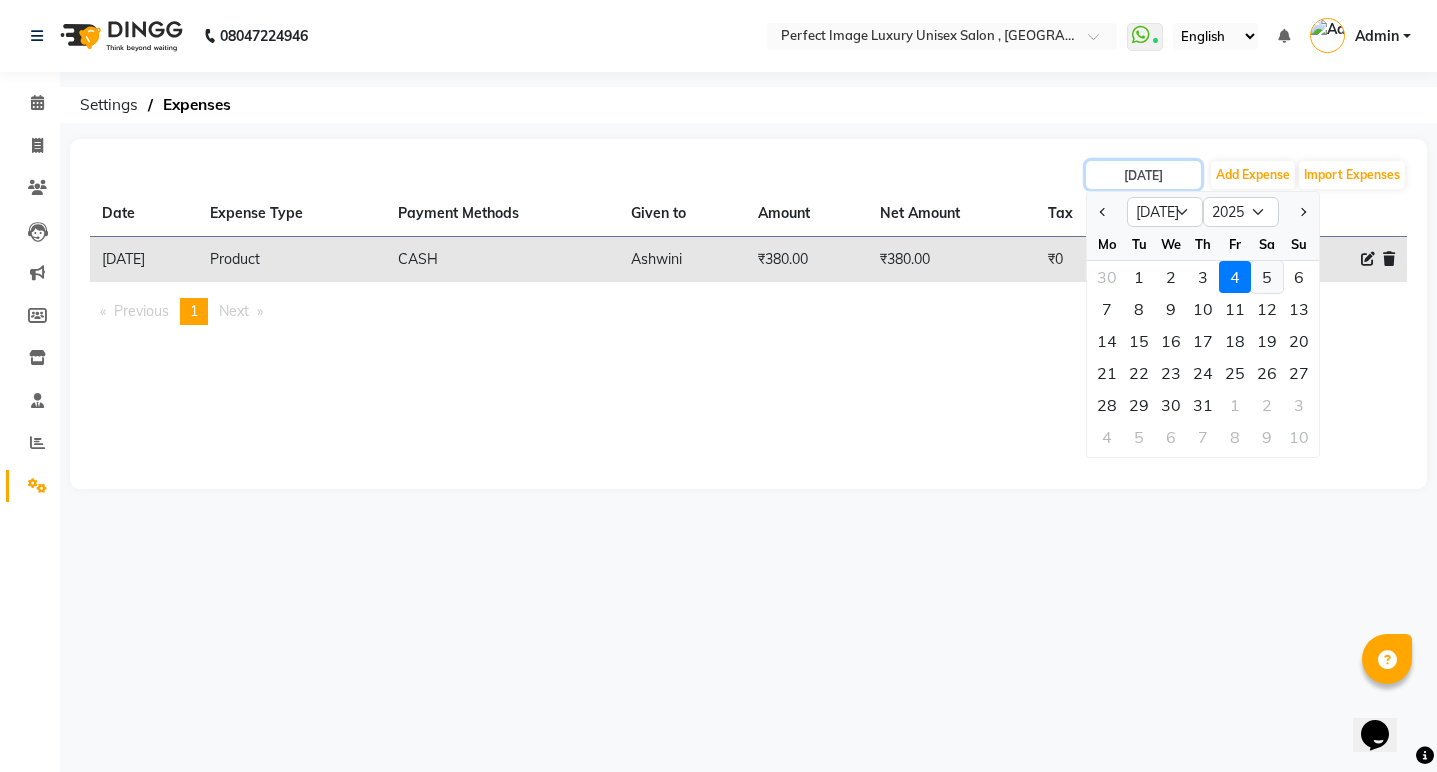 type on "[DATE]" 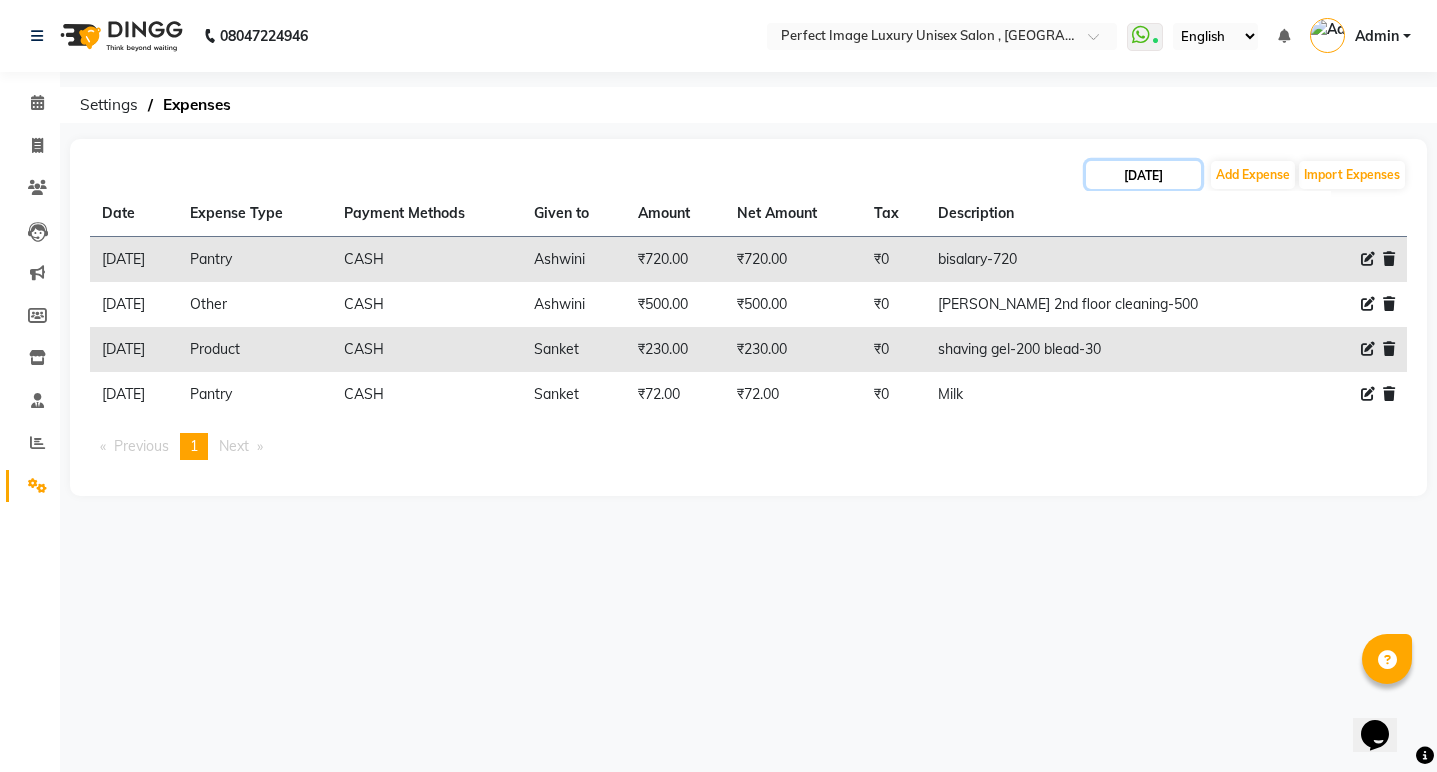 click on "[DATE]" 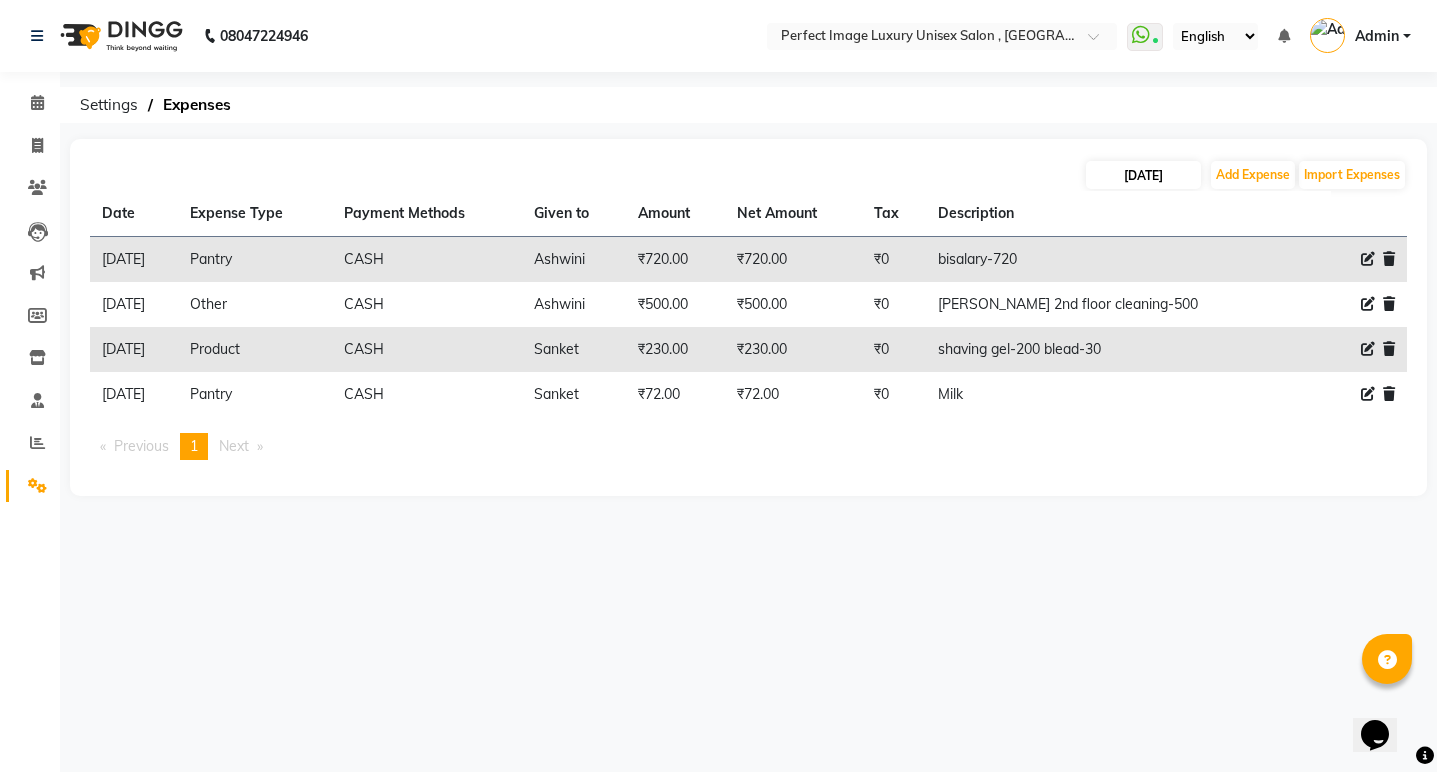 select on "7" 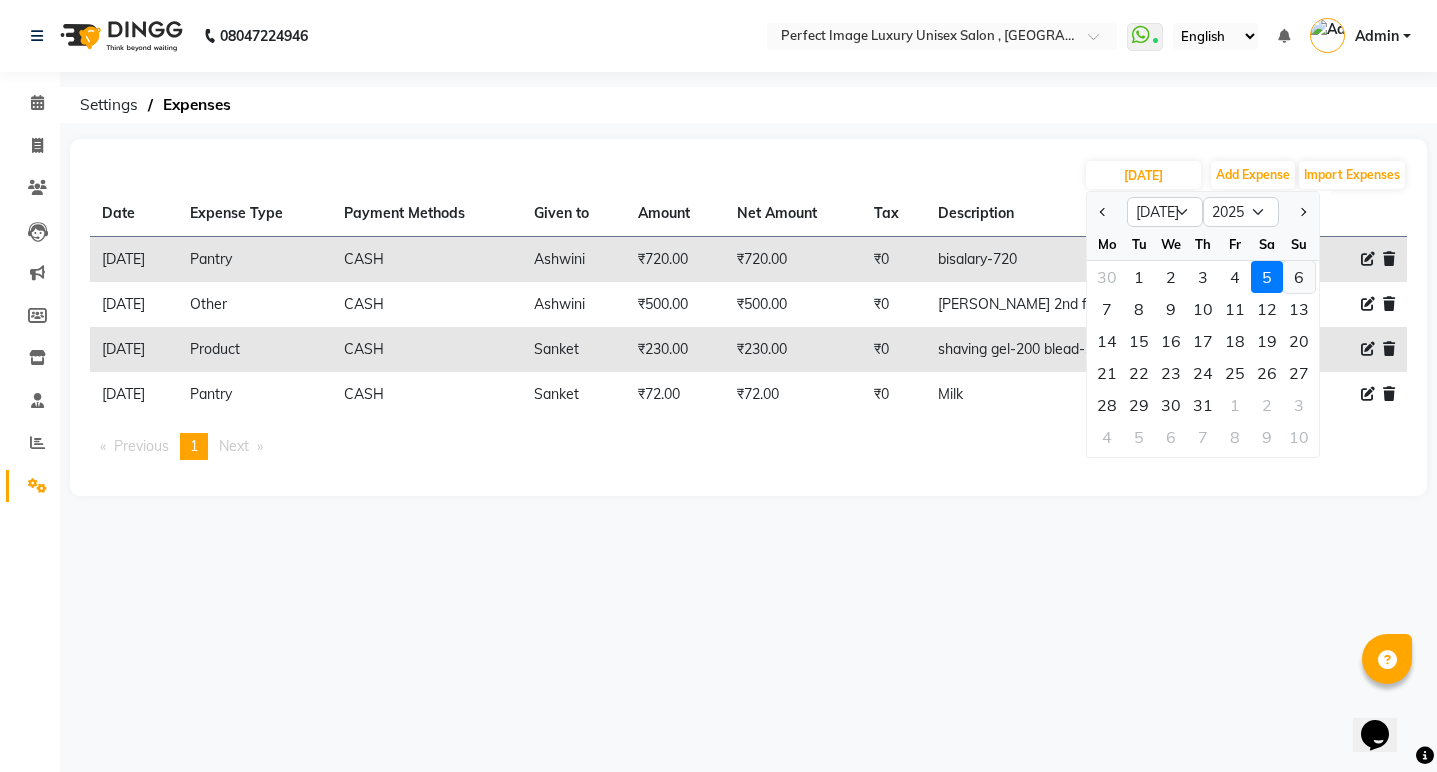 click on "6" 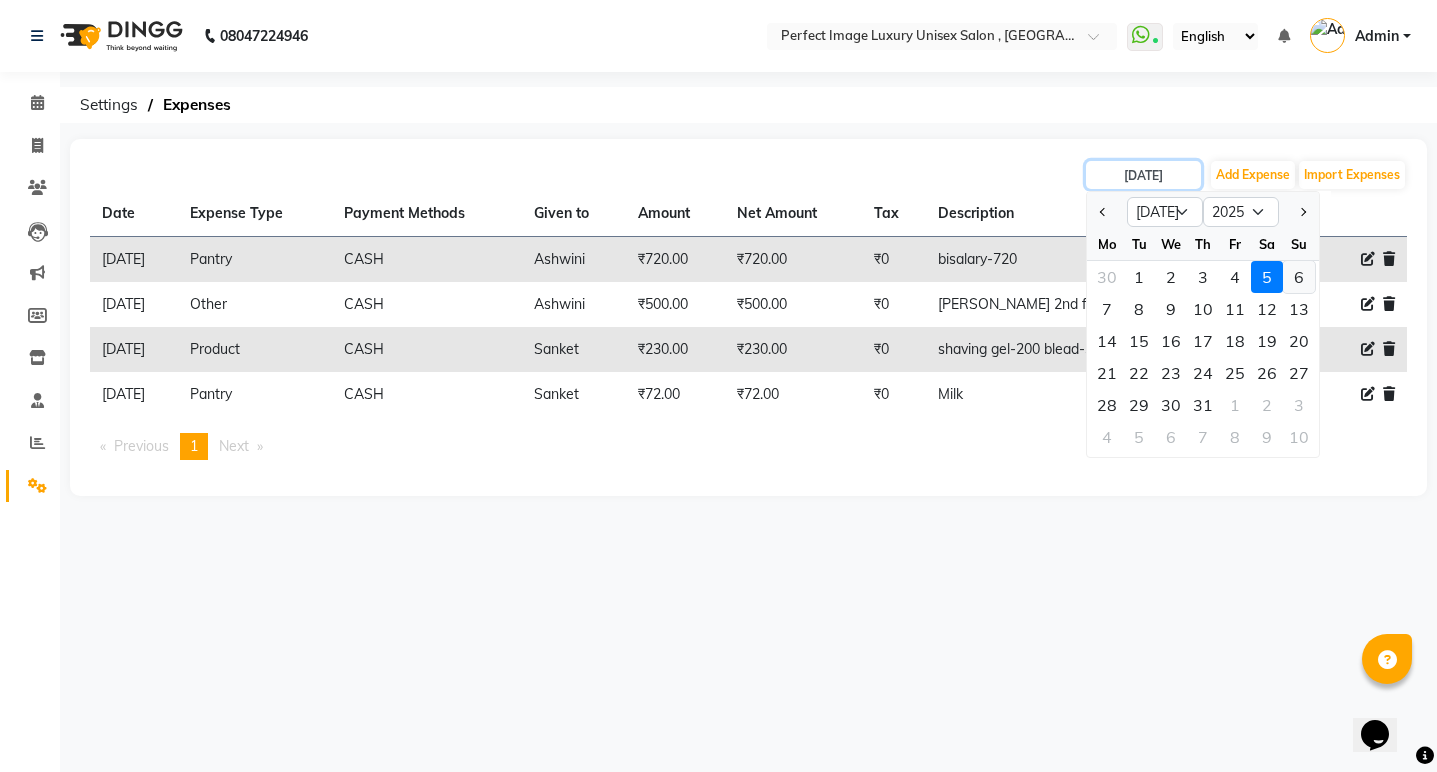 type on "[DATE]" 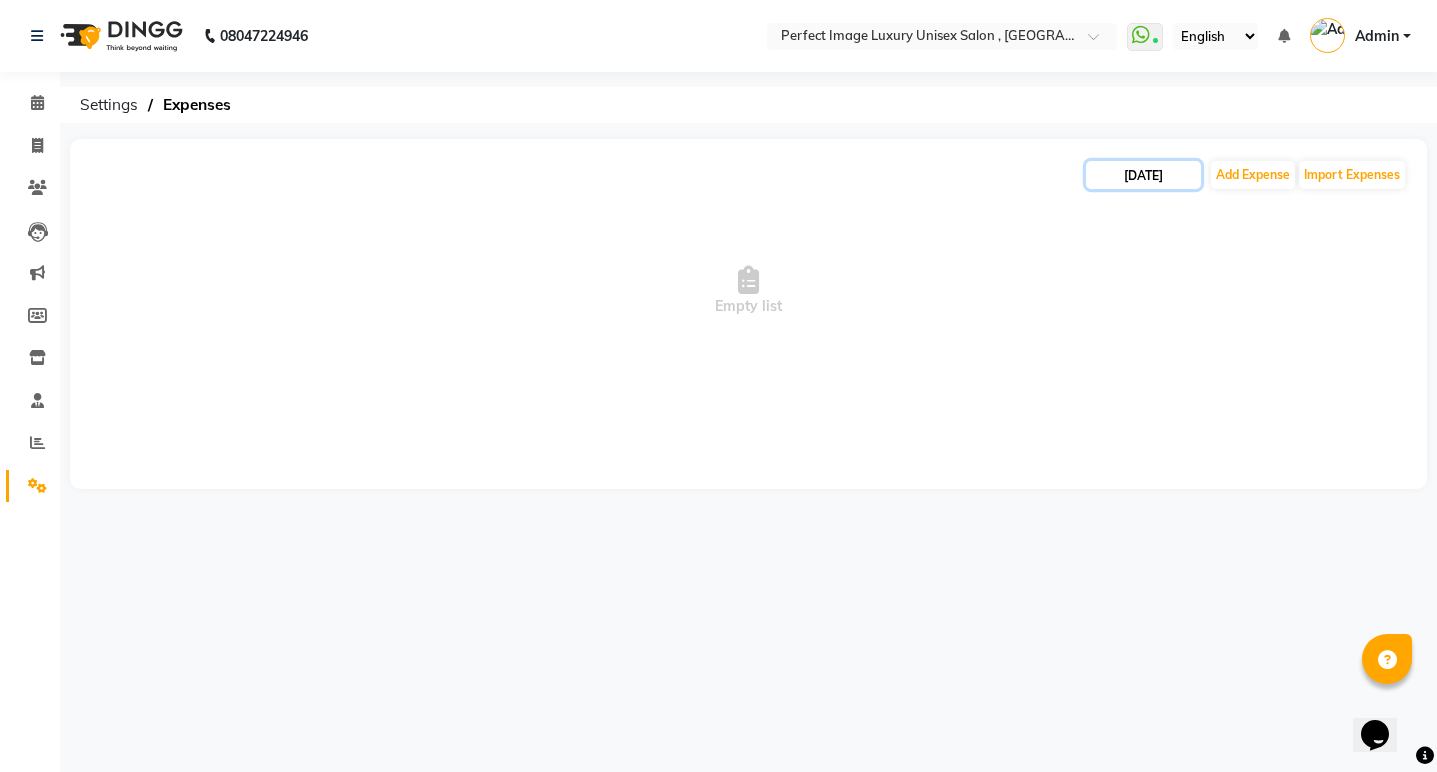 click on "[DATE]" 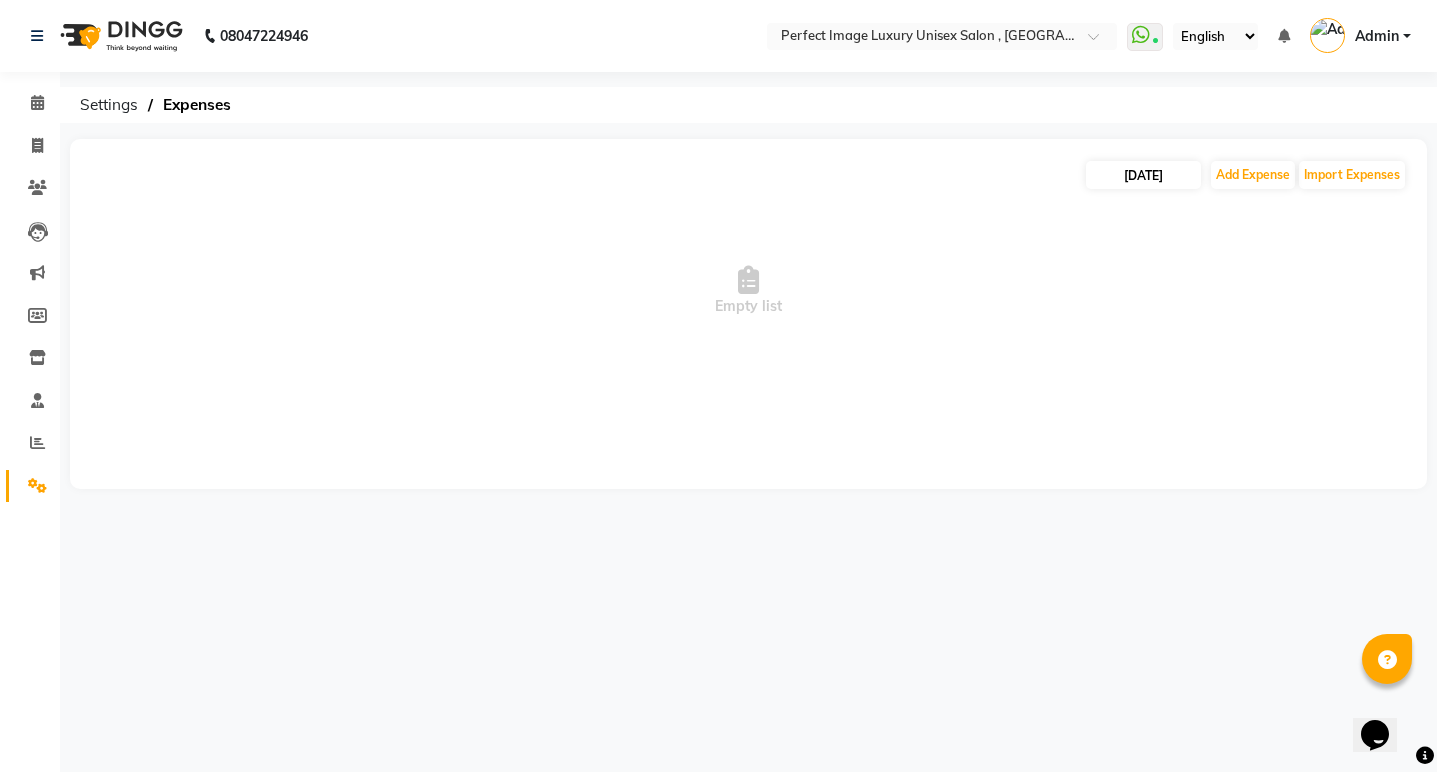 select on "7" 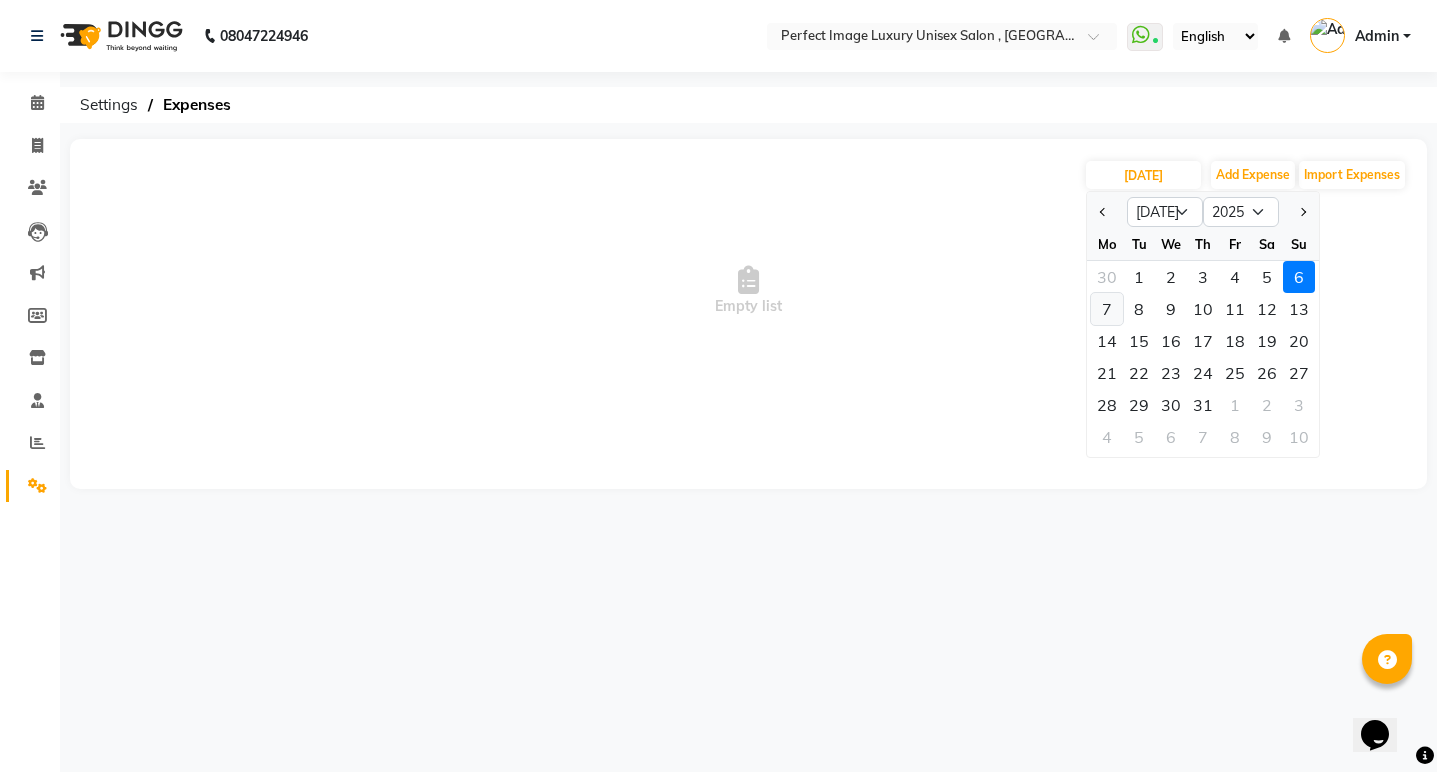 click on "7" 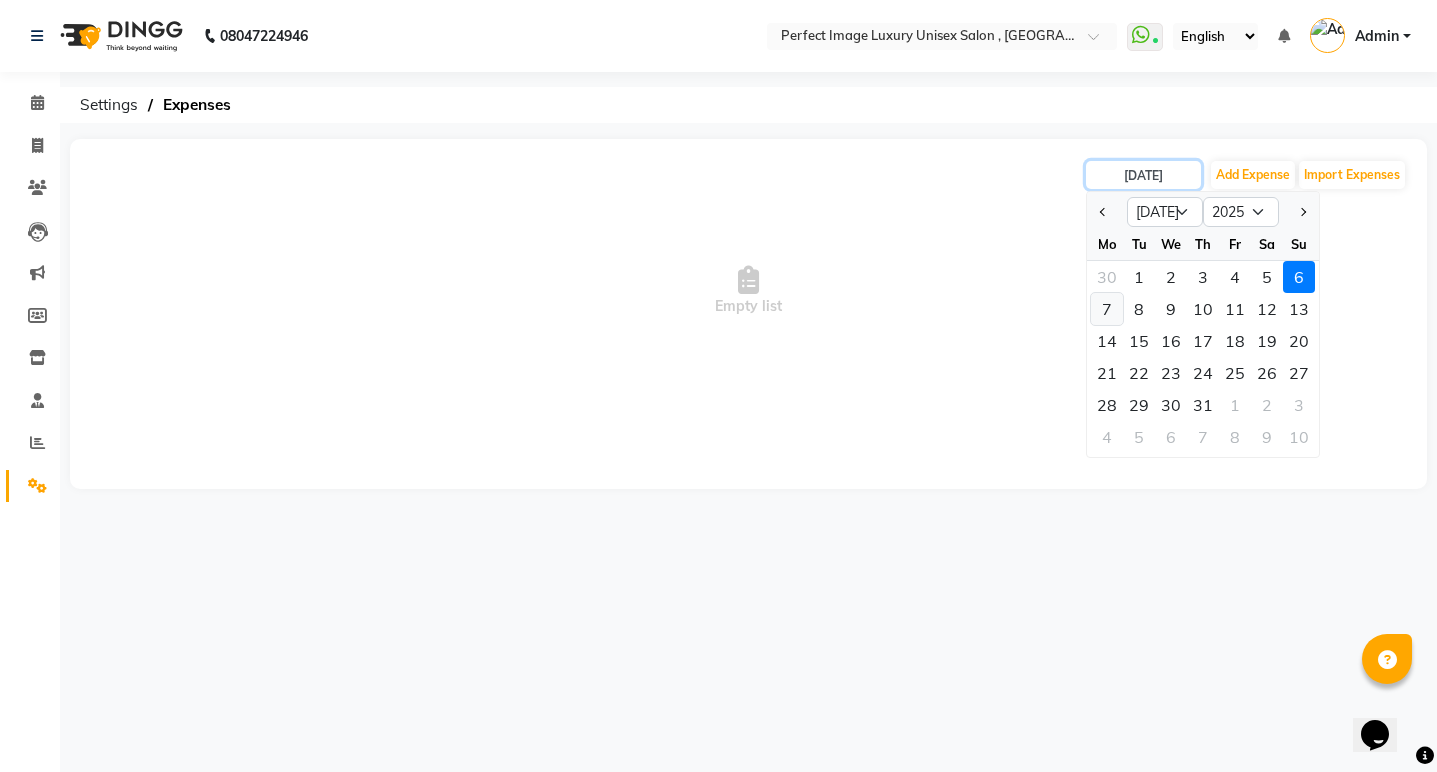 type on "[DATE]" 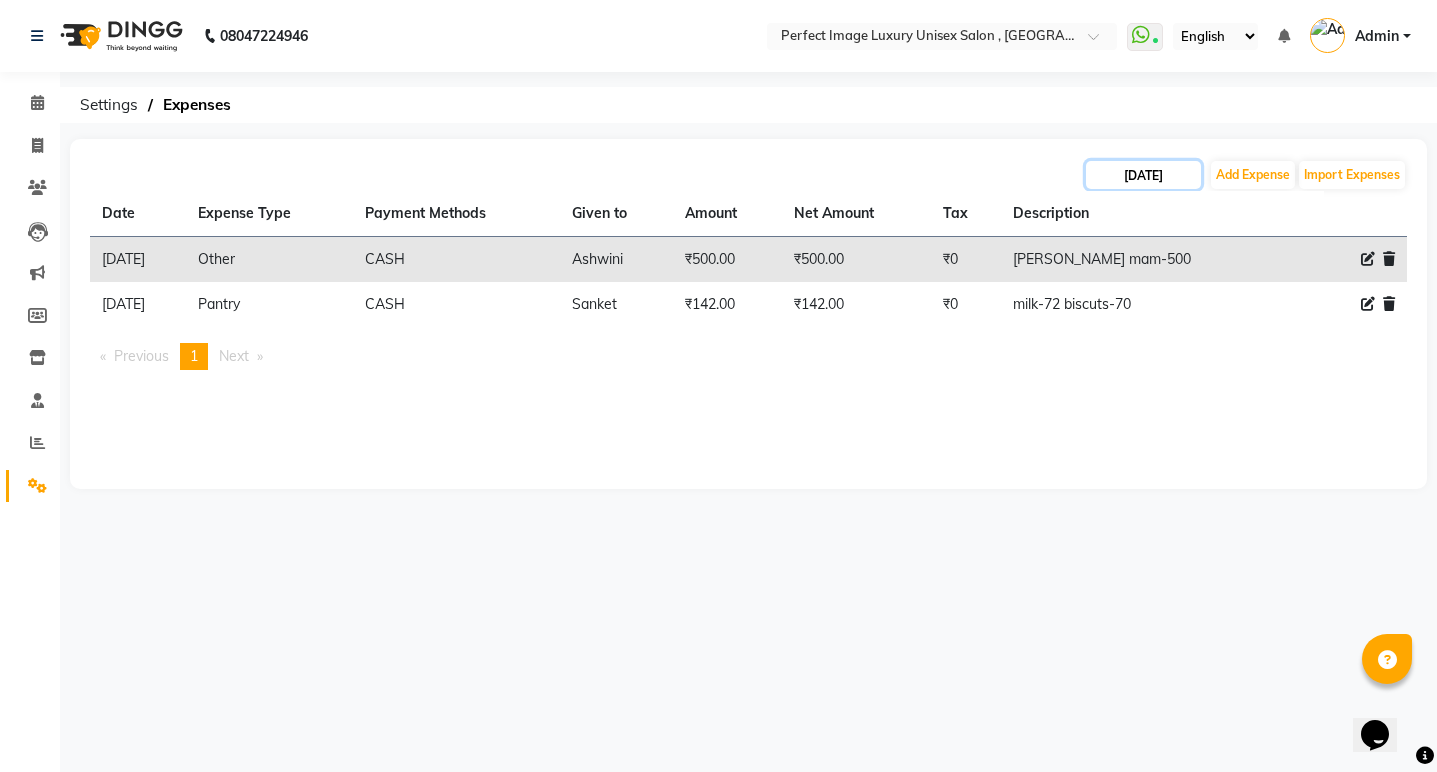 click on "[DATE]" 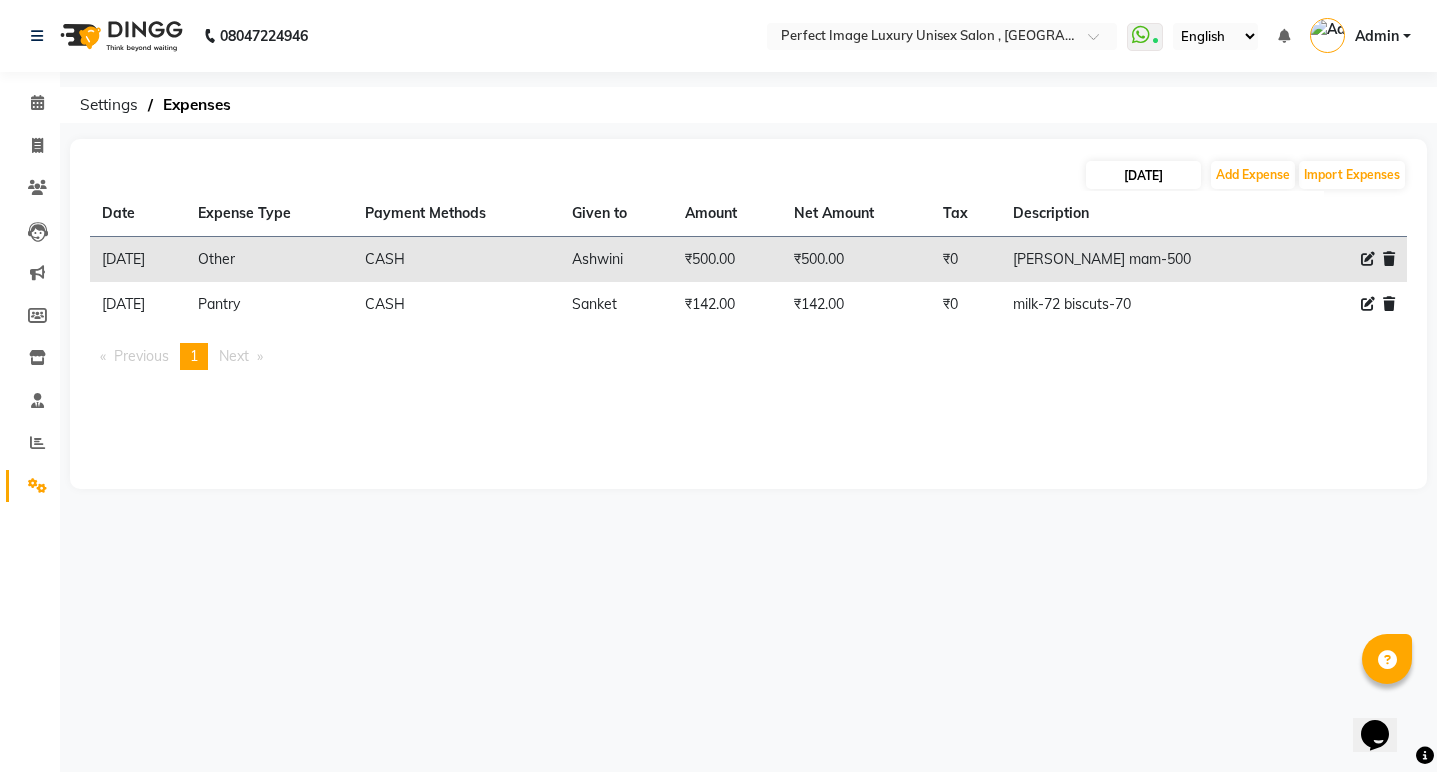 select on "7" 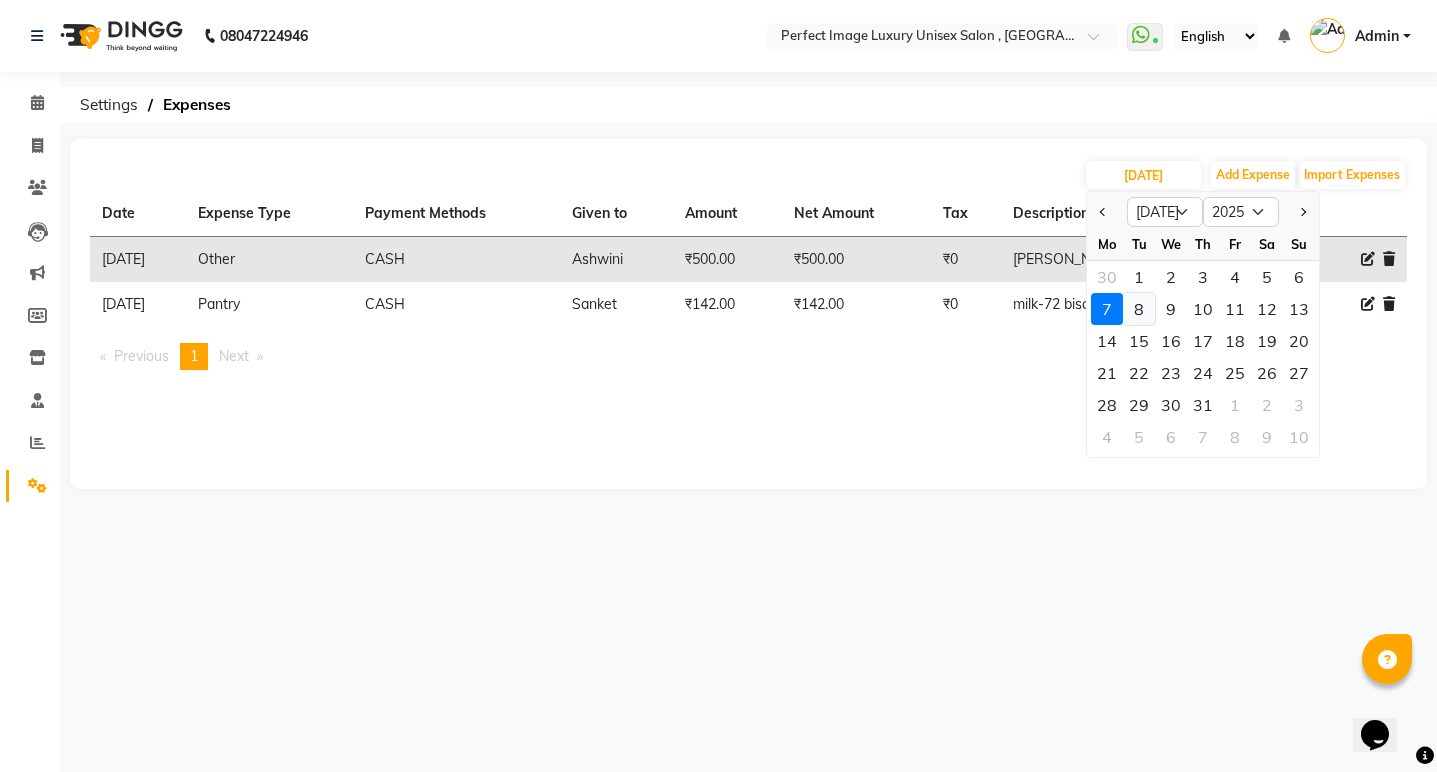 click on "8" 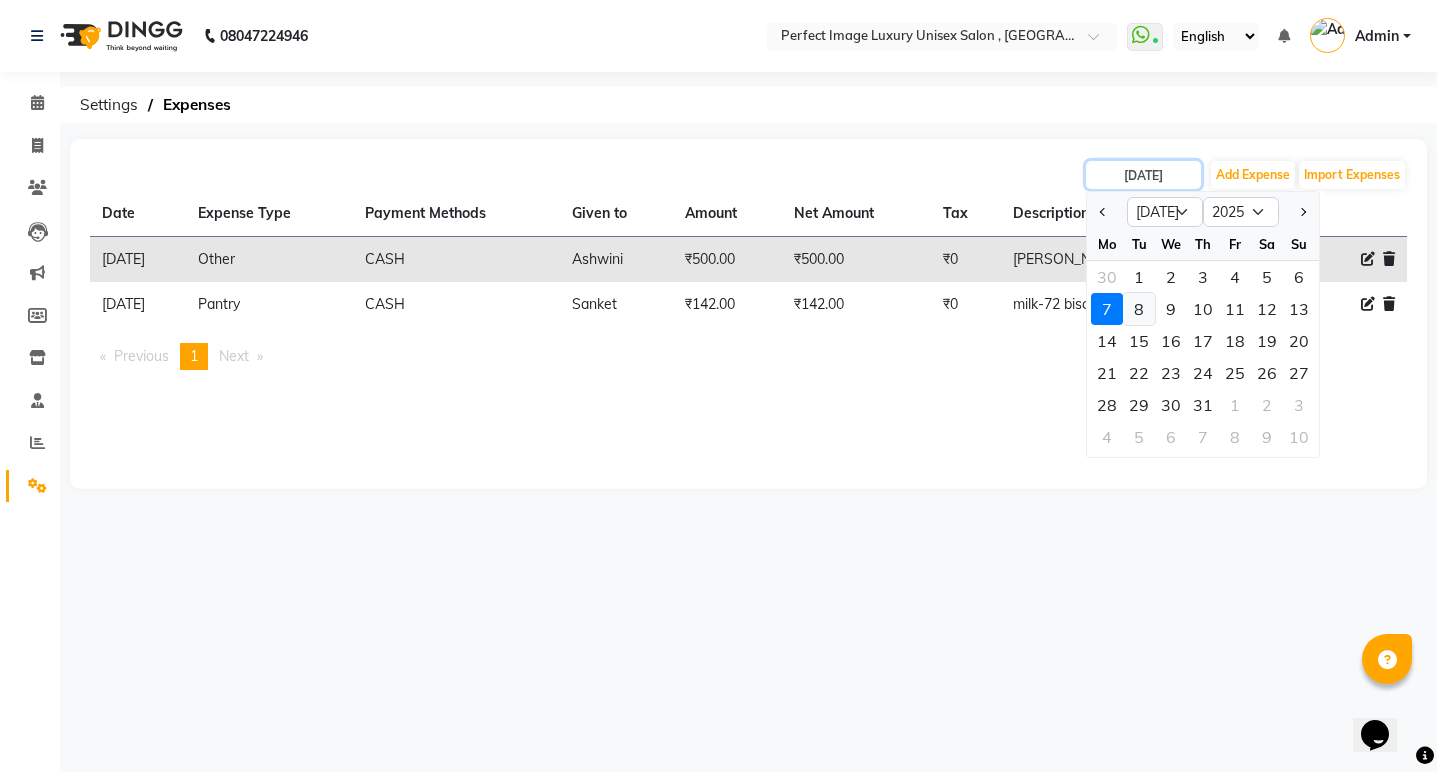 type on "[DATE]" 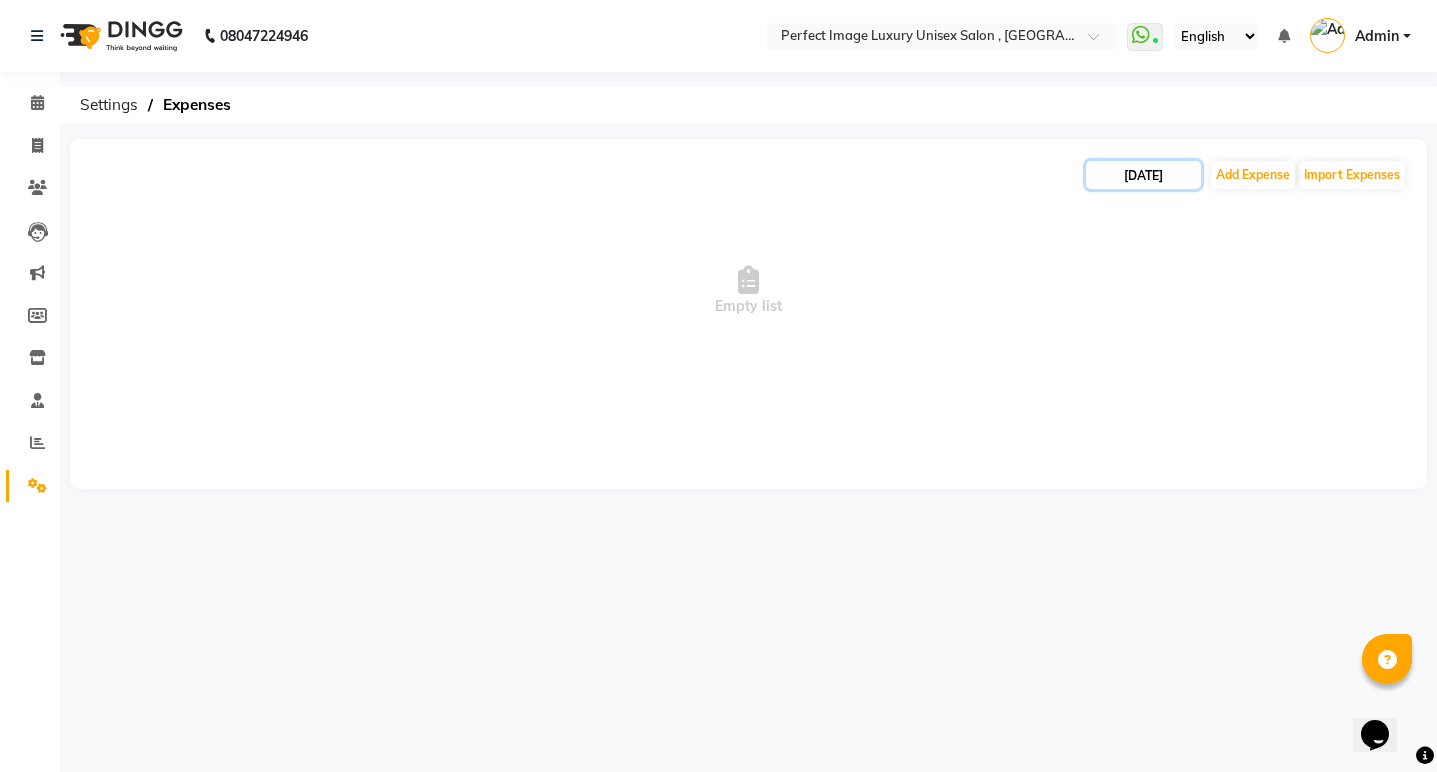 click on "[DATE]" 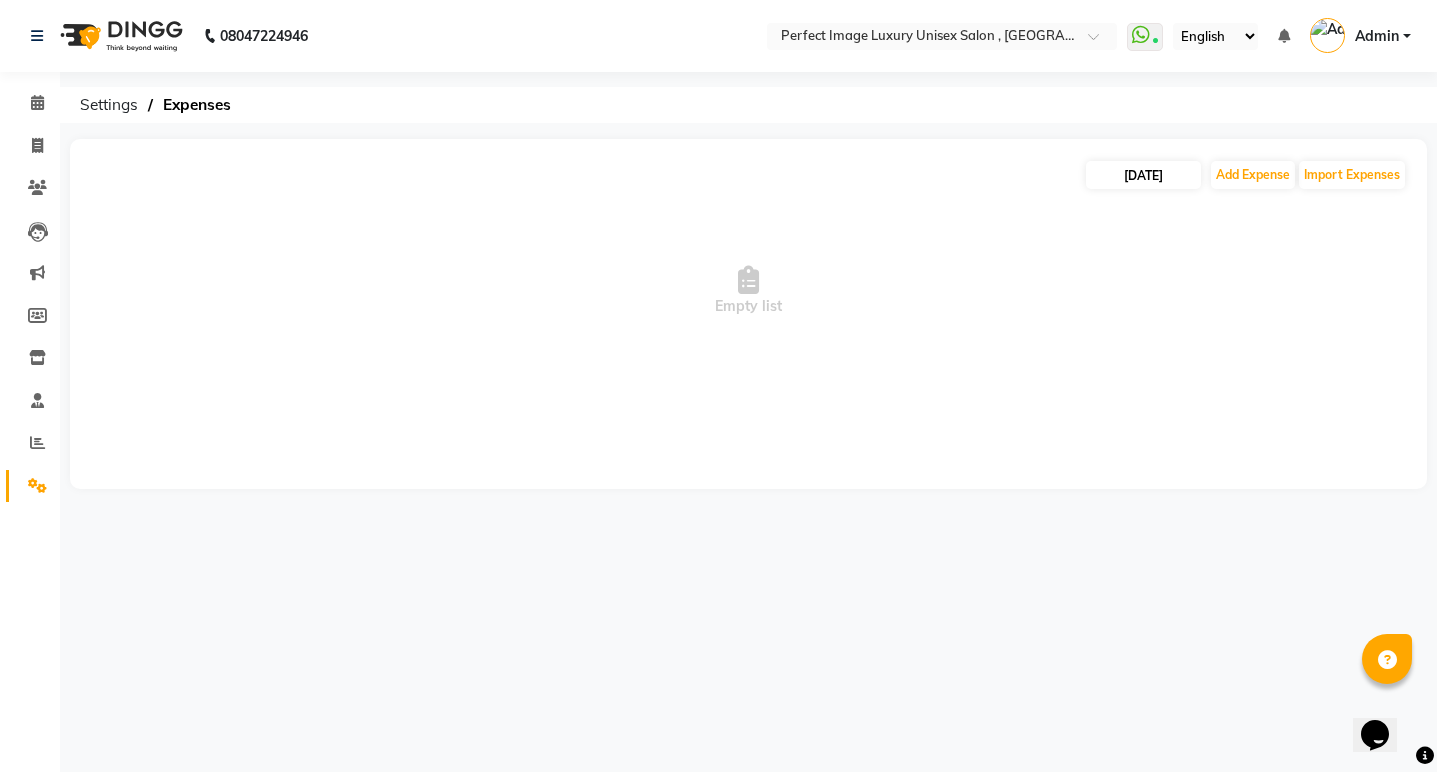select on "7" 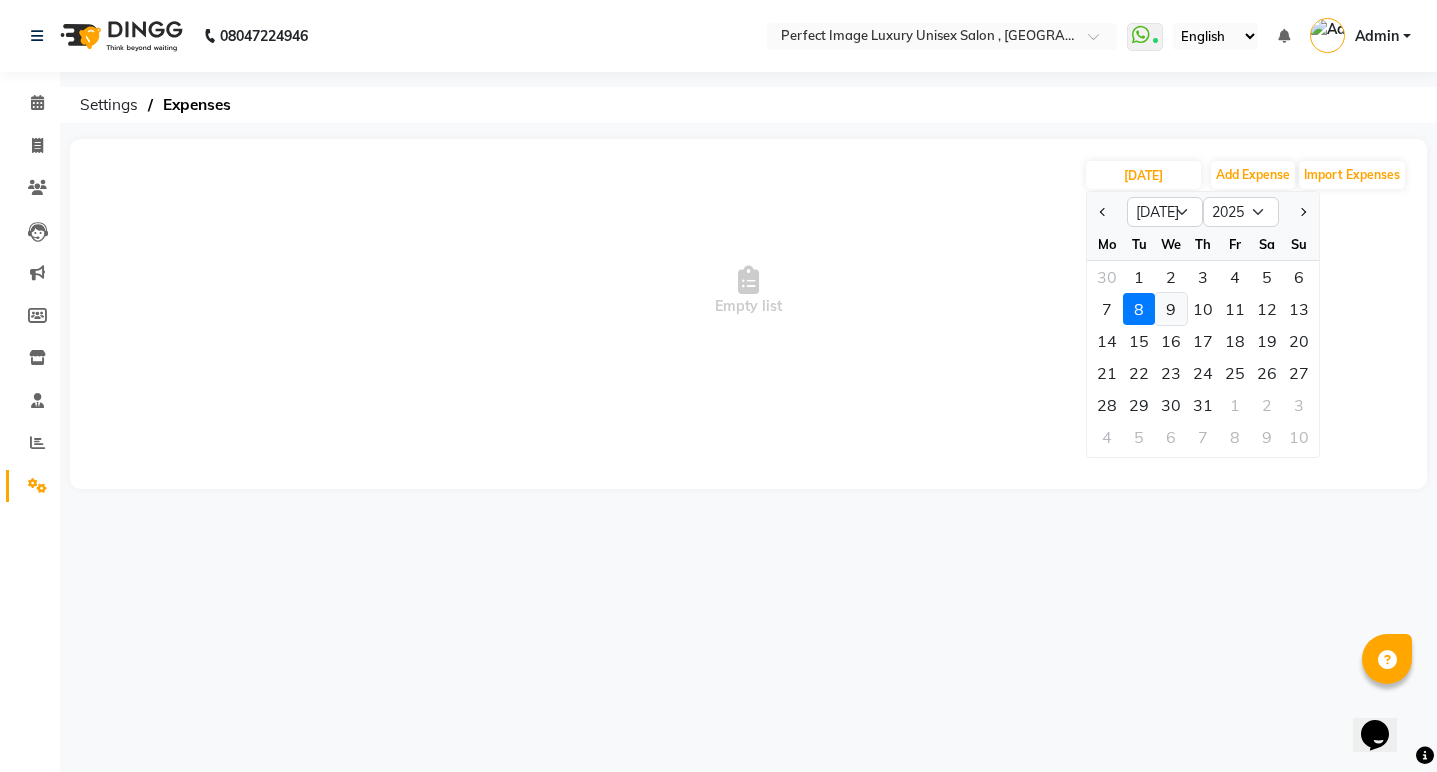click on "9" 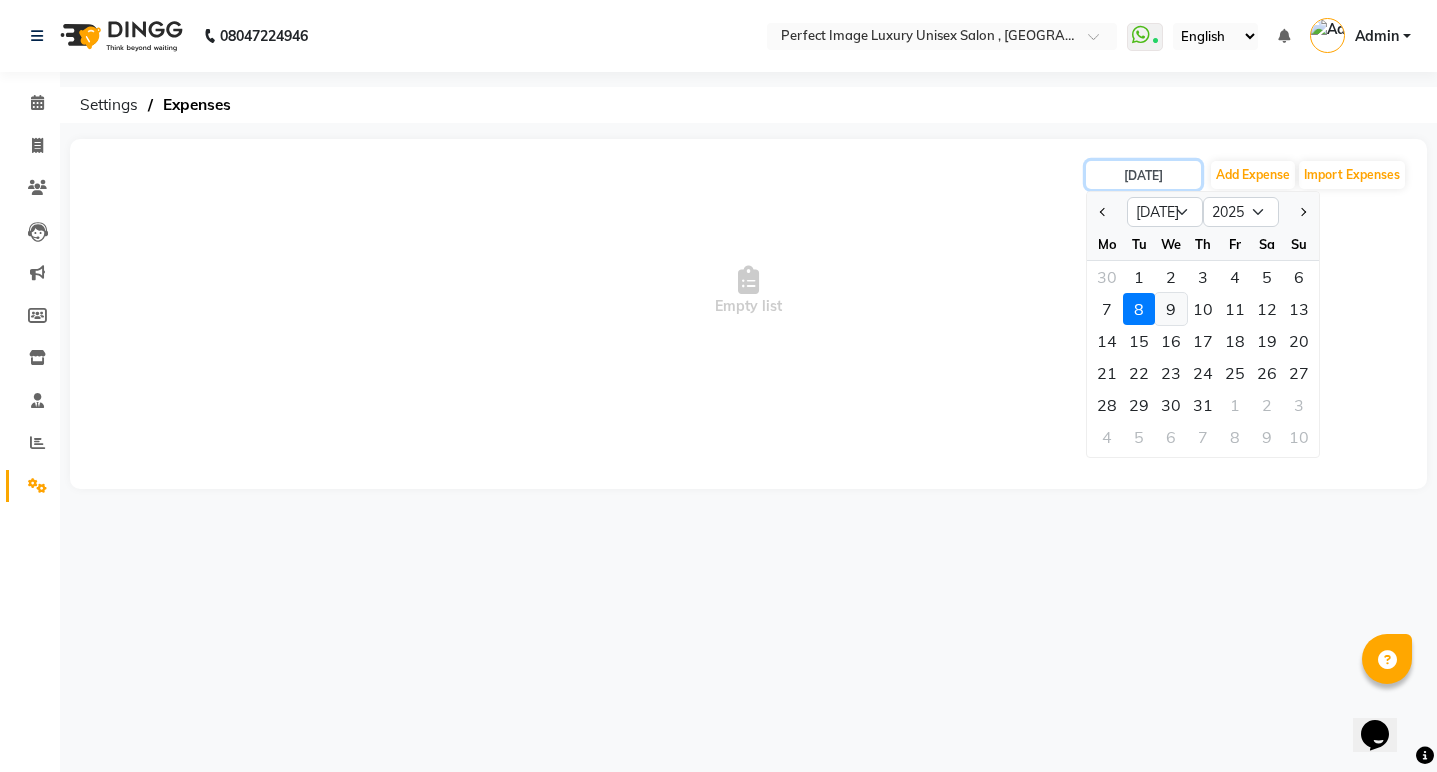 type on "[DATE]" 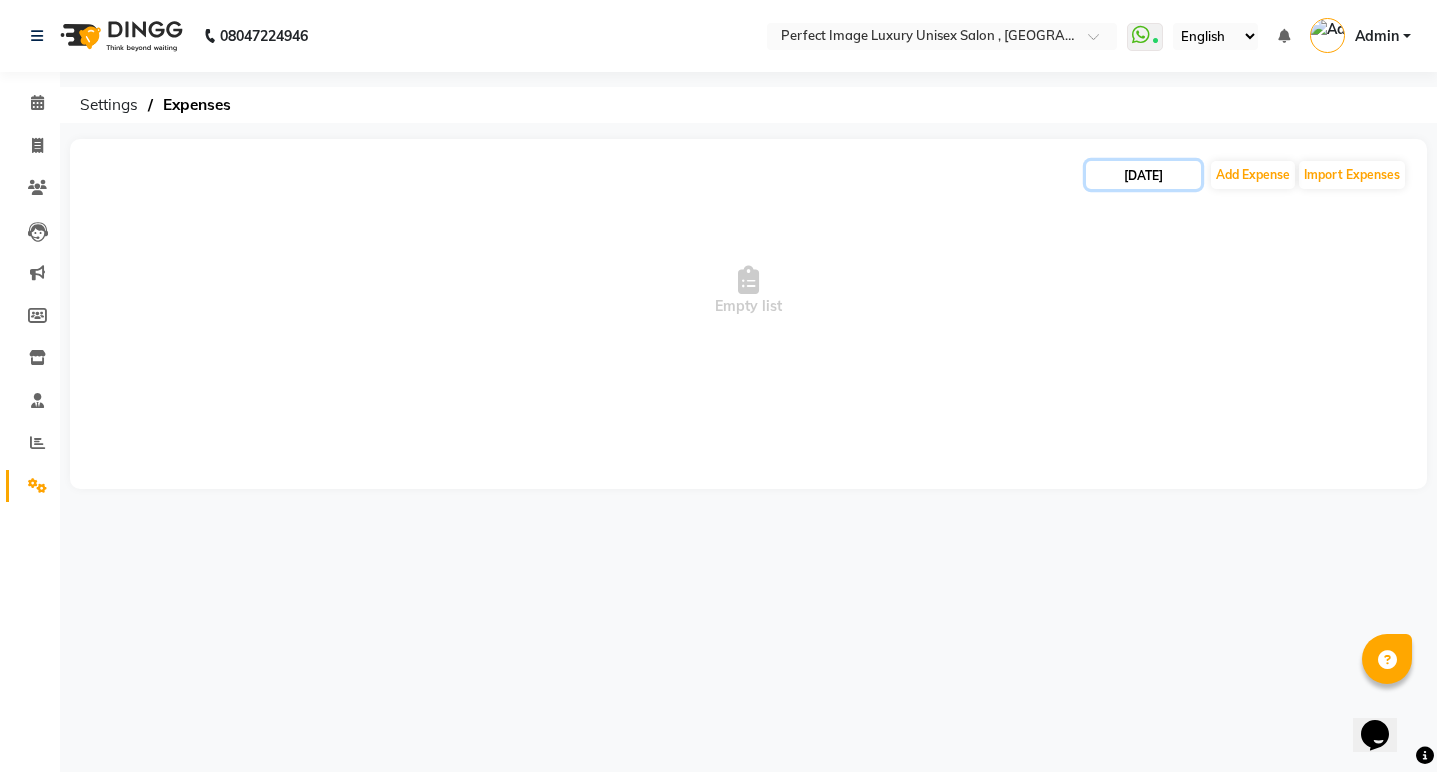 click on "[DATE]" 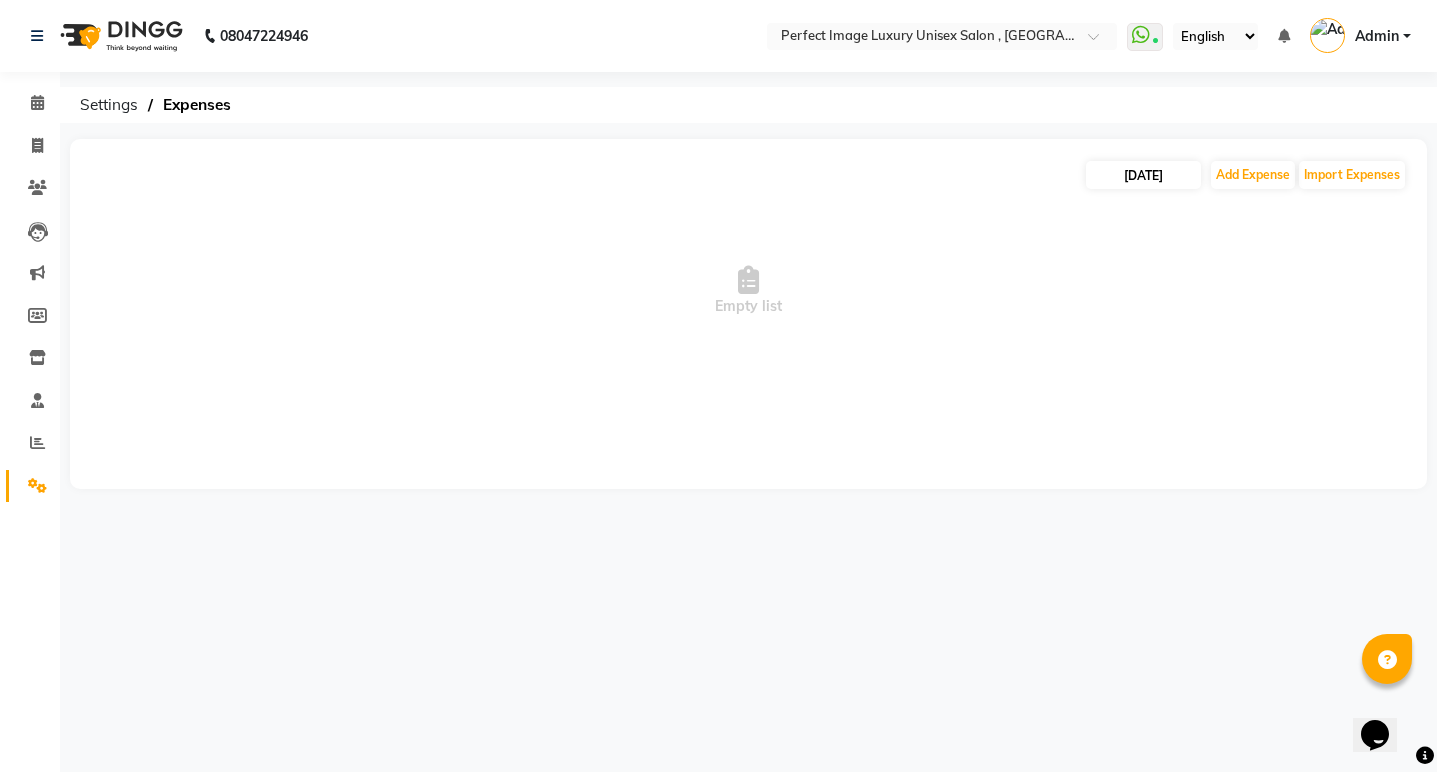 select on "7" 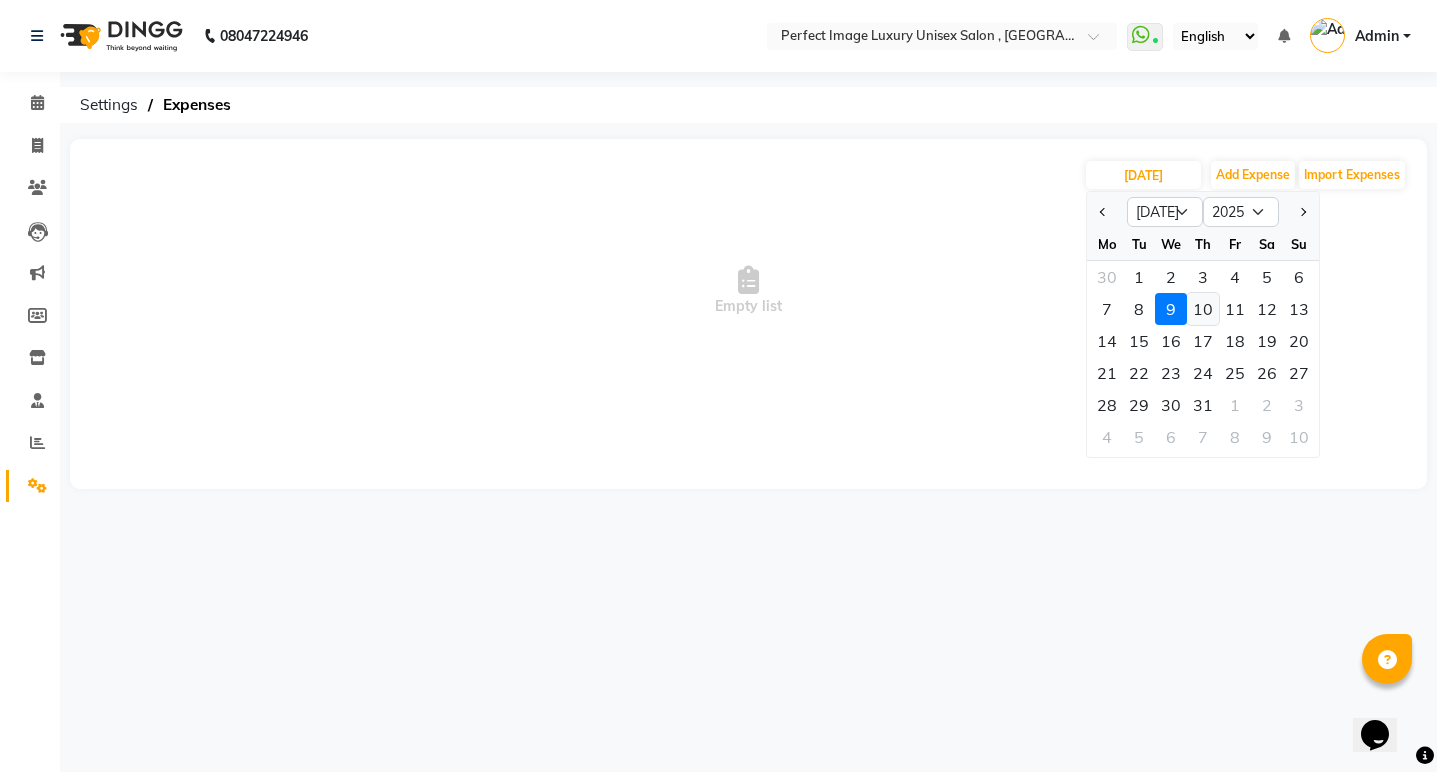 click on "10" 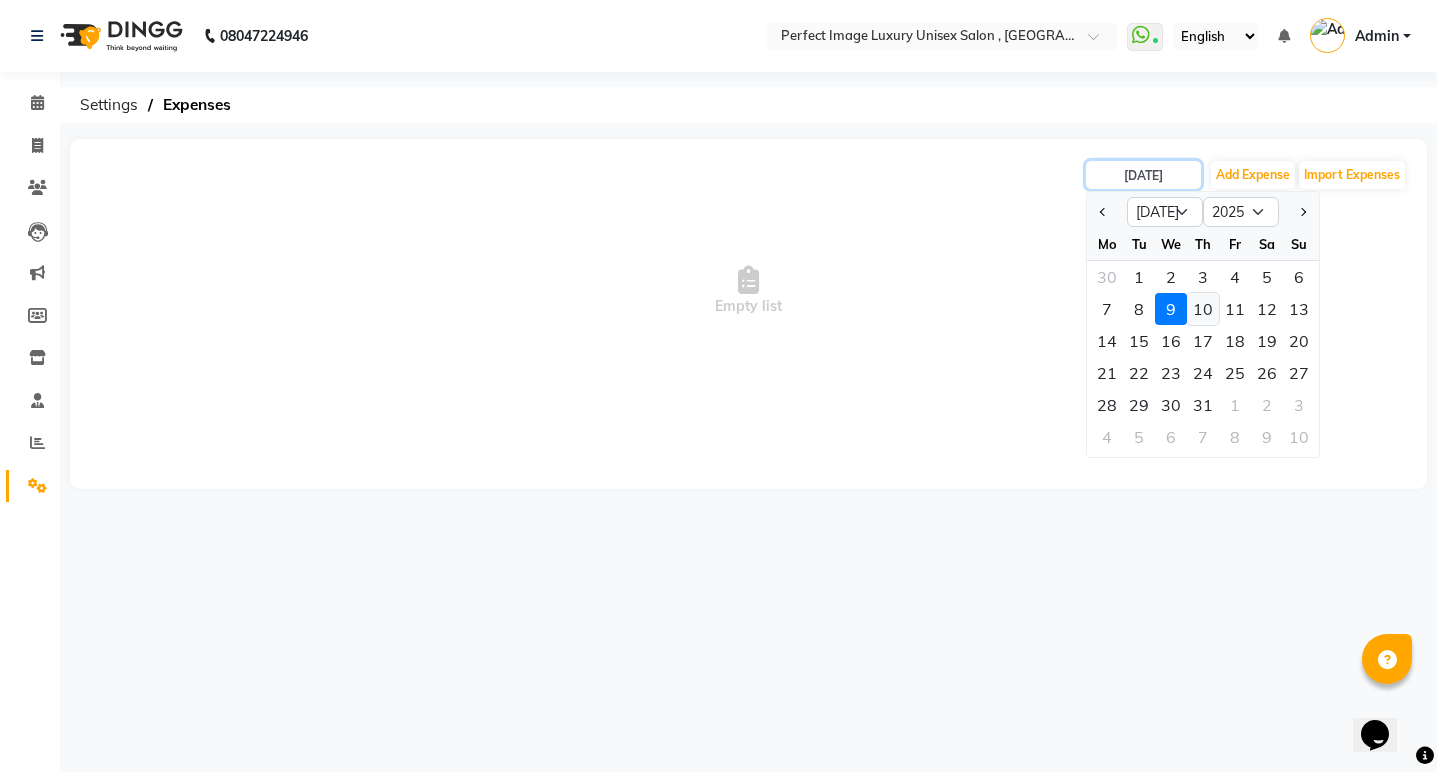 type on "[DATE]" 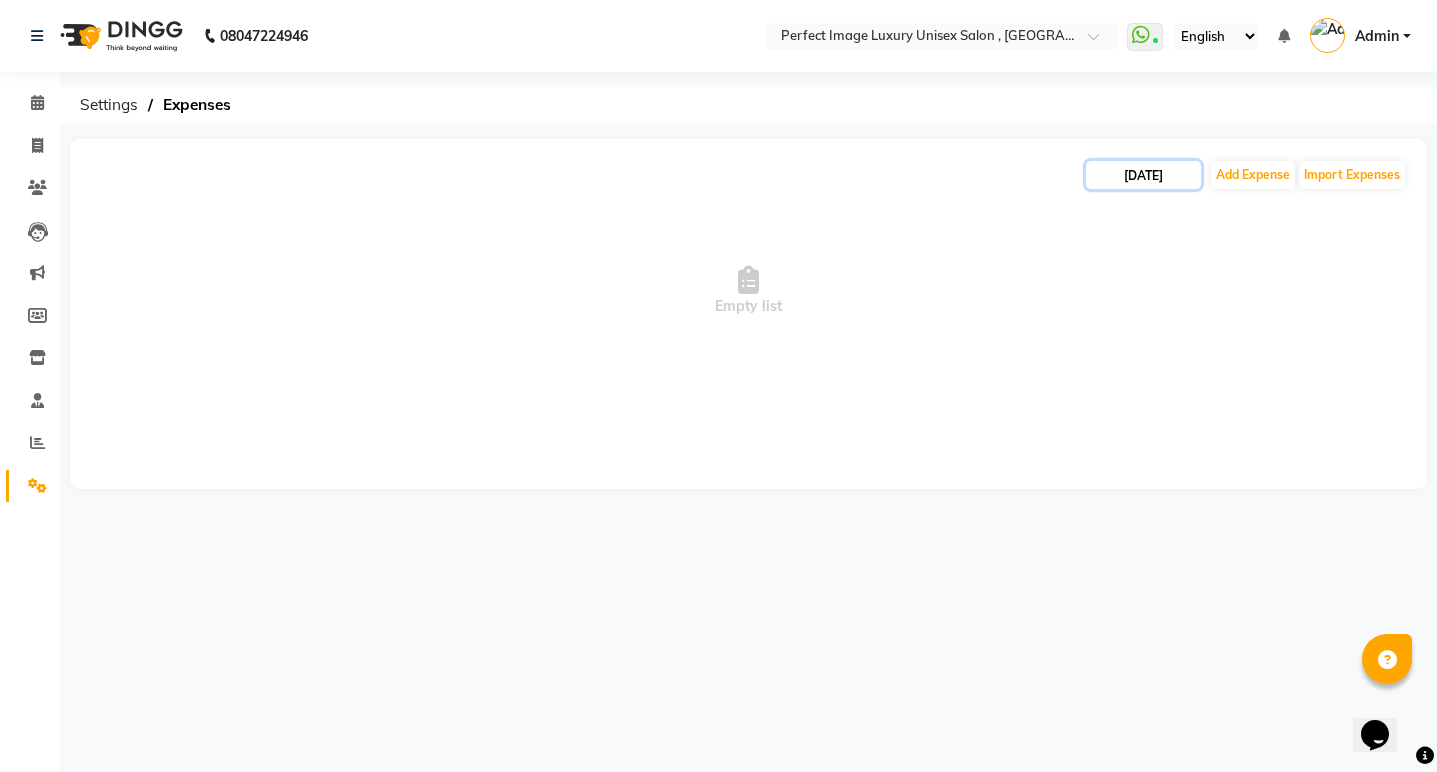 click on "[DATE]" 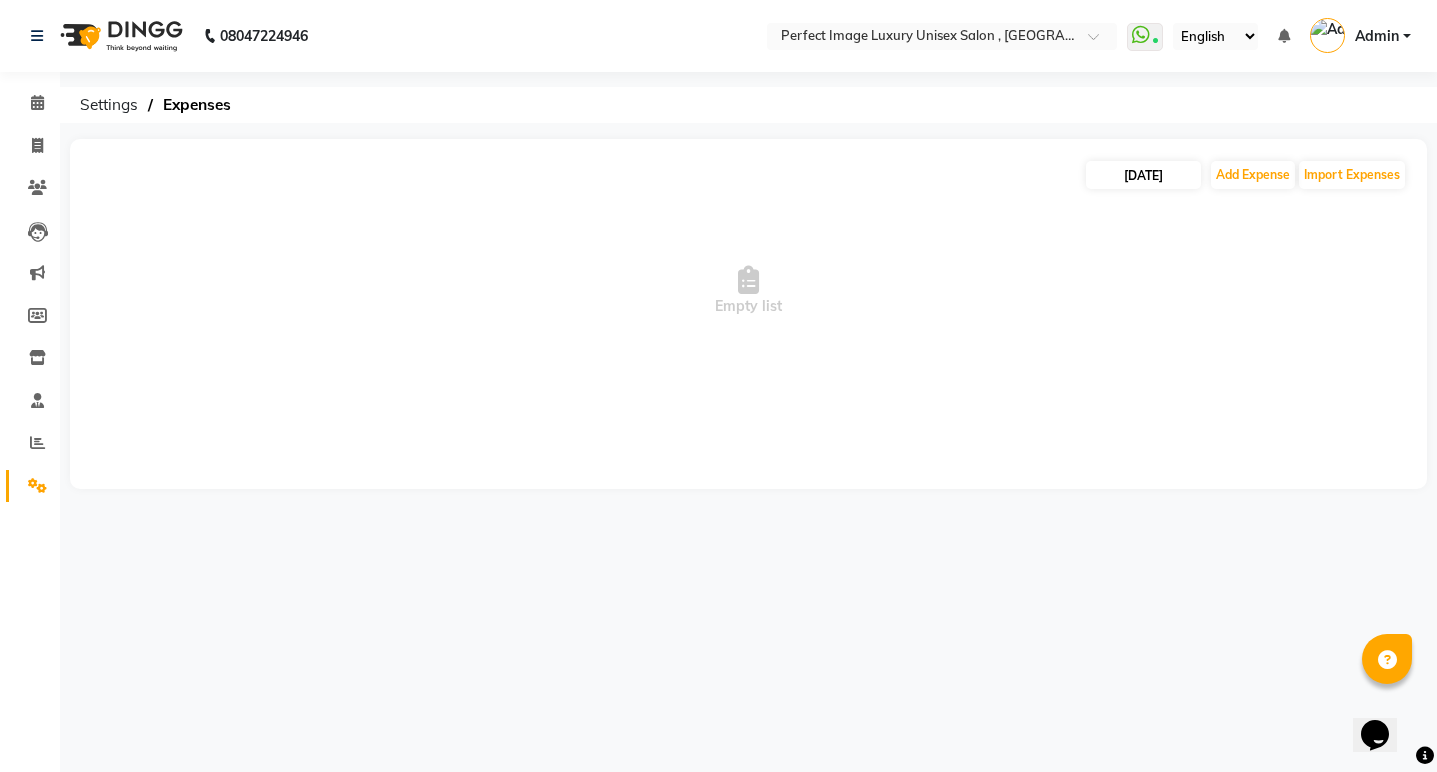 select on "7" 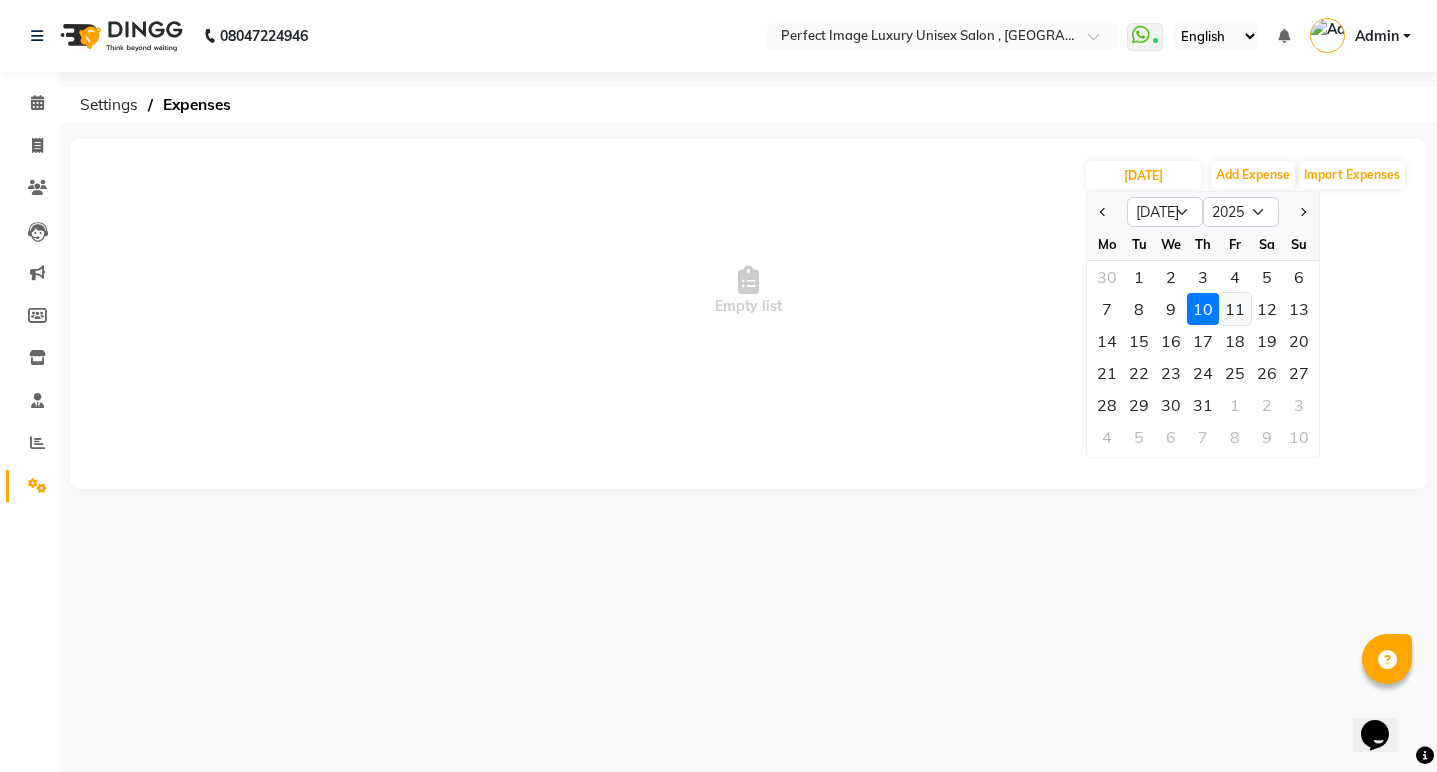 click on "11" 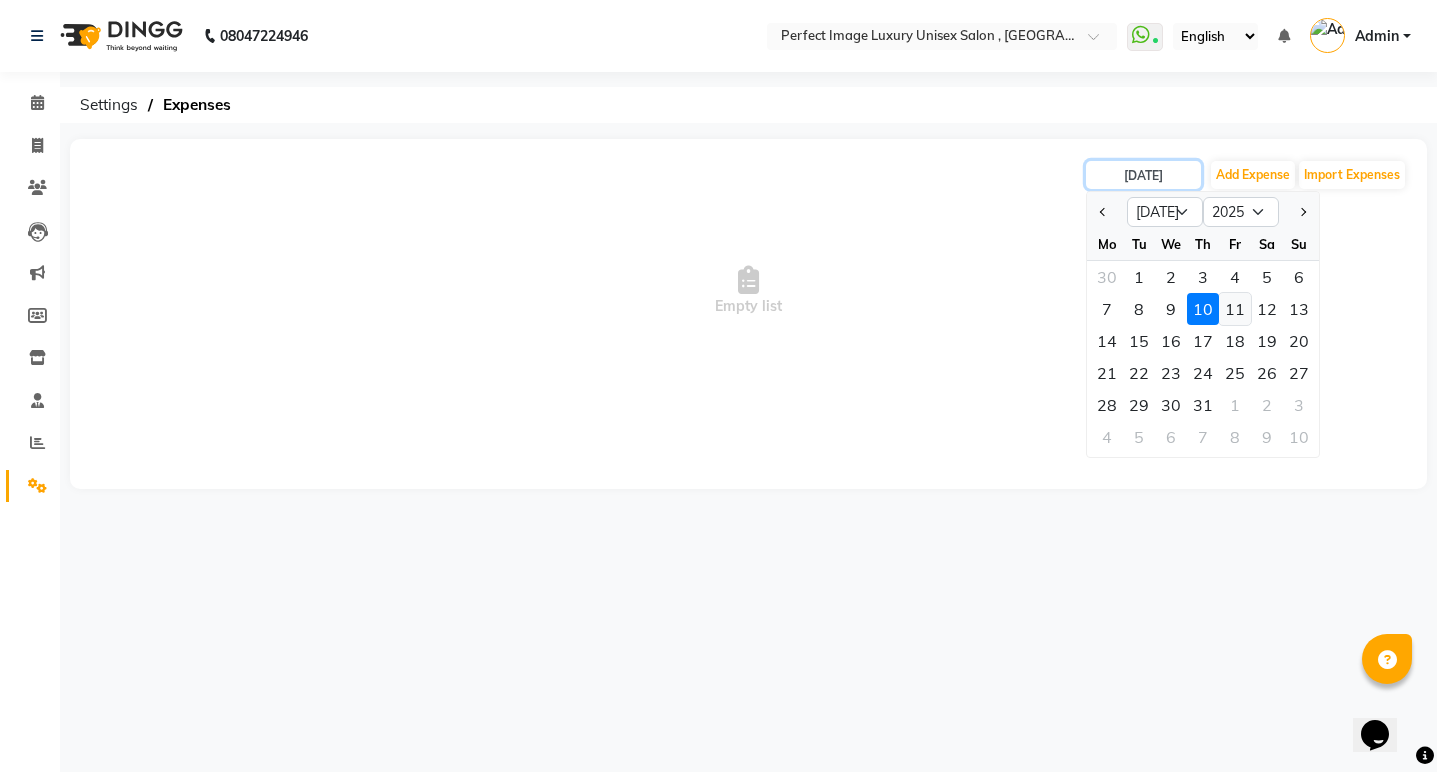 type on "[DATE]" 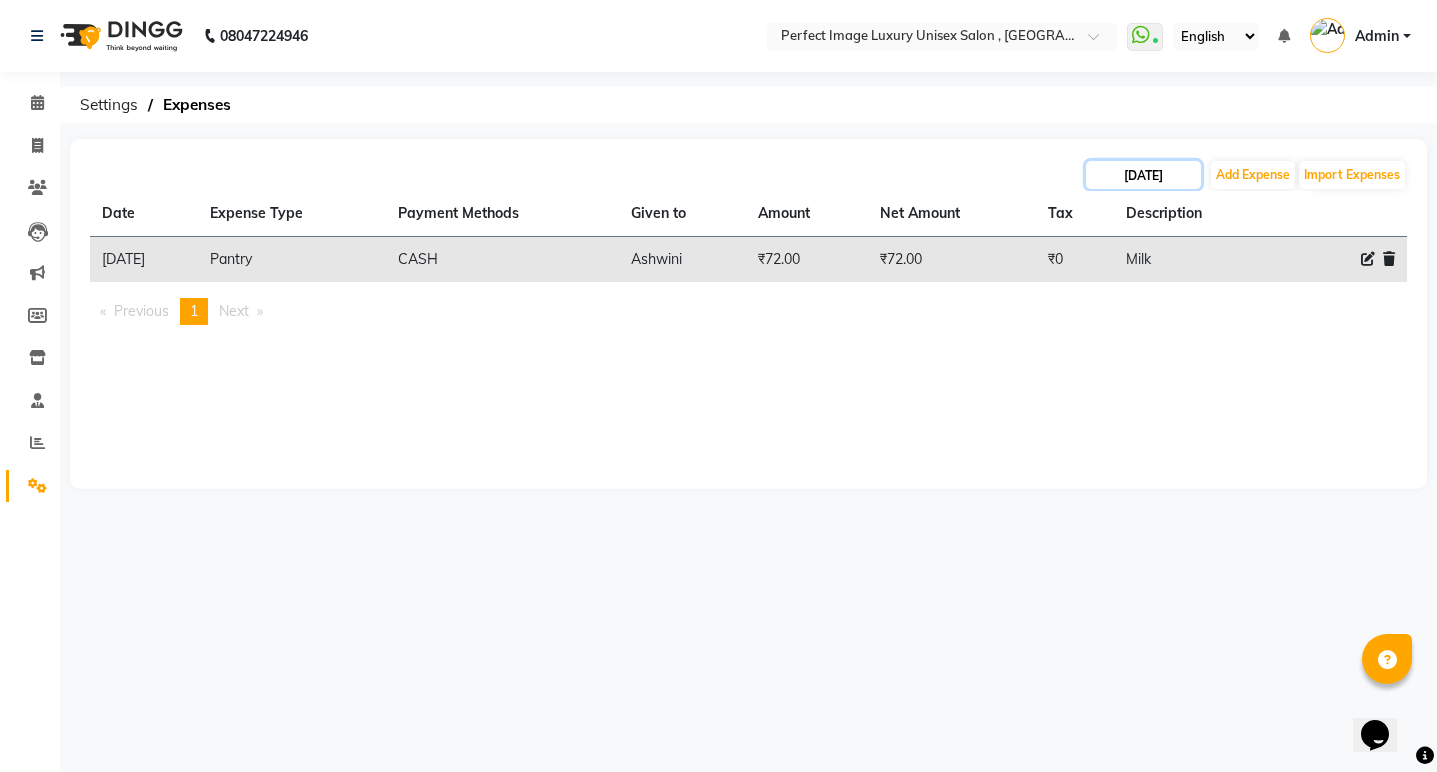 click on "[DATE]" 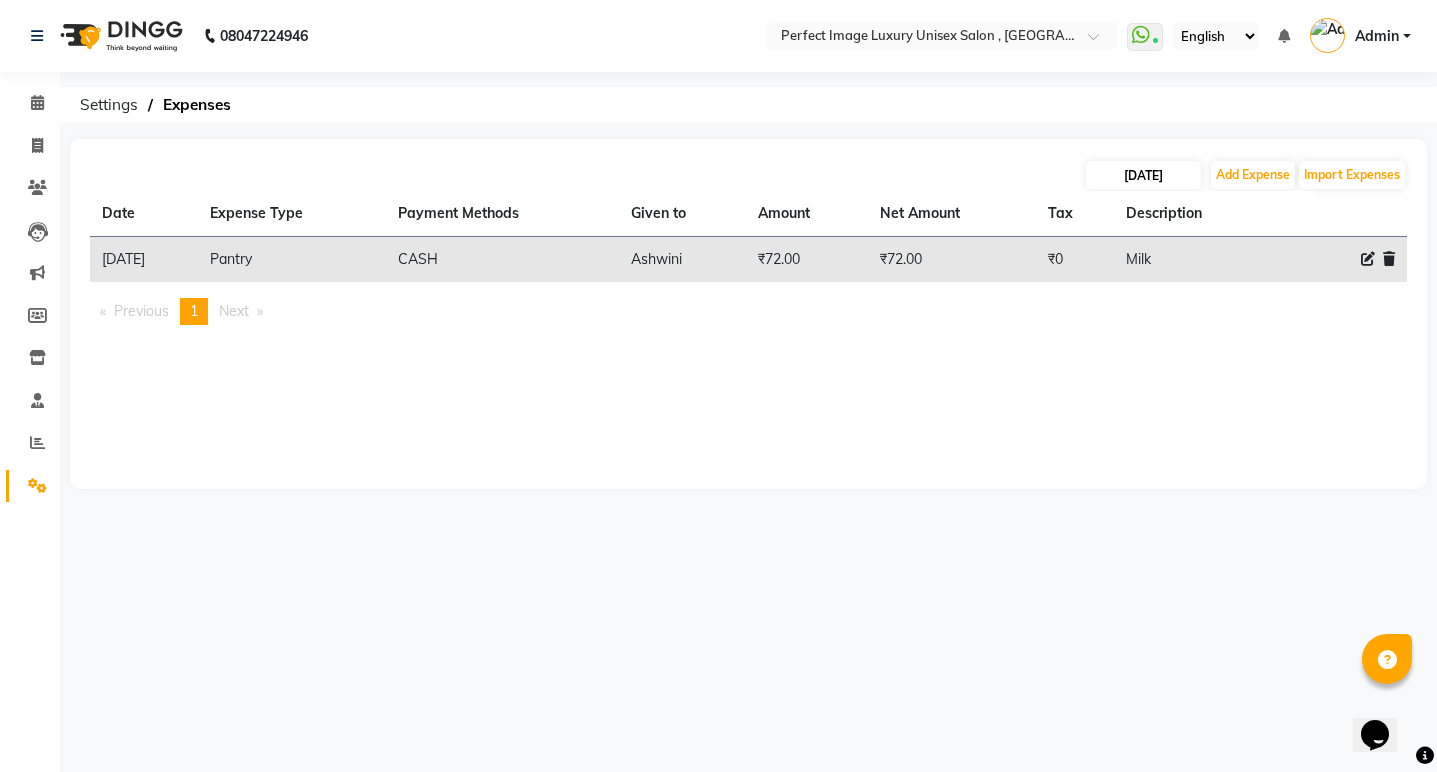 select on "7" 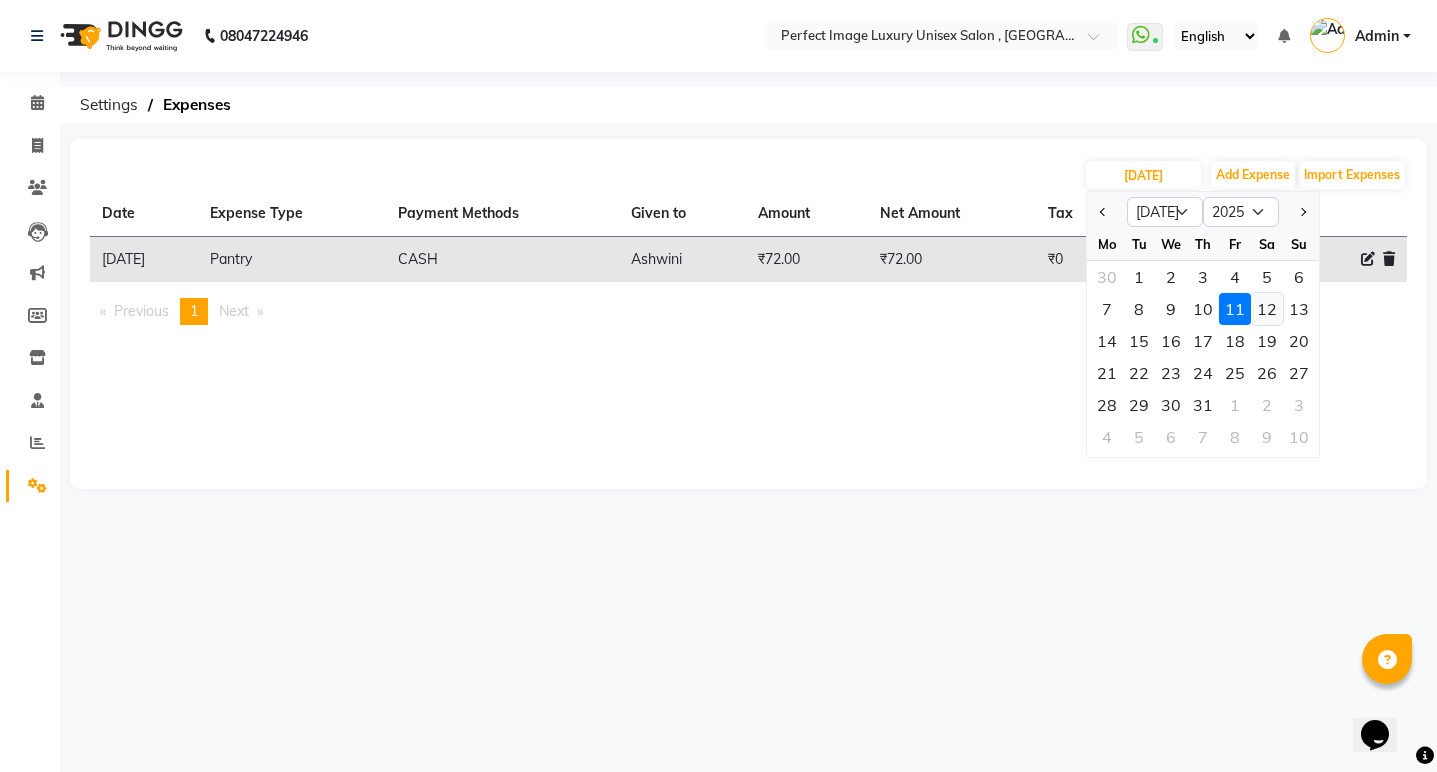 click on "12" 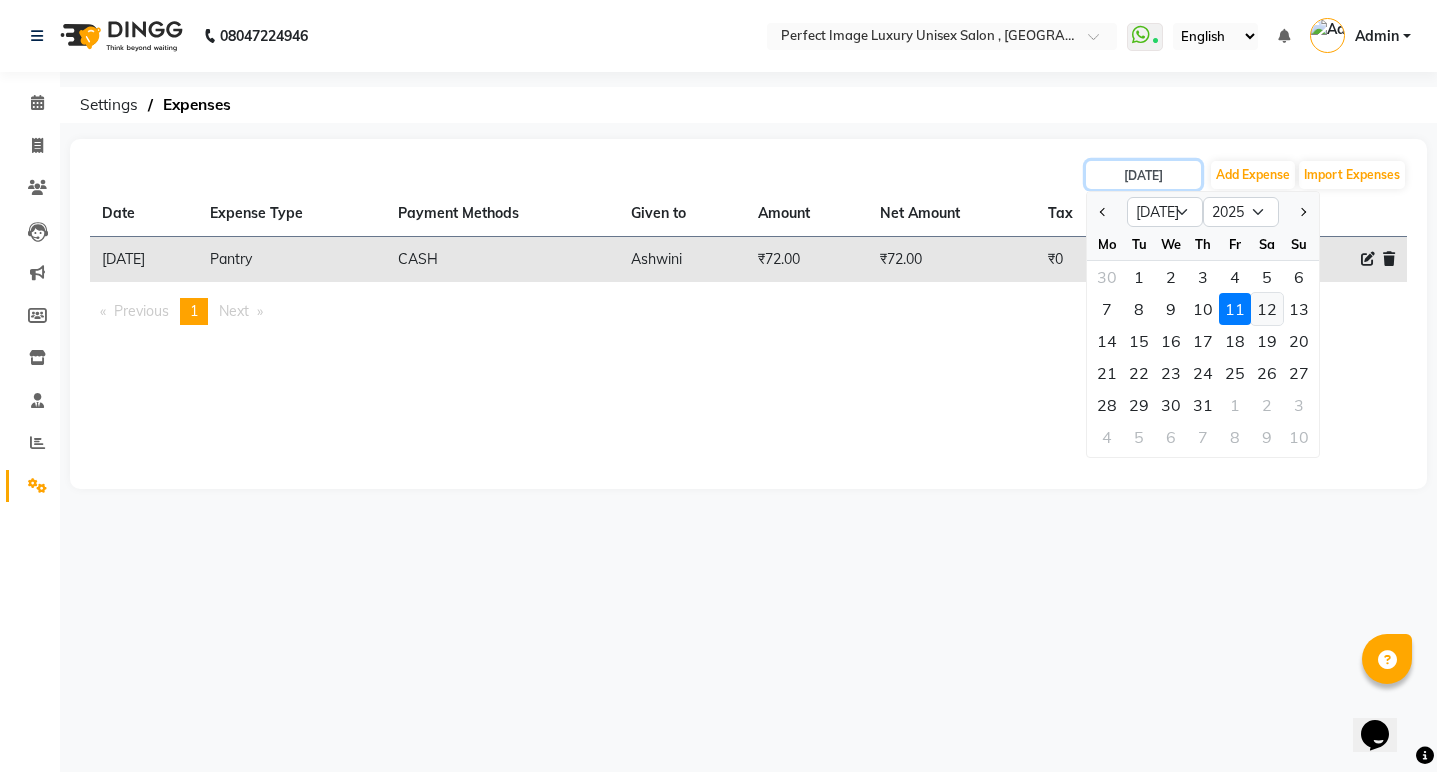 type on "12-07-2025" 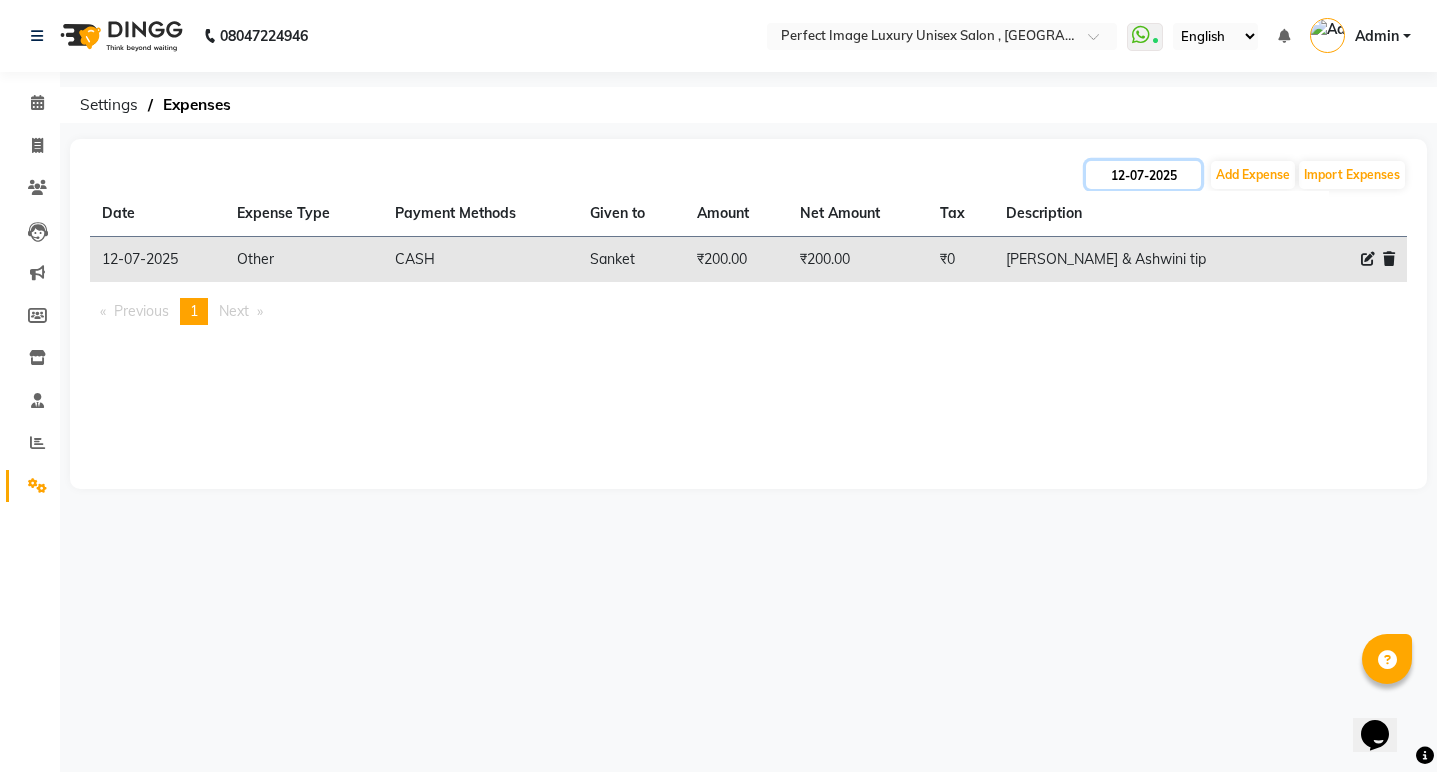 click on "12-07-2025" 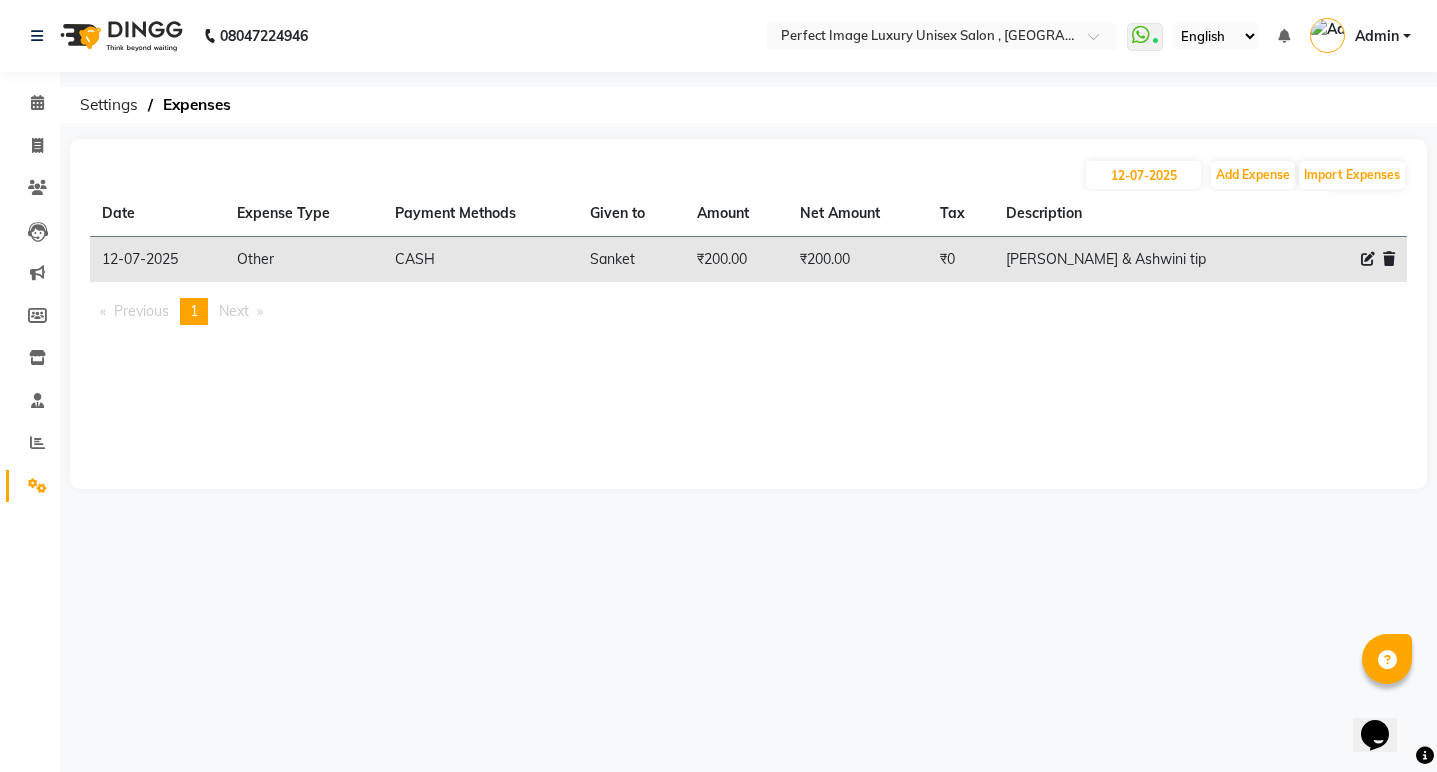 select on "7" 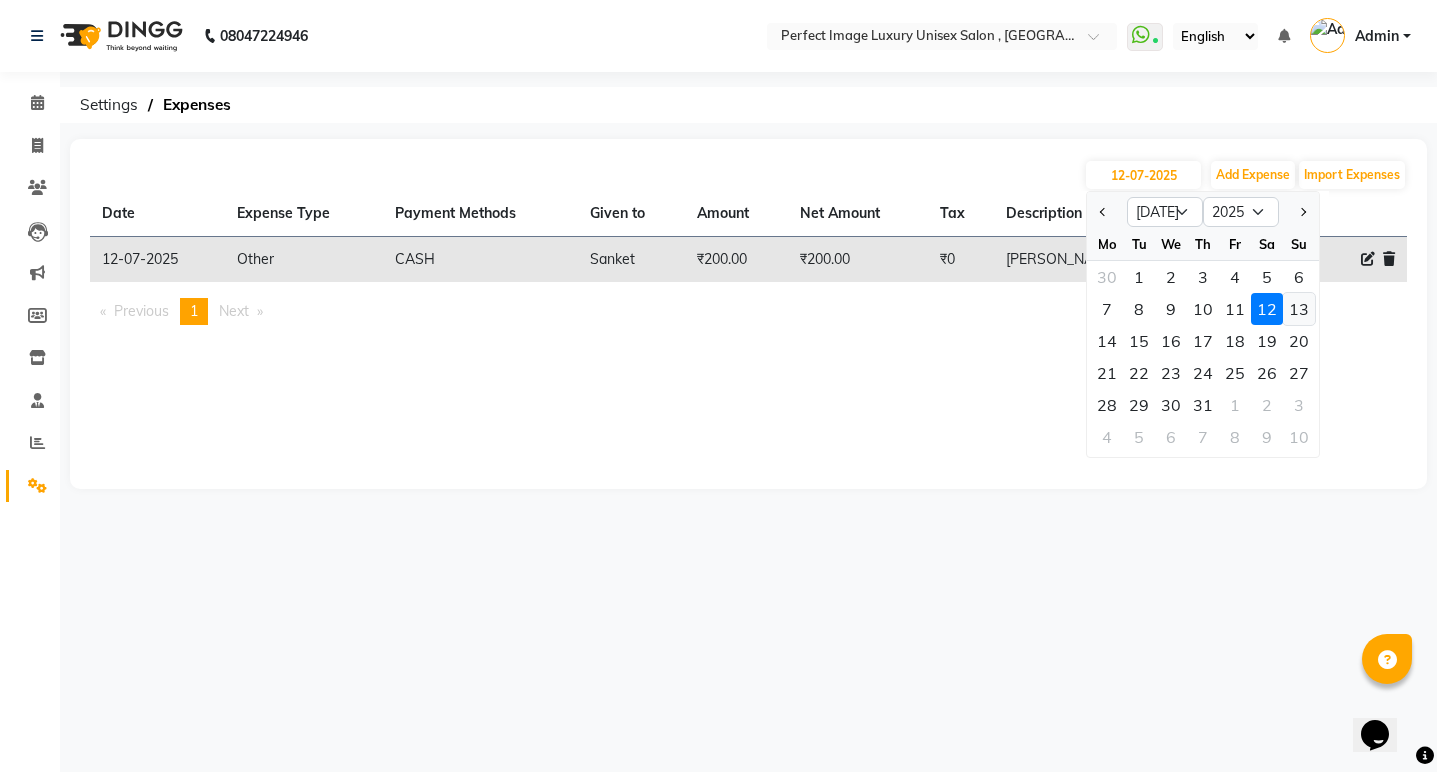click on "13" 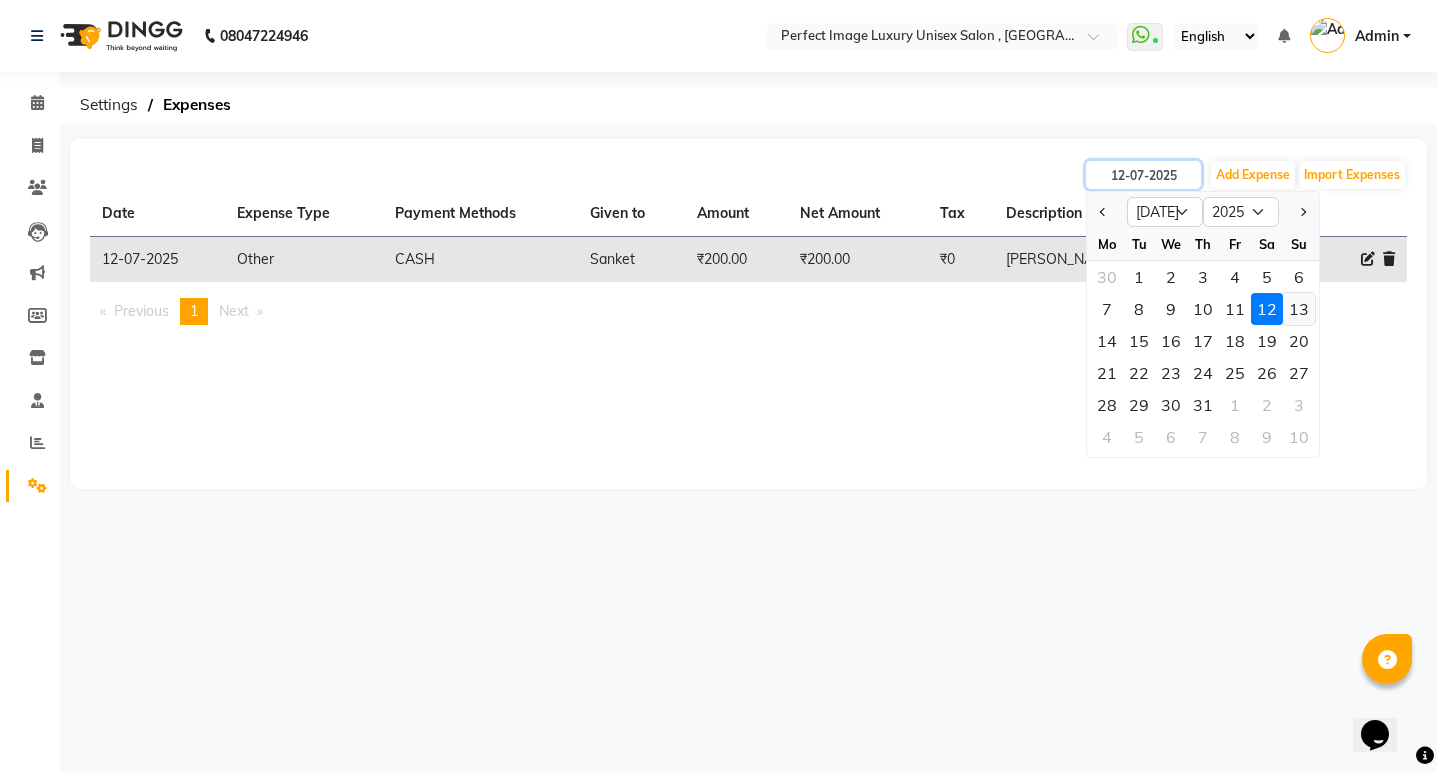 type on "[DATE]" 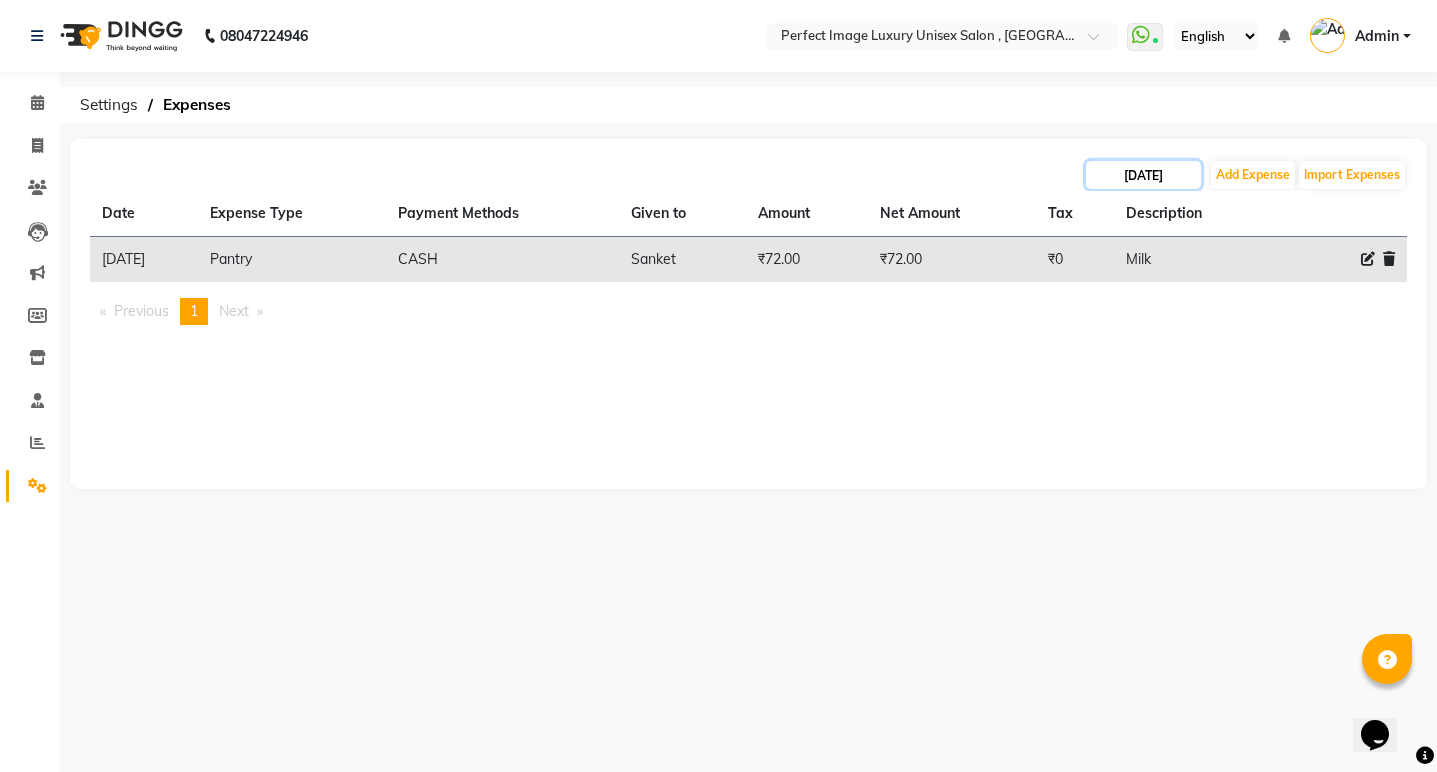 click on "[DATE]" 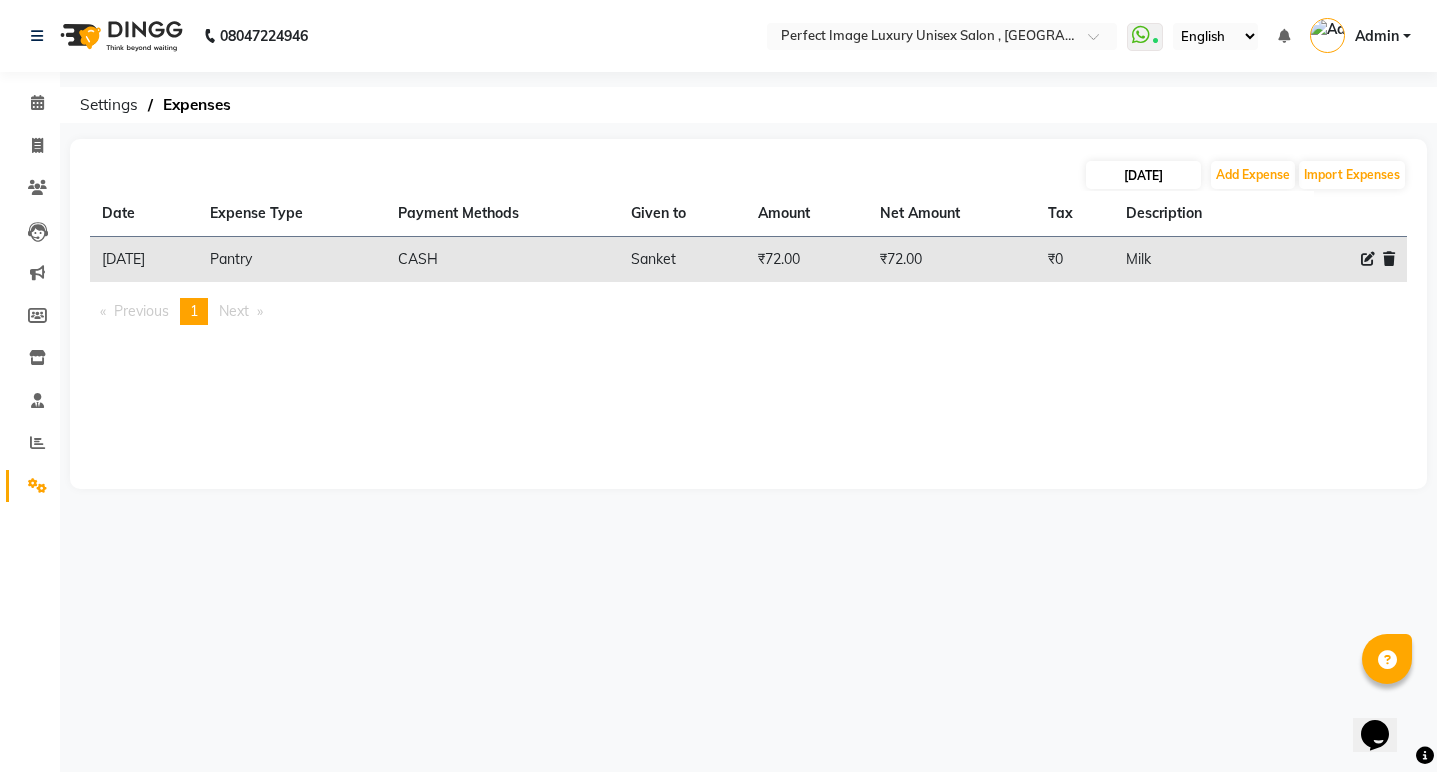 select on "7" 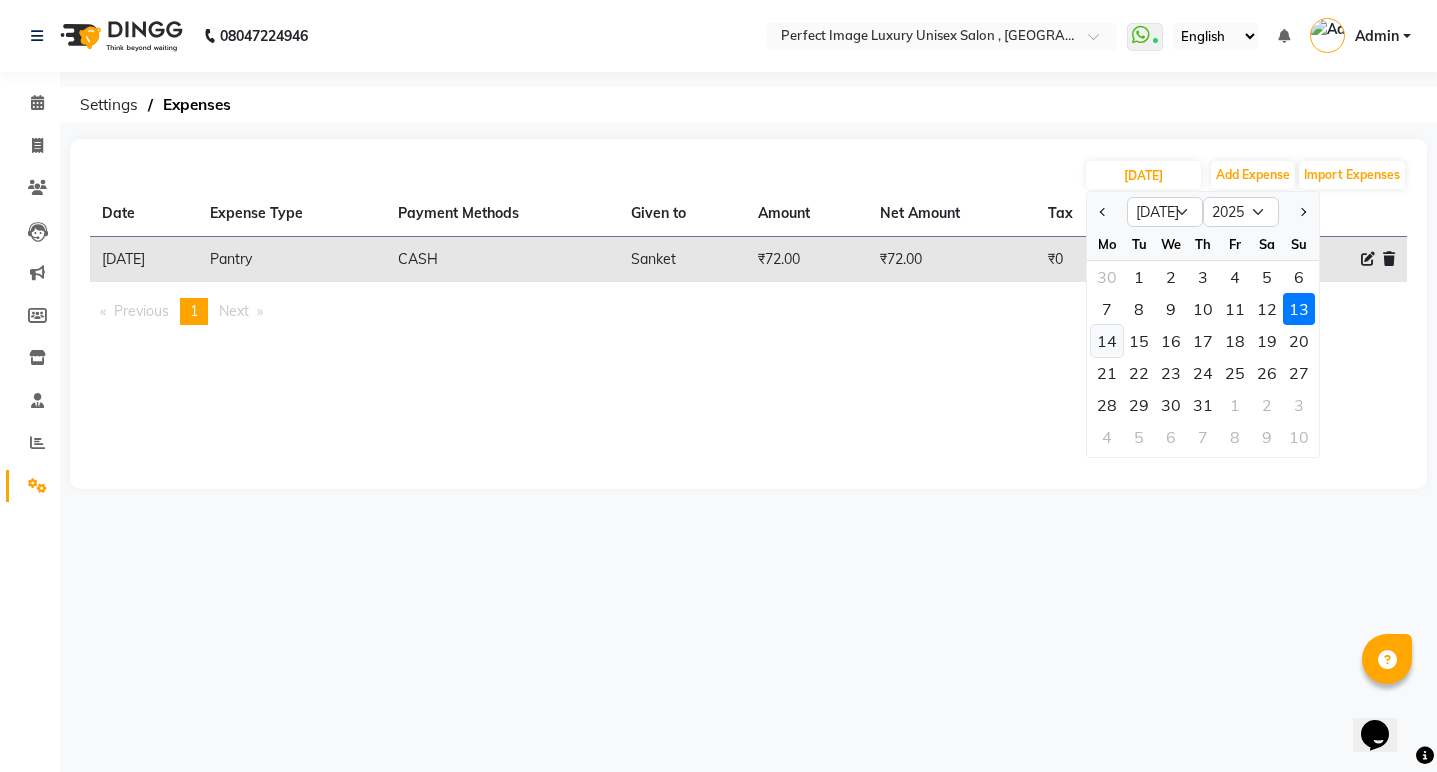 click on "14" 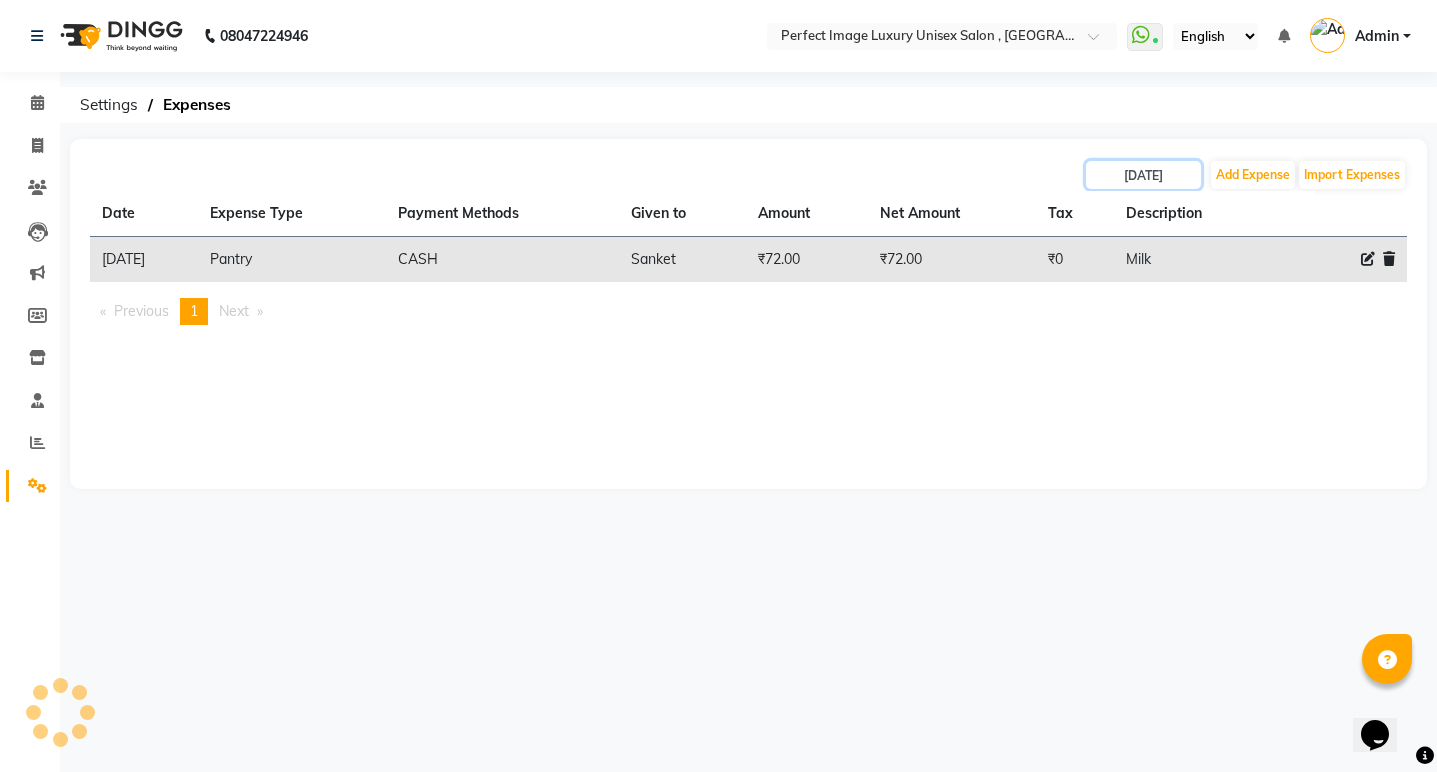 type on "[DATE]" 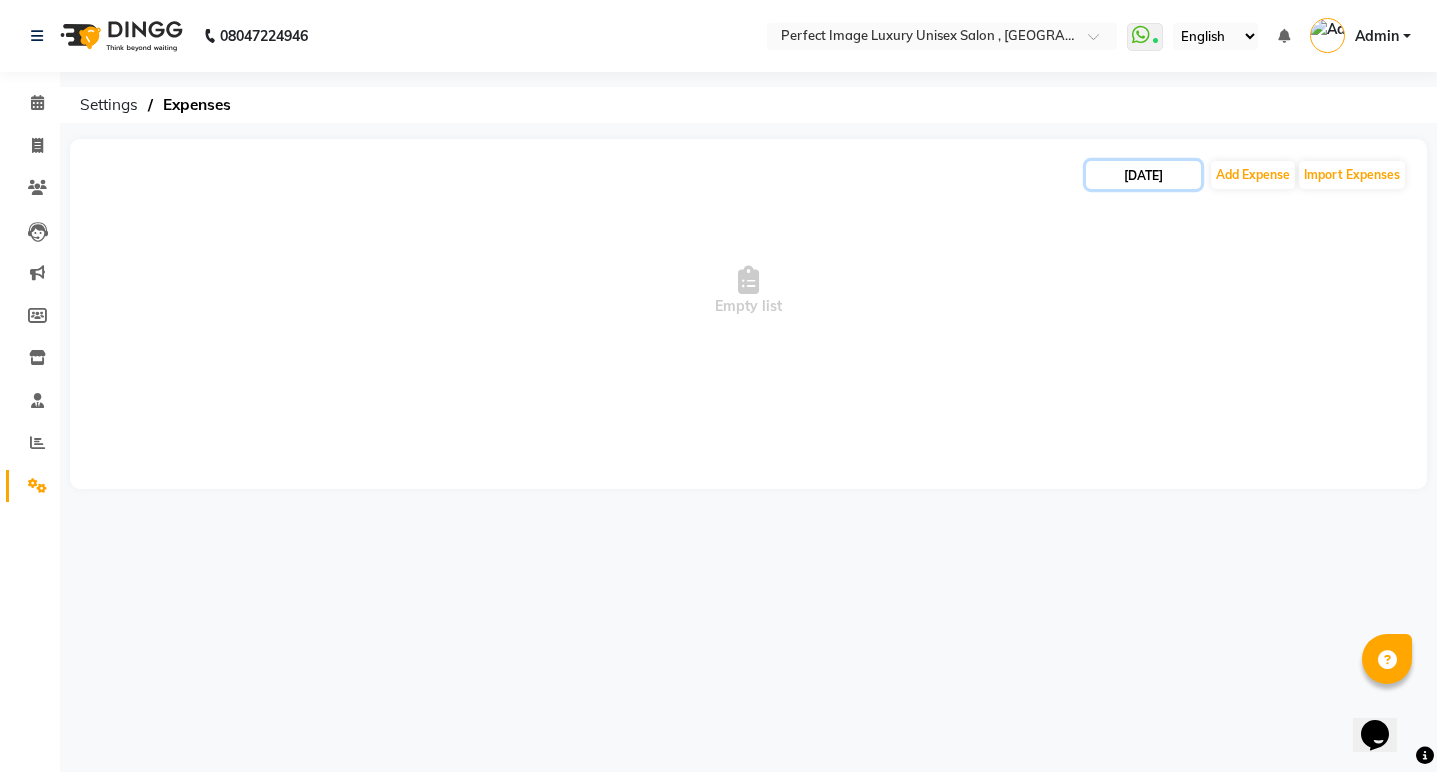 click on "[DATE]" 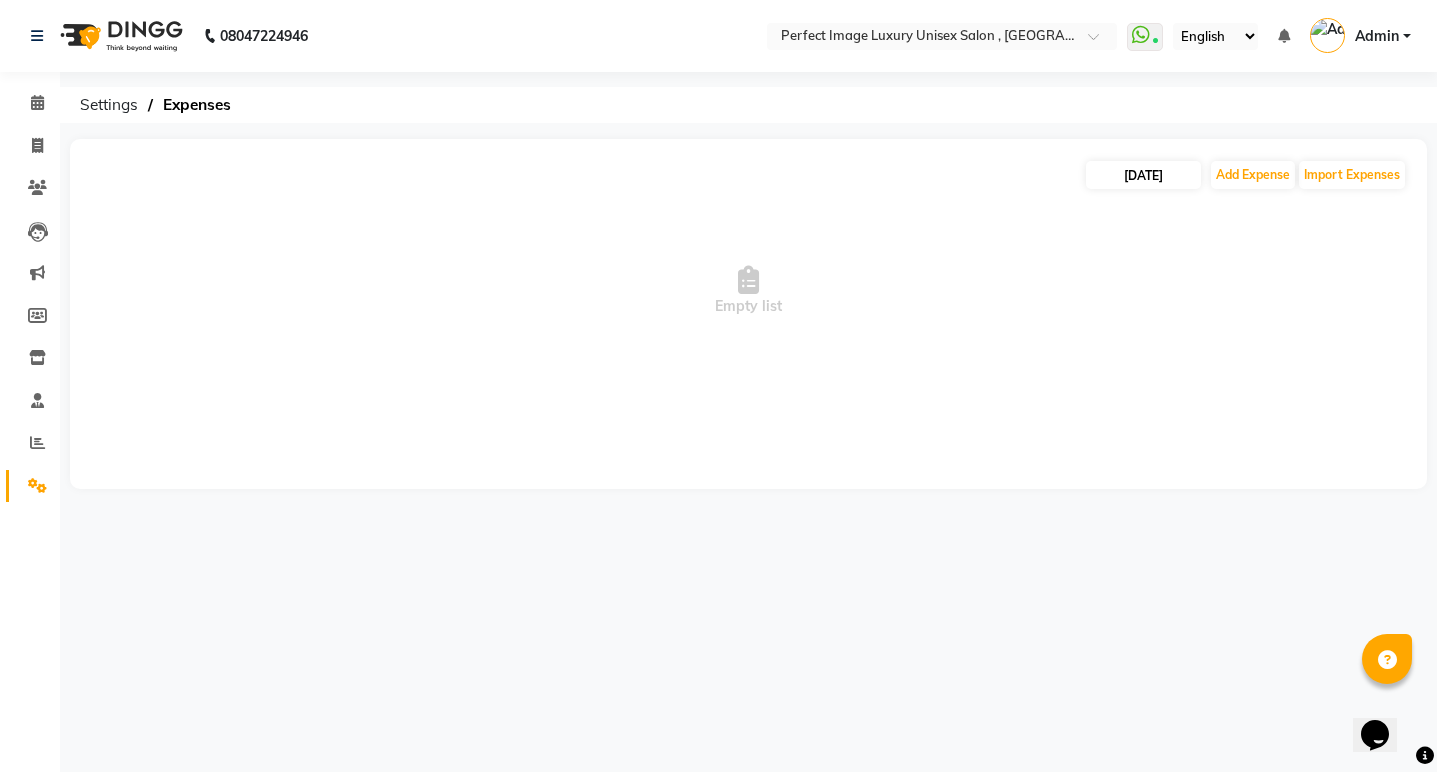 select on "7" 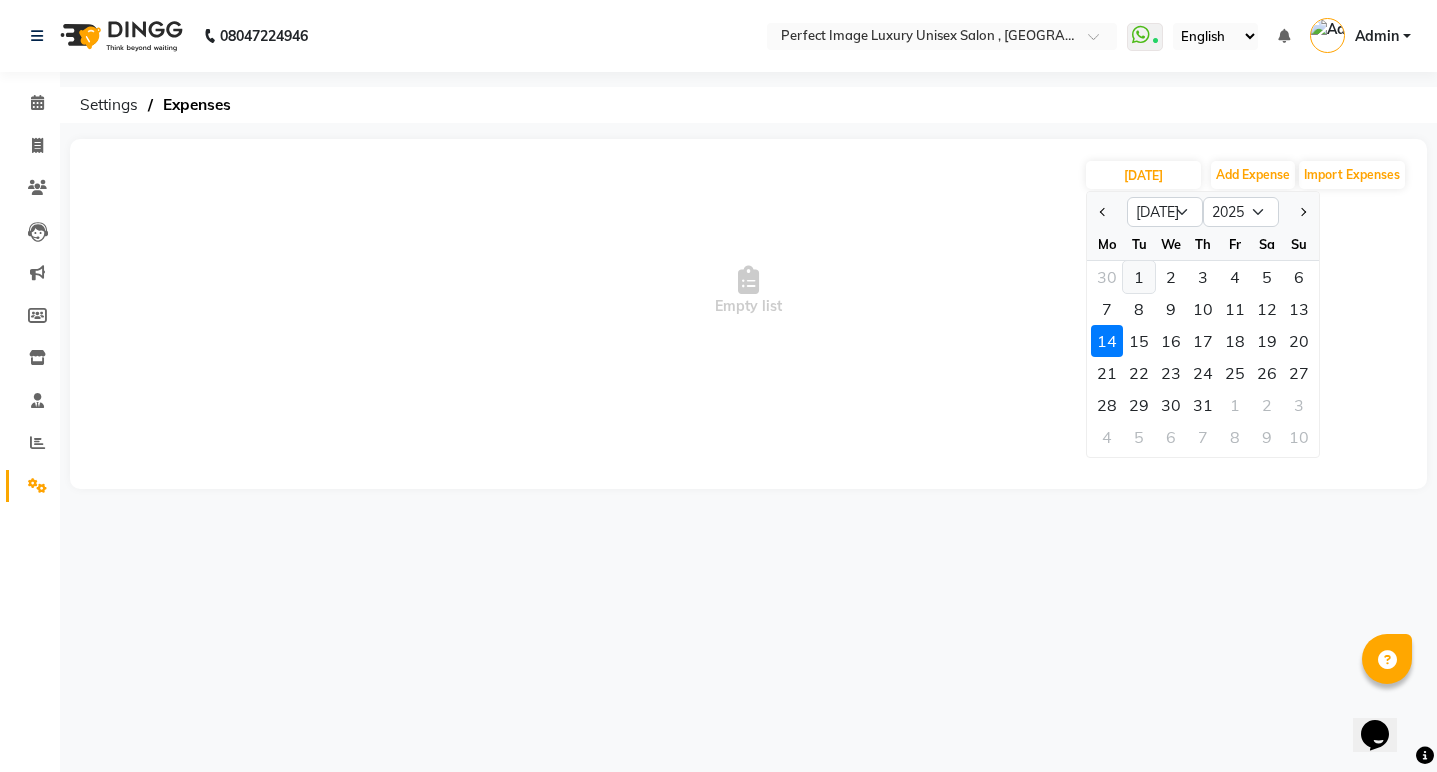 click on "1" 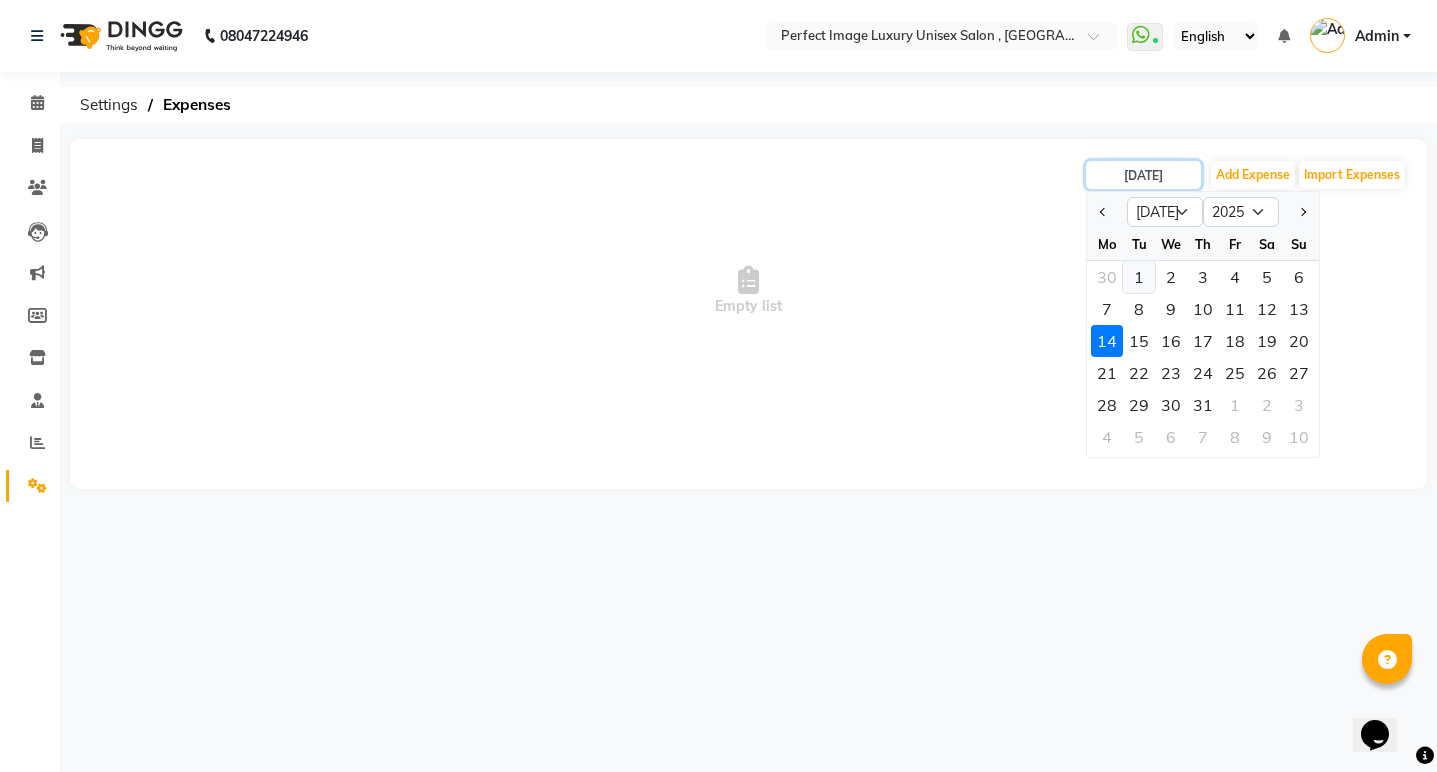 type on "[DATE]" 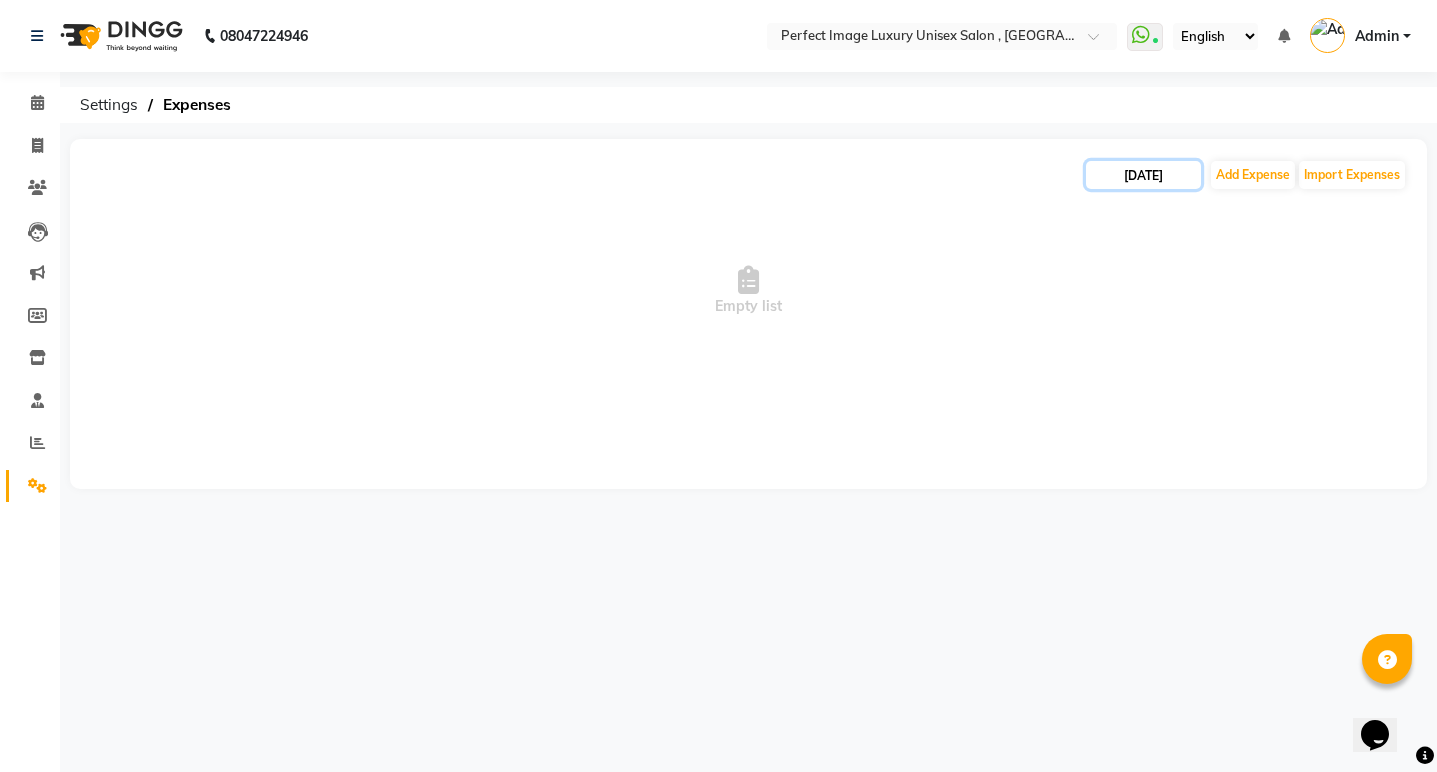 drag, startPoint x: 1189, startPoint y: 169, endPoint x: 1189, endPoint y: 188, distance: 19 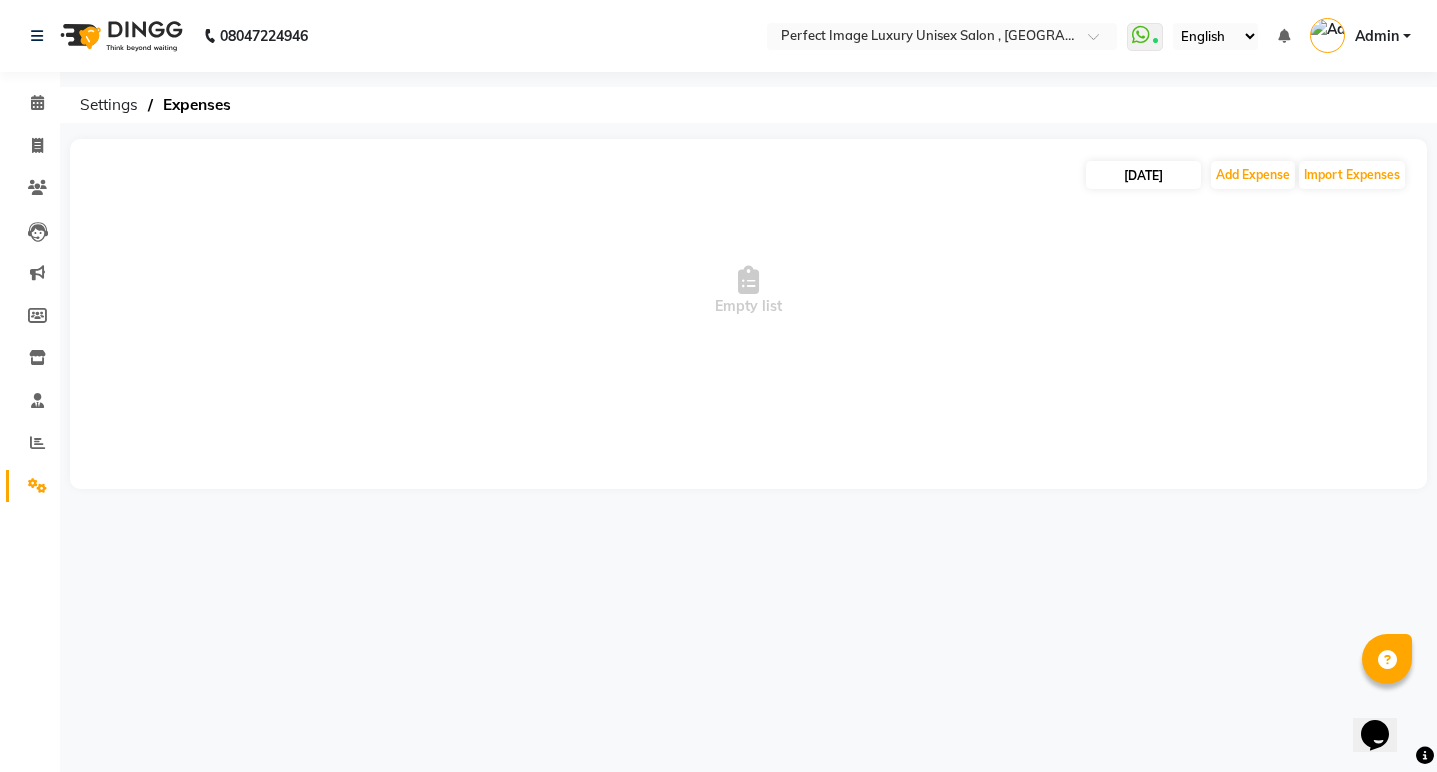 select on "7" 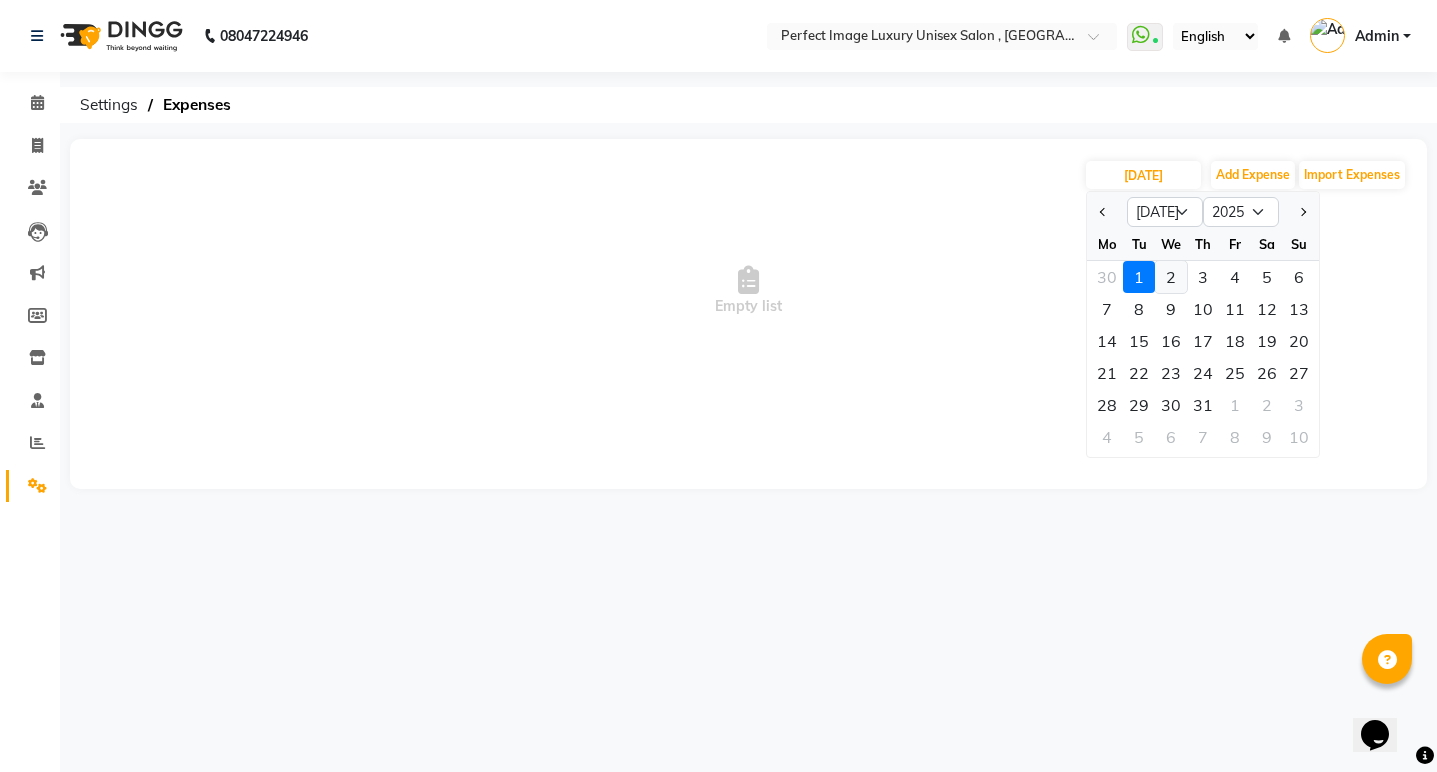 click on "2" 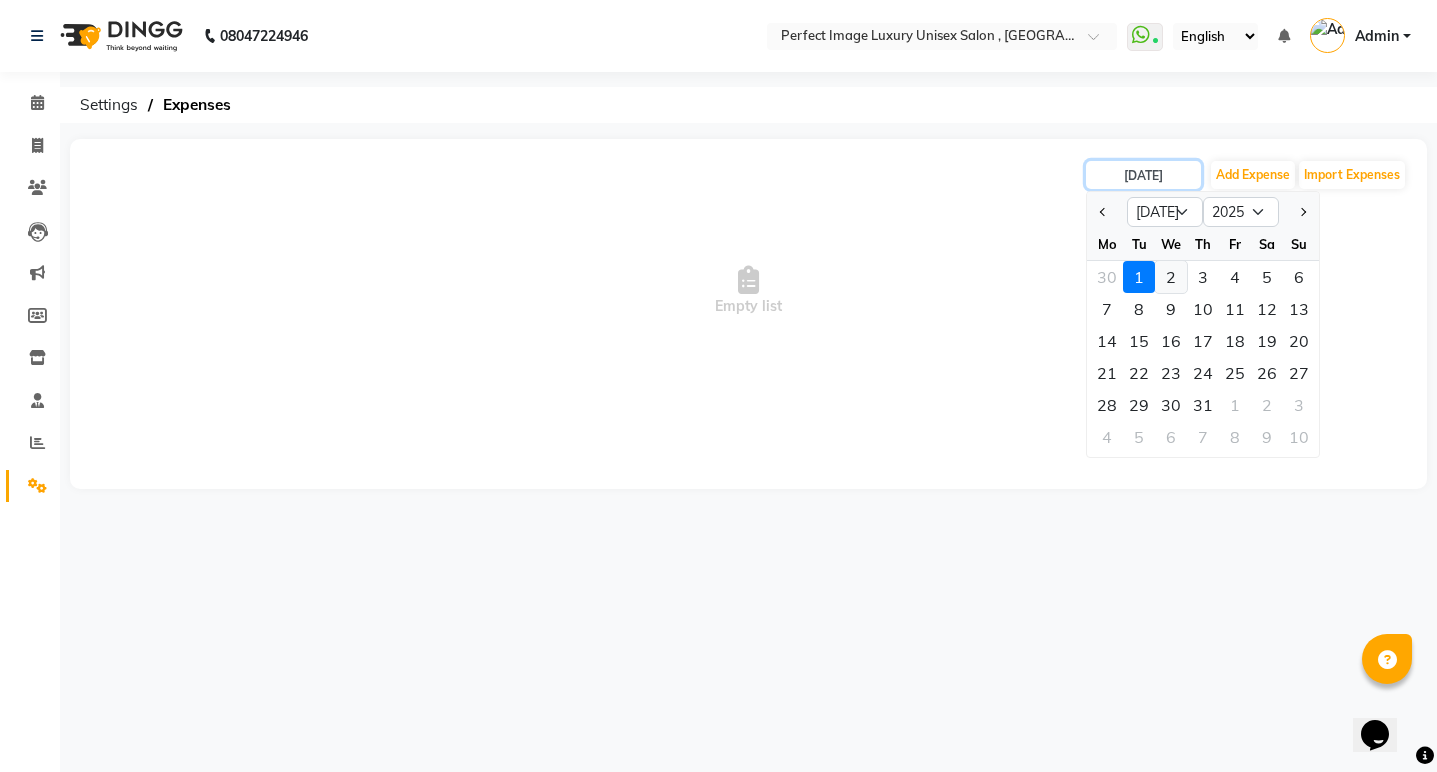 type on "[DATE]" 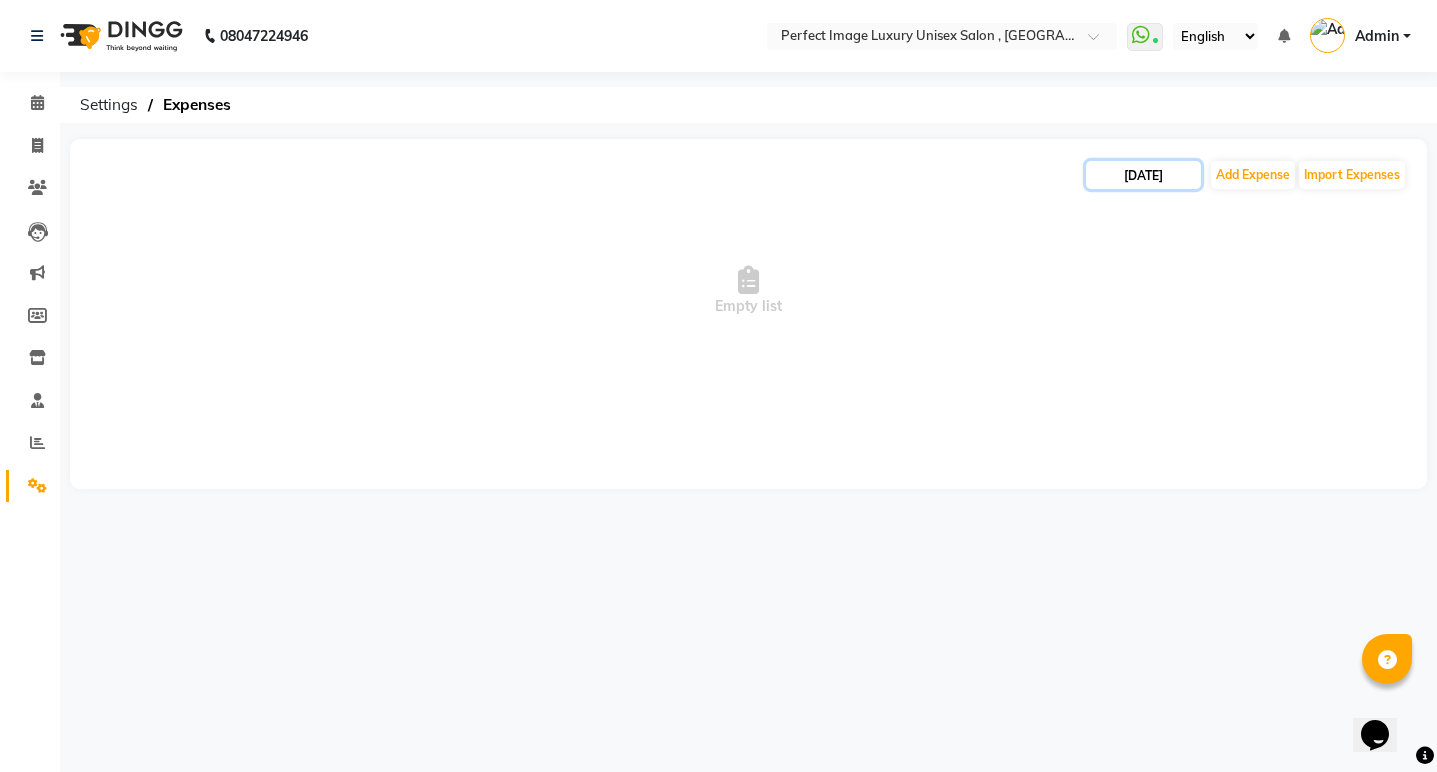 click on "[DATE]" 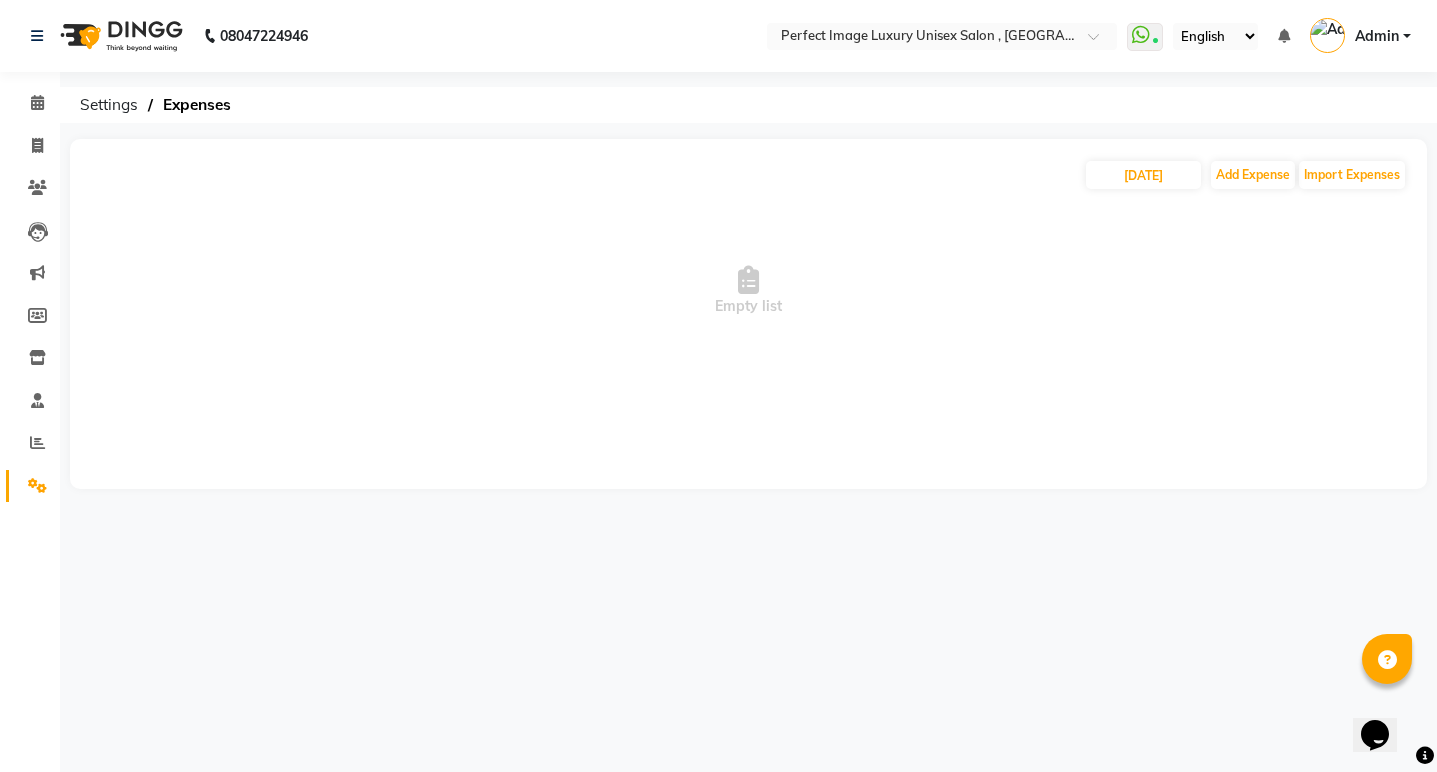 select on "7" 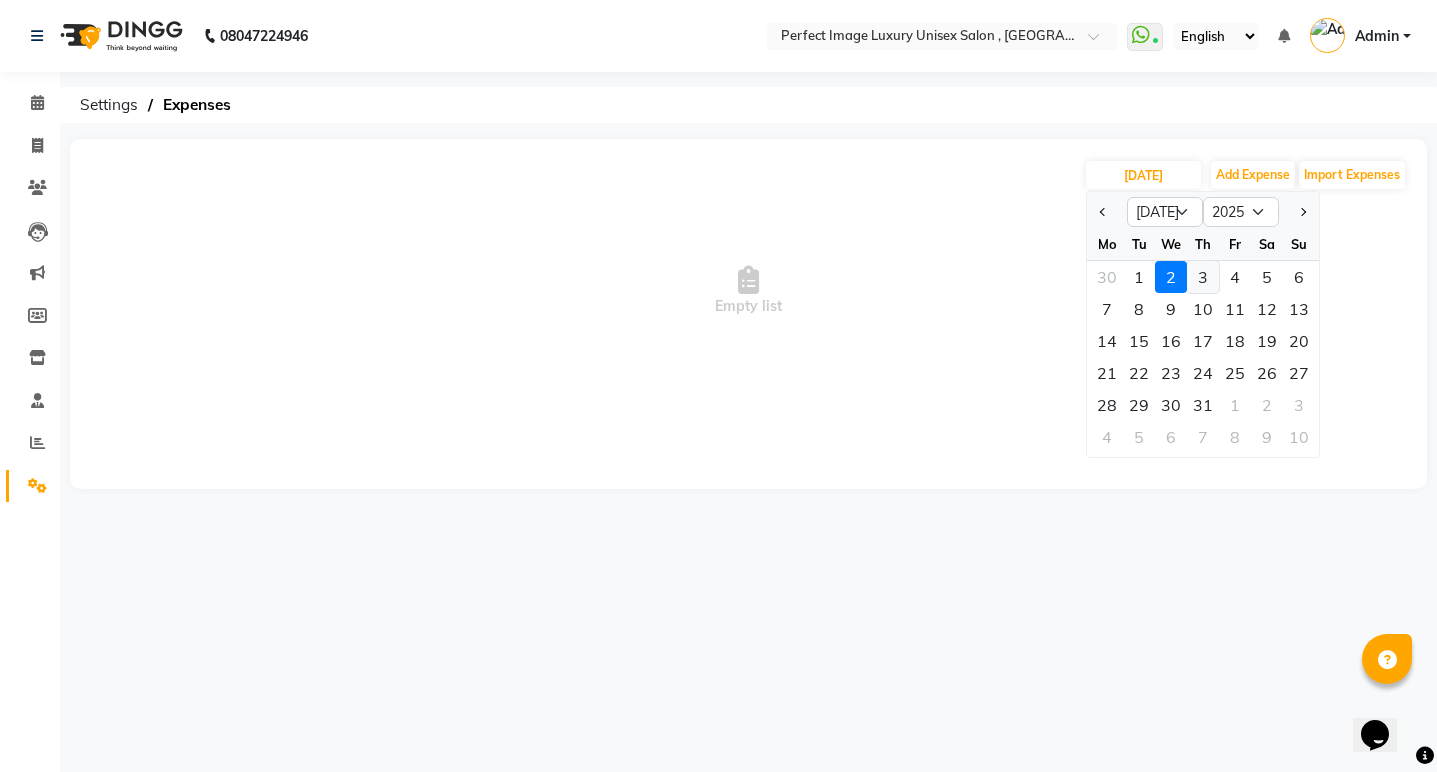click on "3" 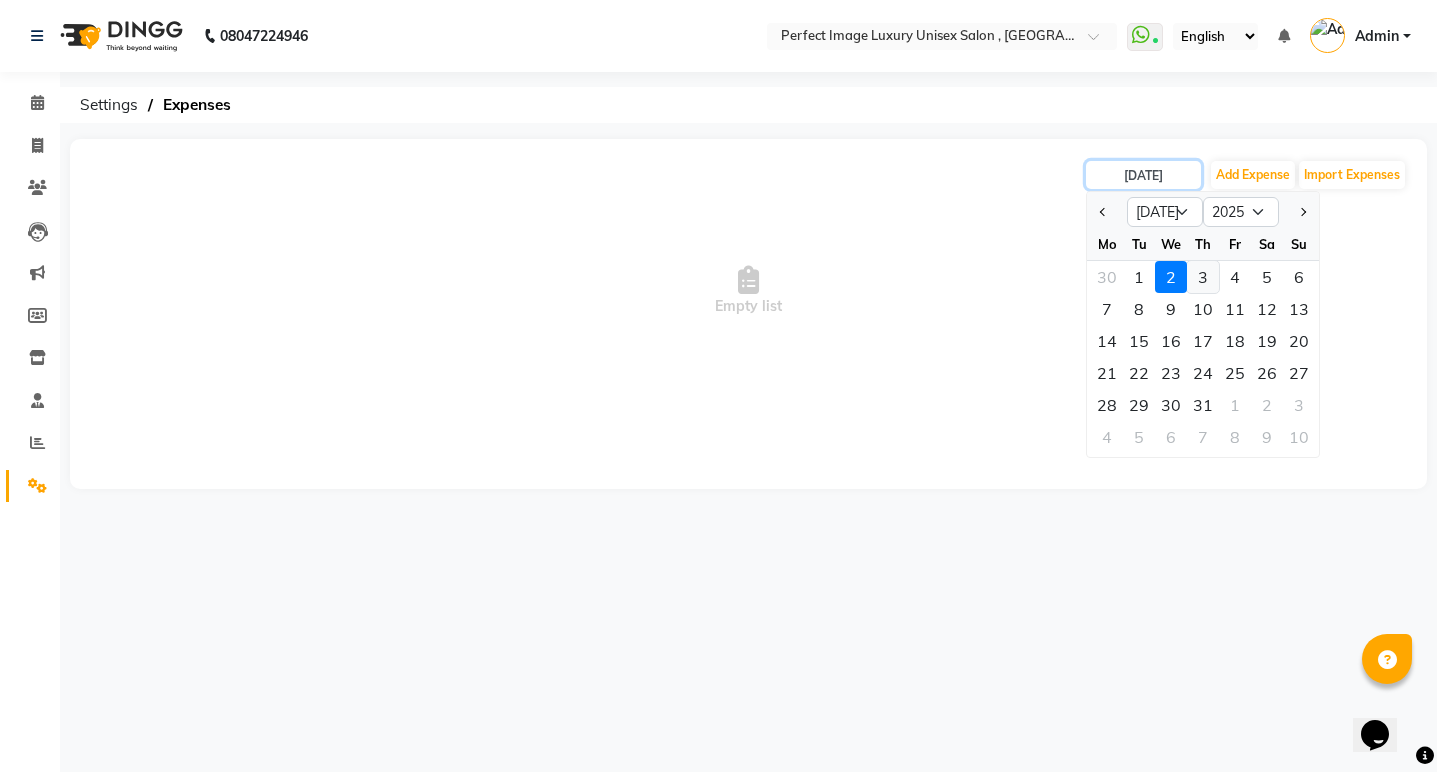 type on "[DATE]" 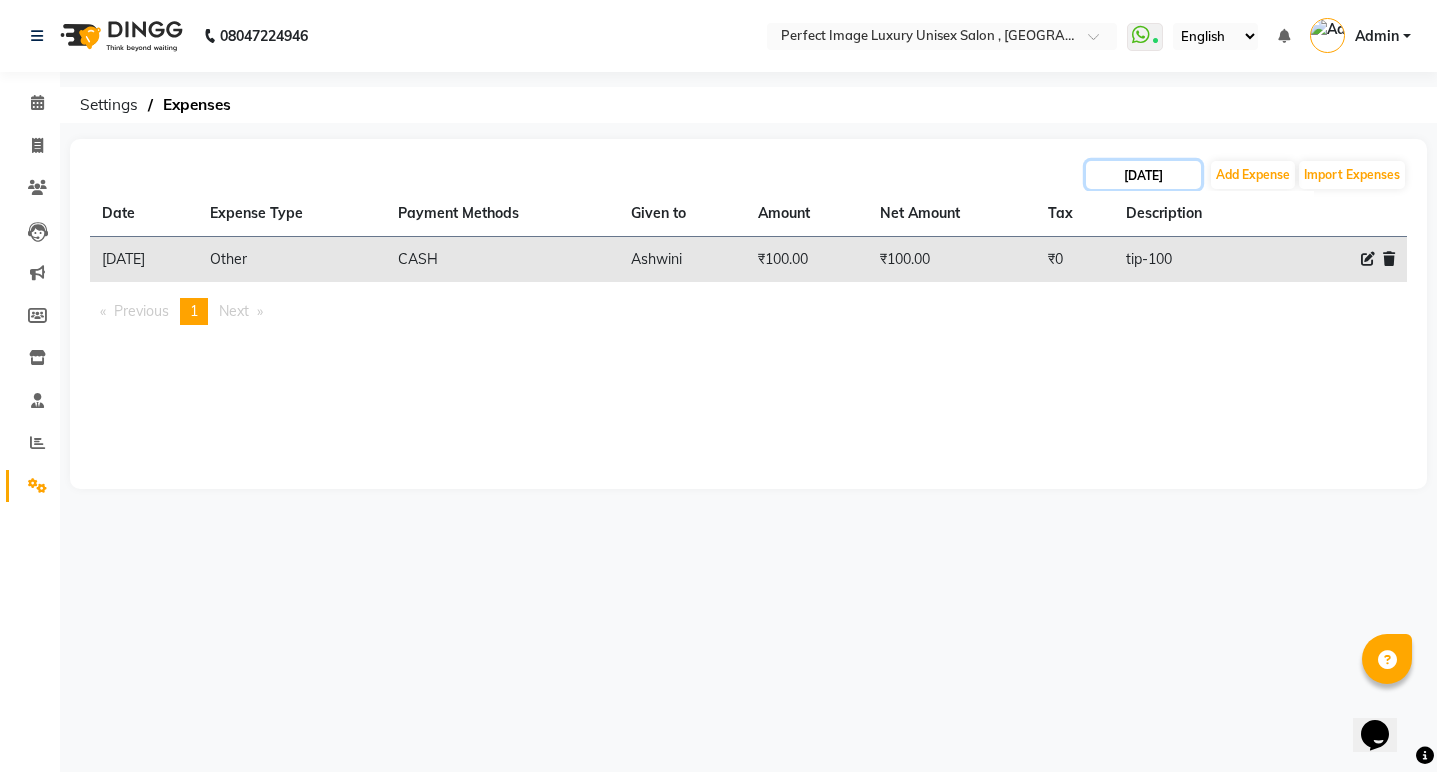 click on "[DATE]" 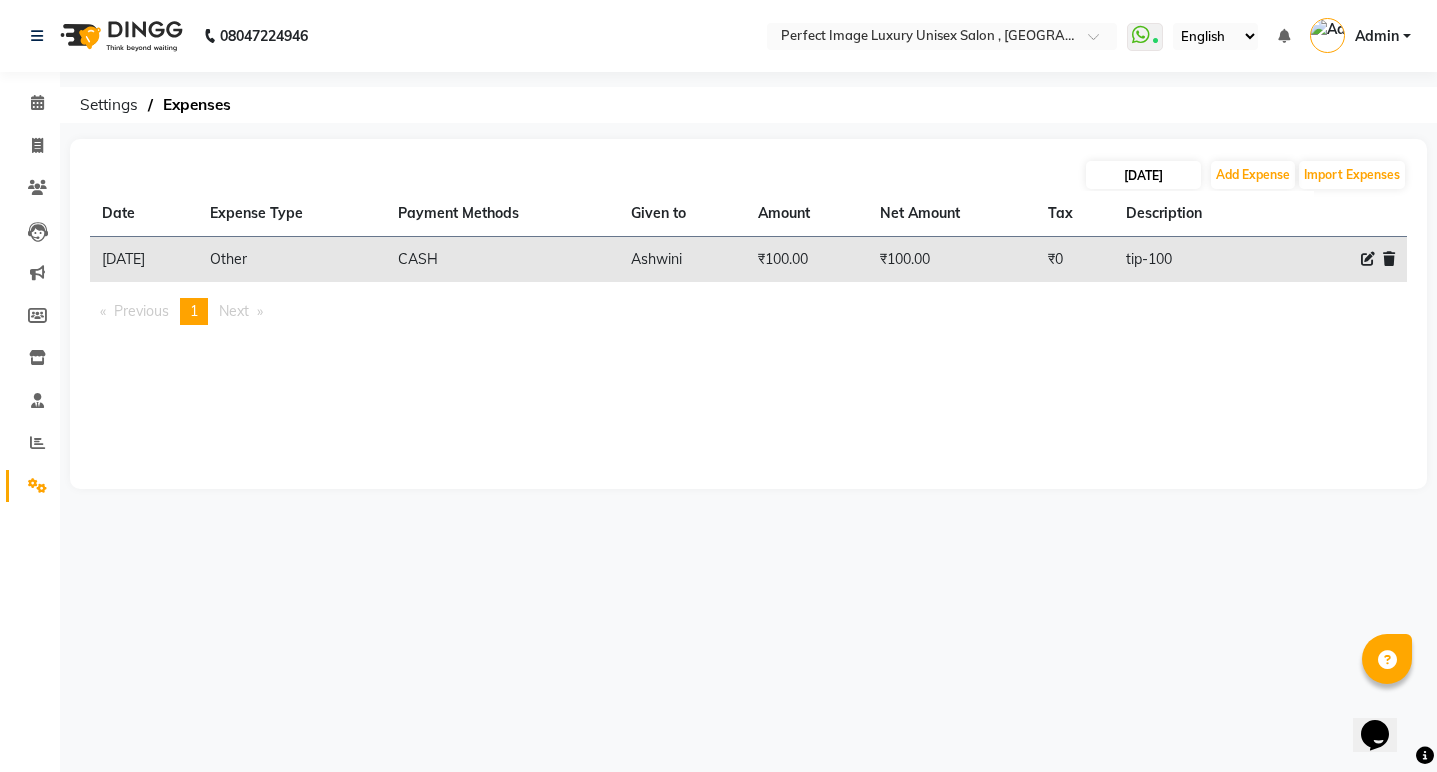 select on "7" 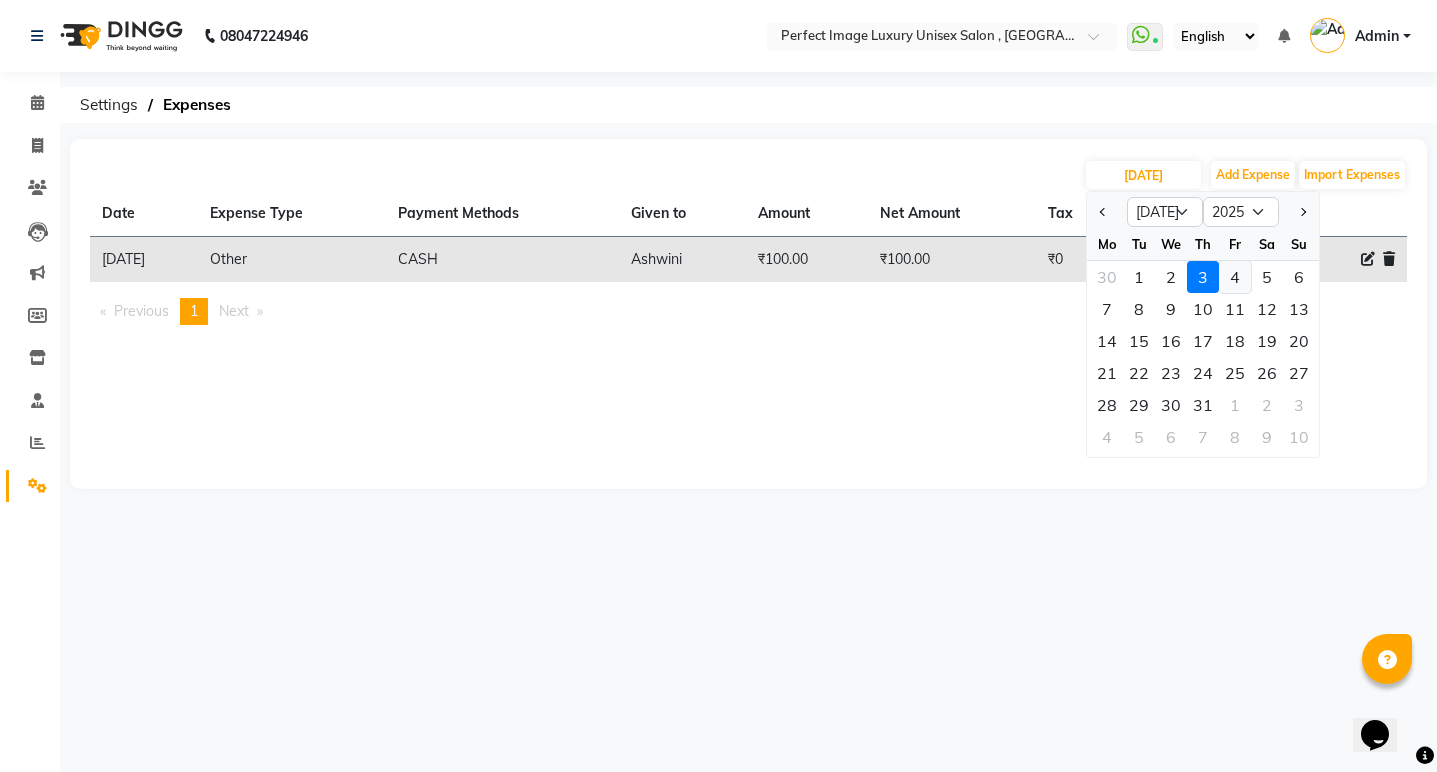 click on "4" 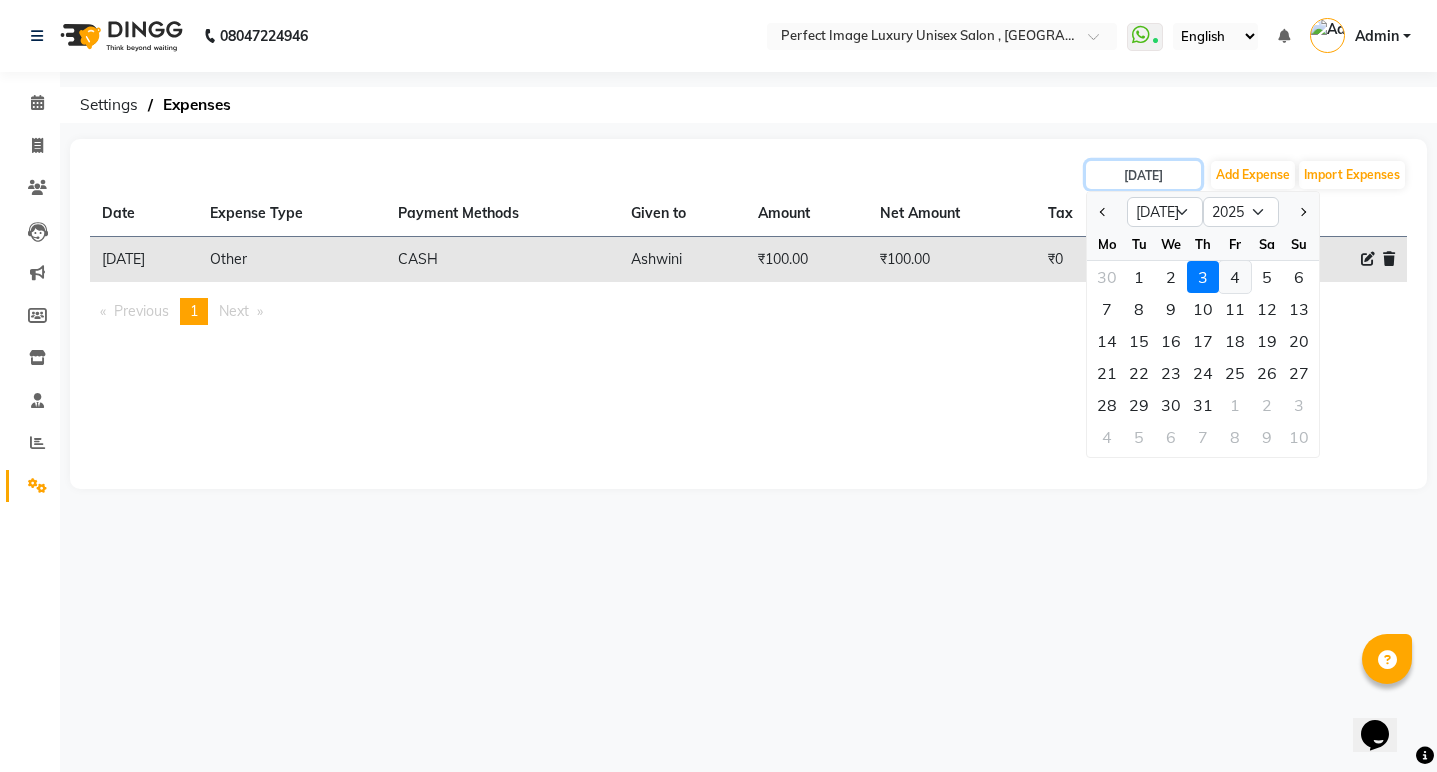 type on "[DATE]" 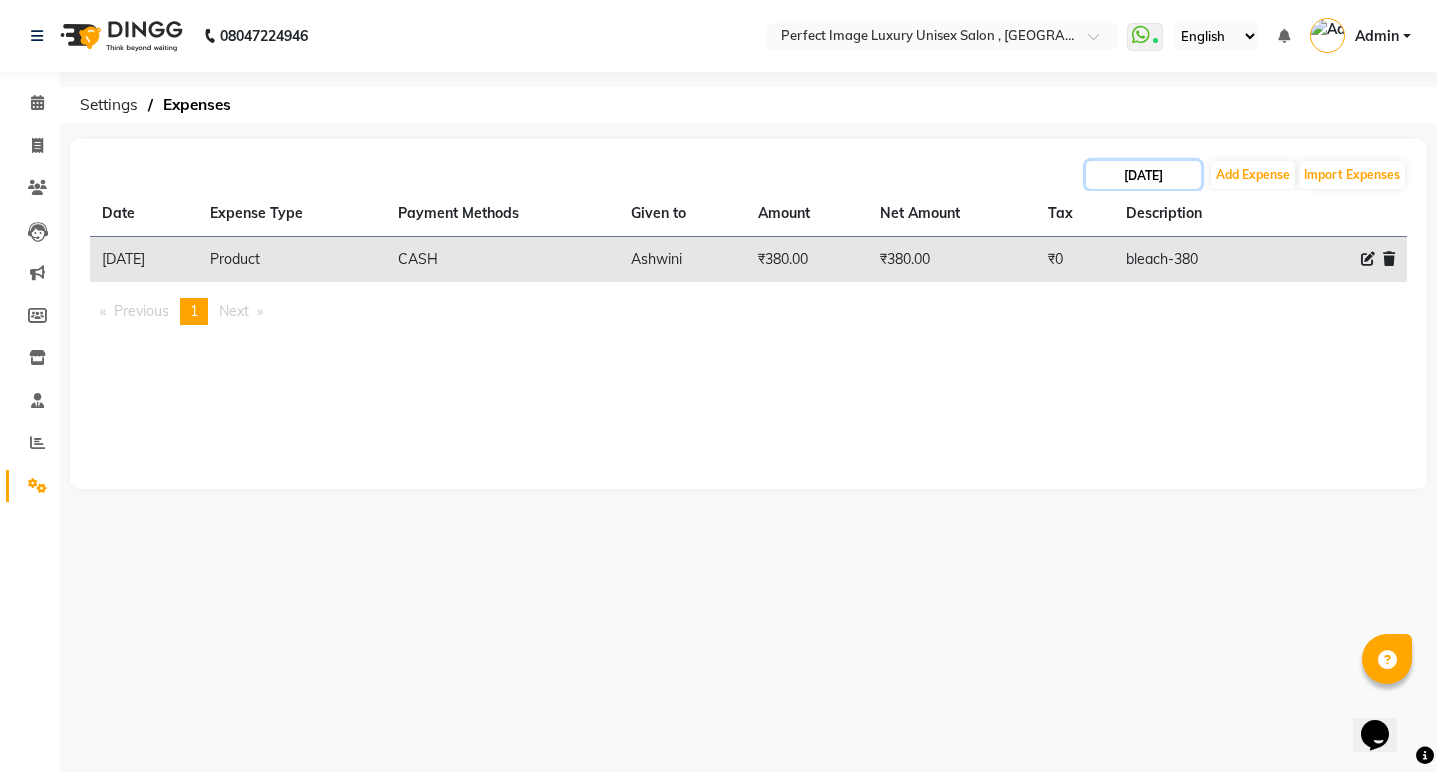click on "[DATE]" 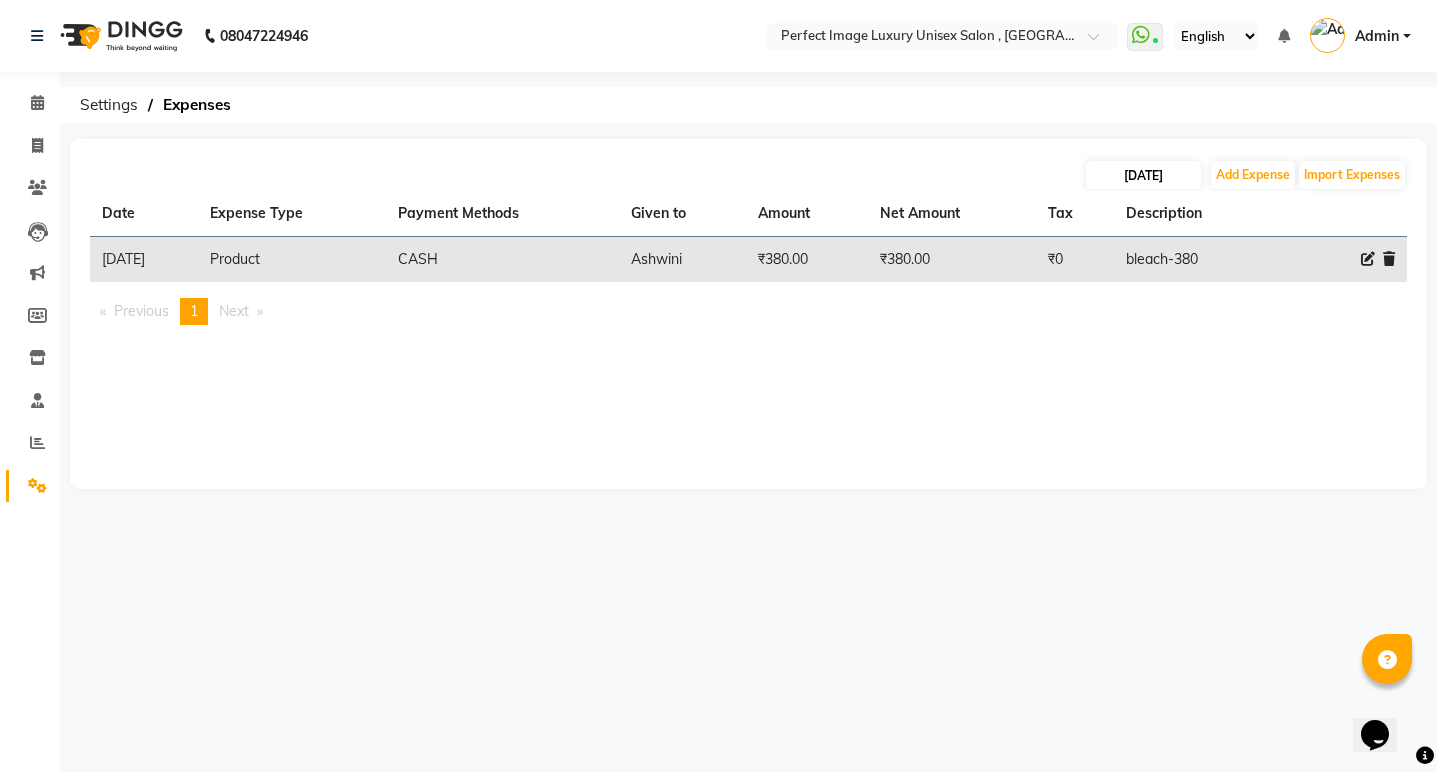 select on "7" 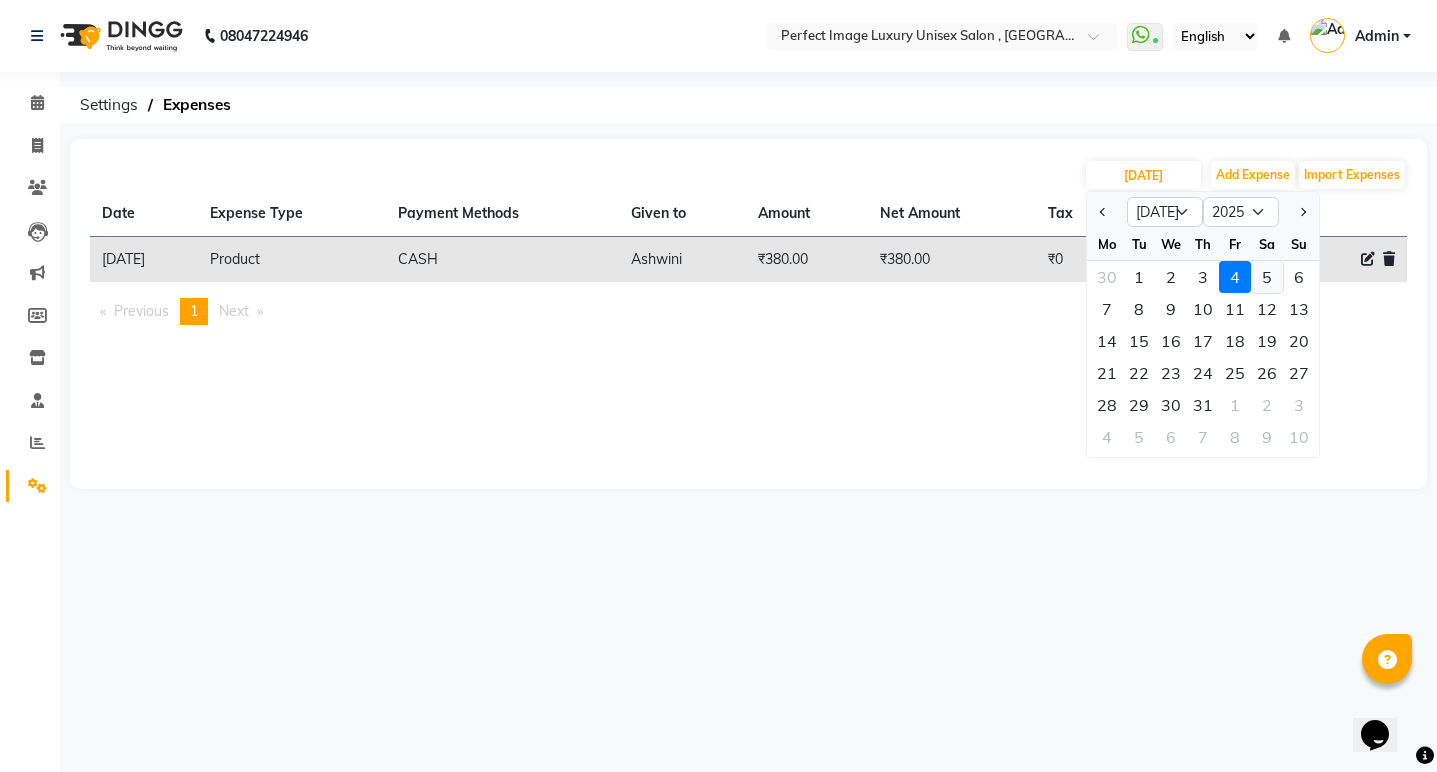 click on "5" 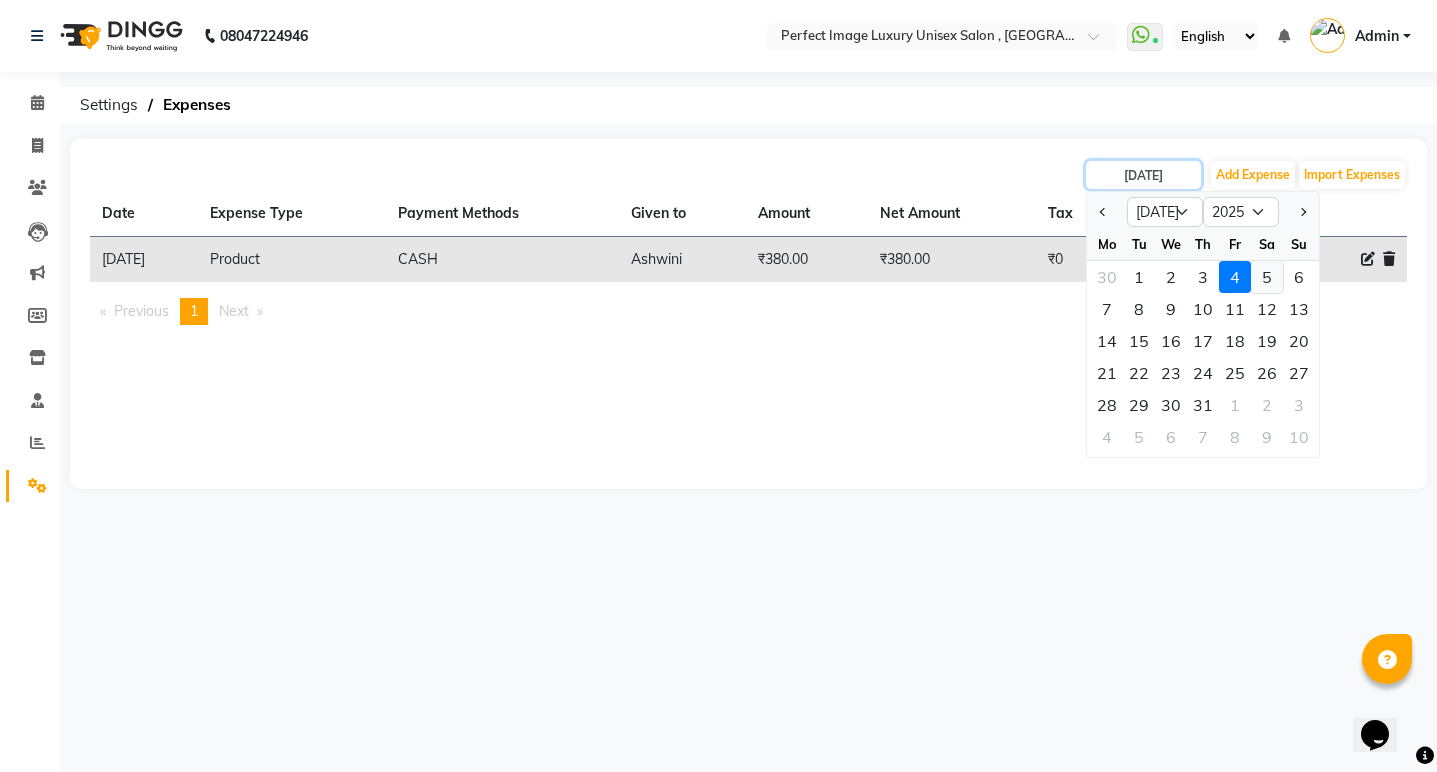 type on "[DATE]" 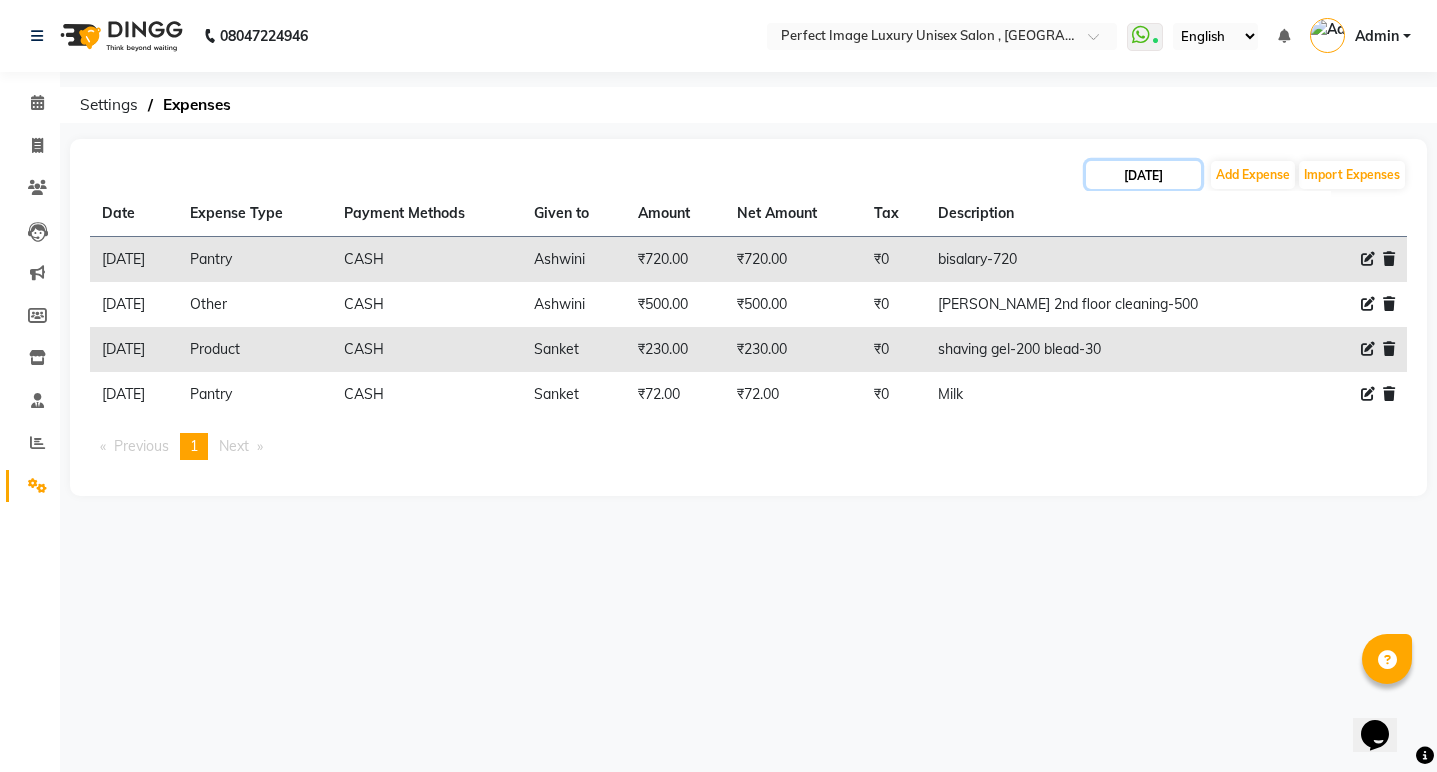 click on "[DATE]" 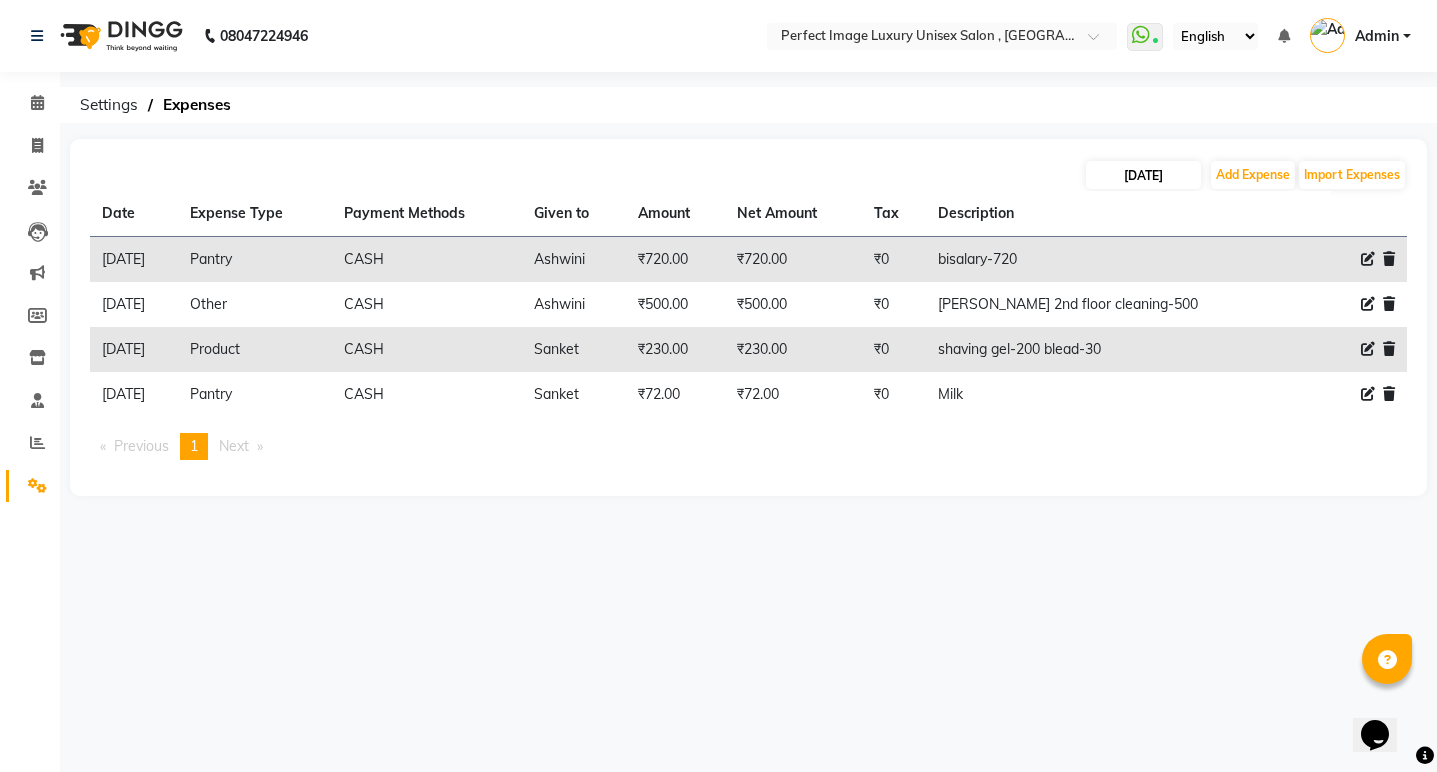 select on "7" 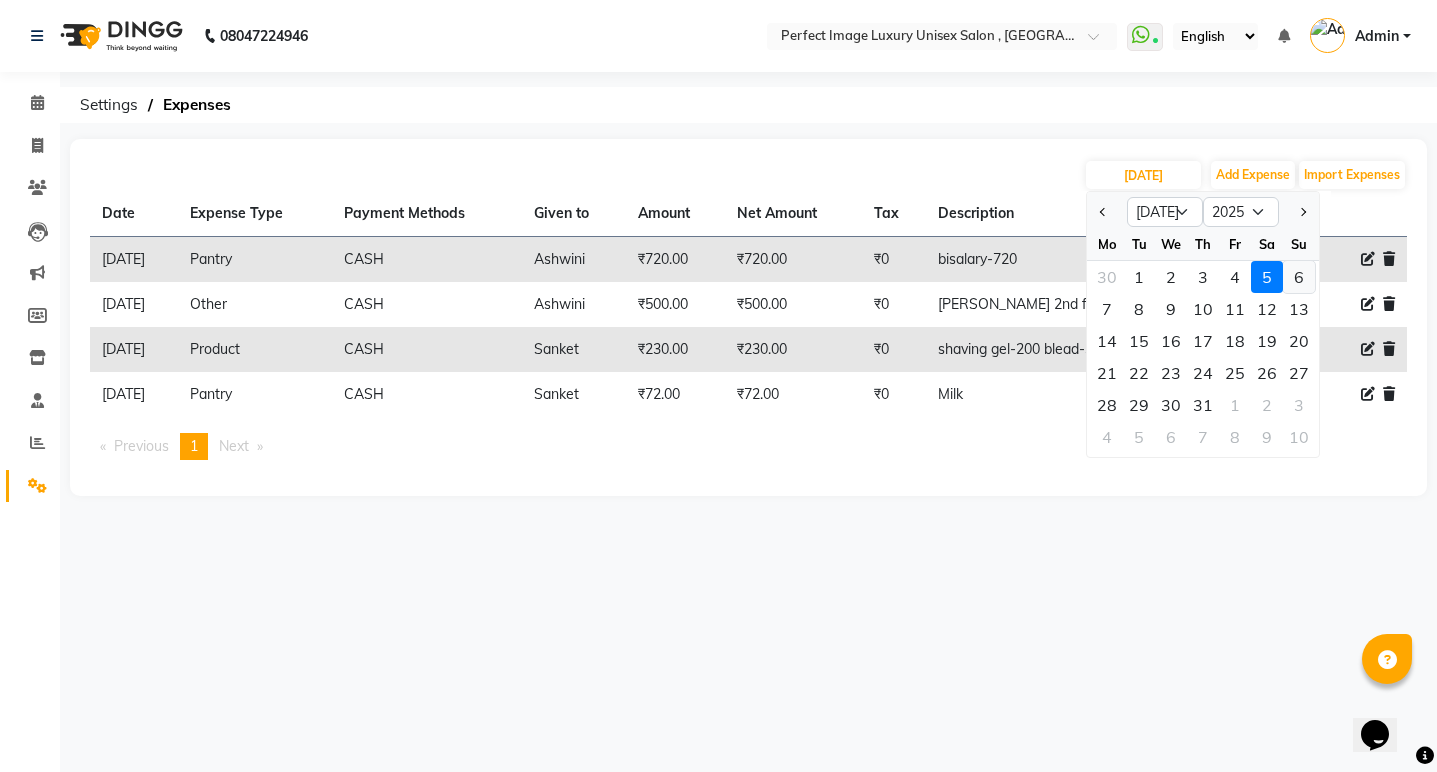 click on "6" 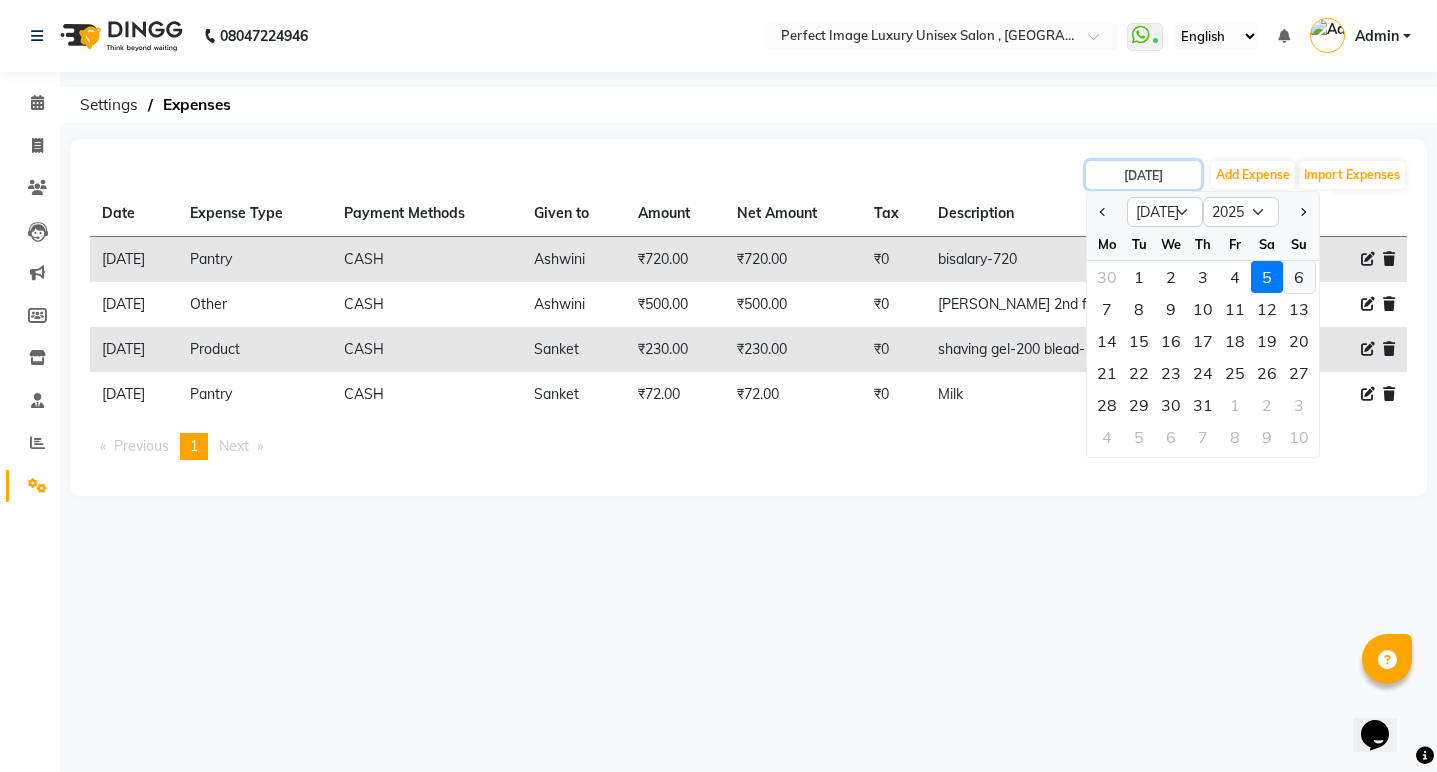 type on "[DATE]" 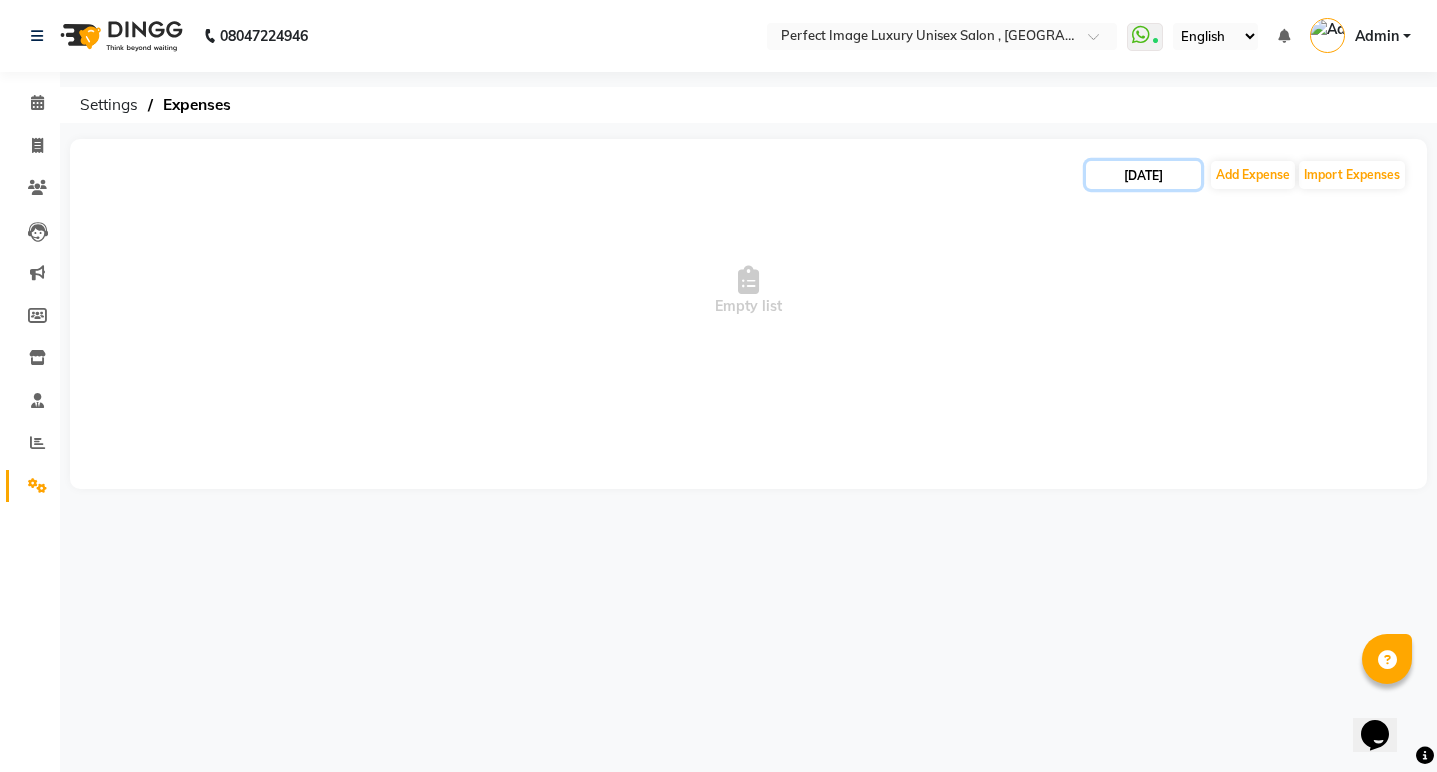 click on "[DATE]" 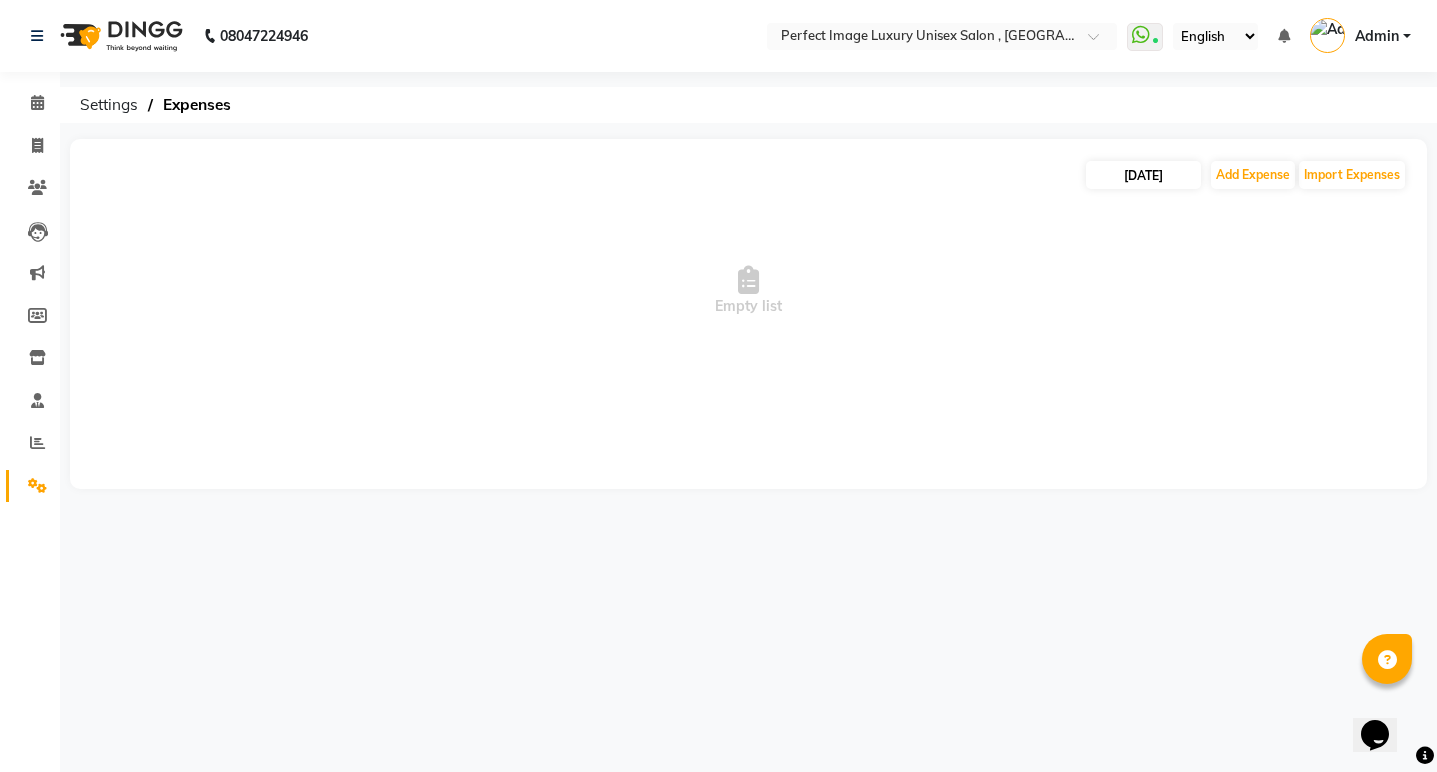 select on "7" 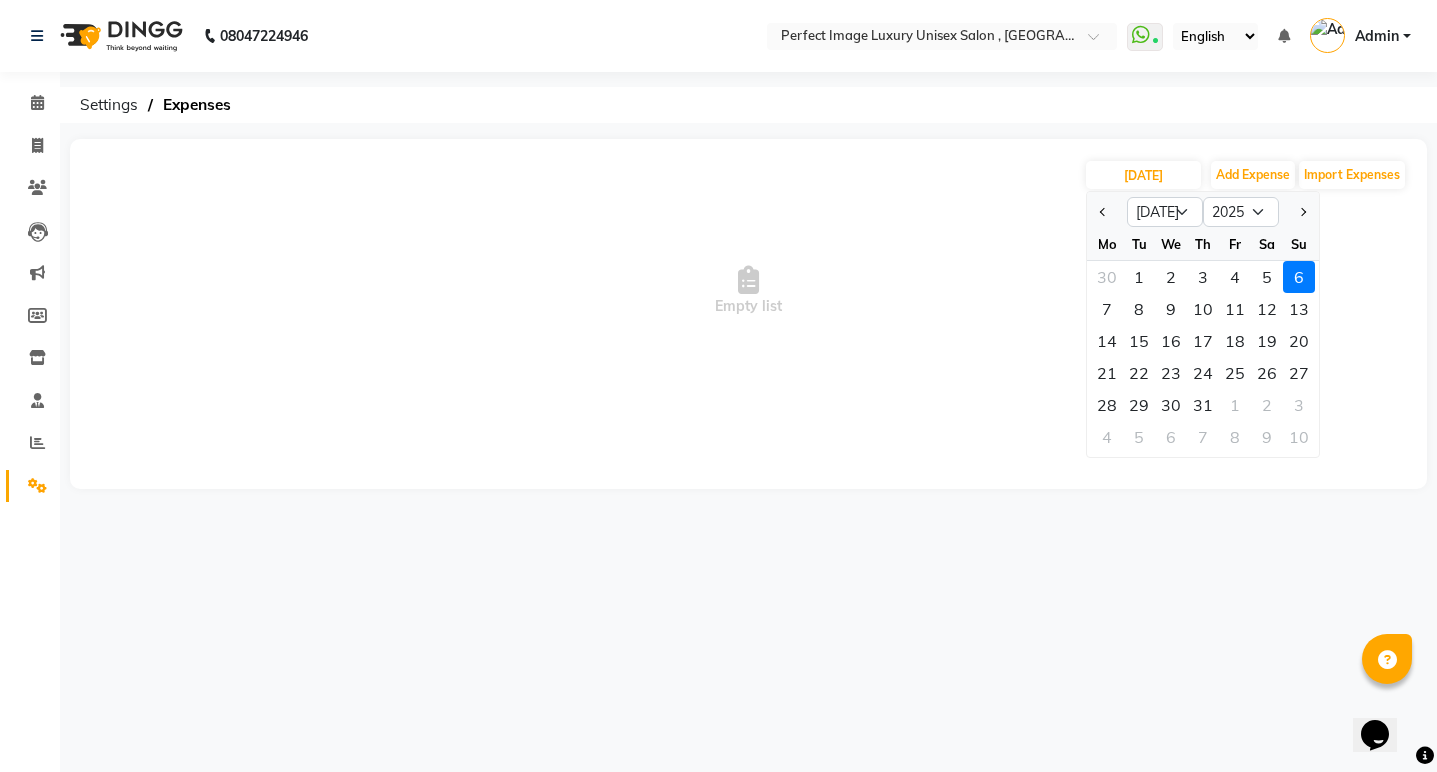 click on "7" 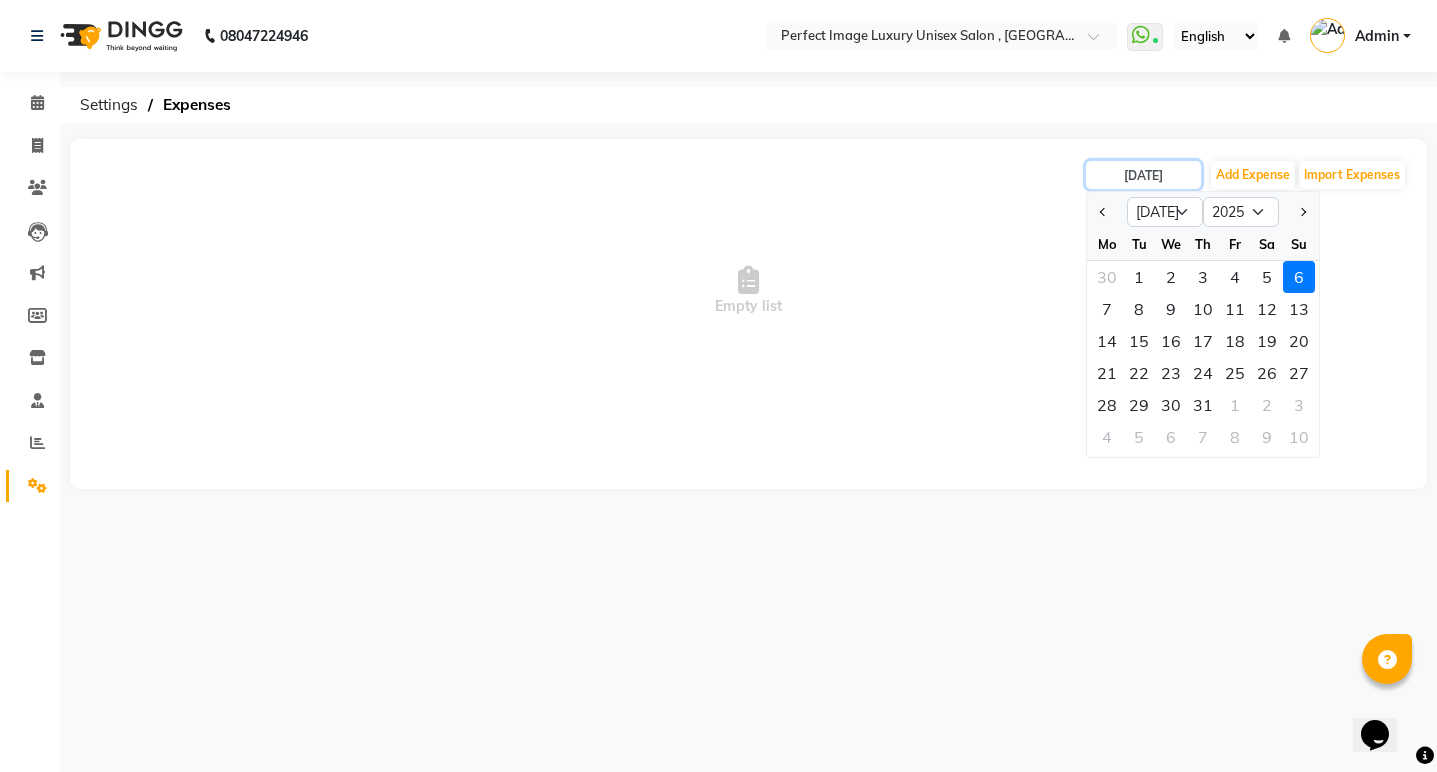 type on "[DATE]" 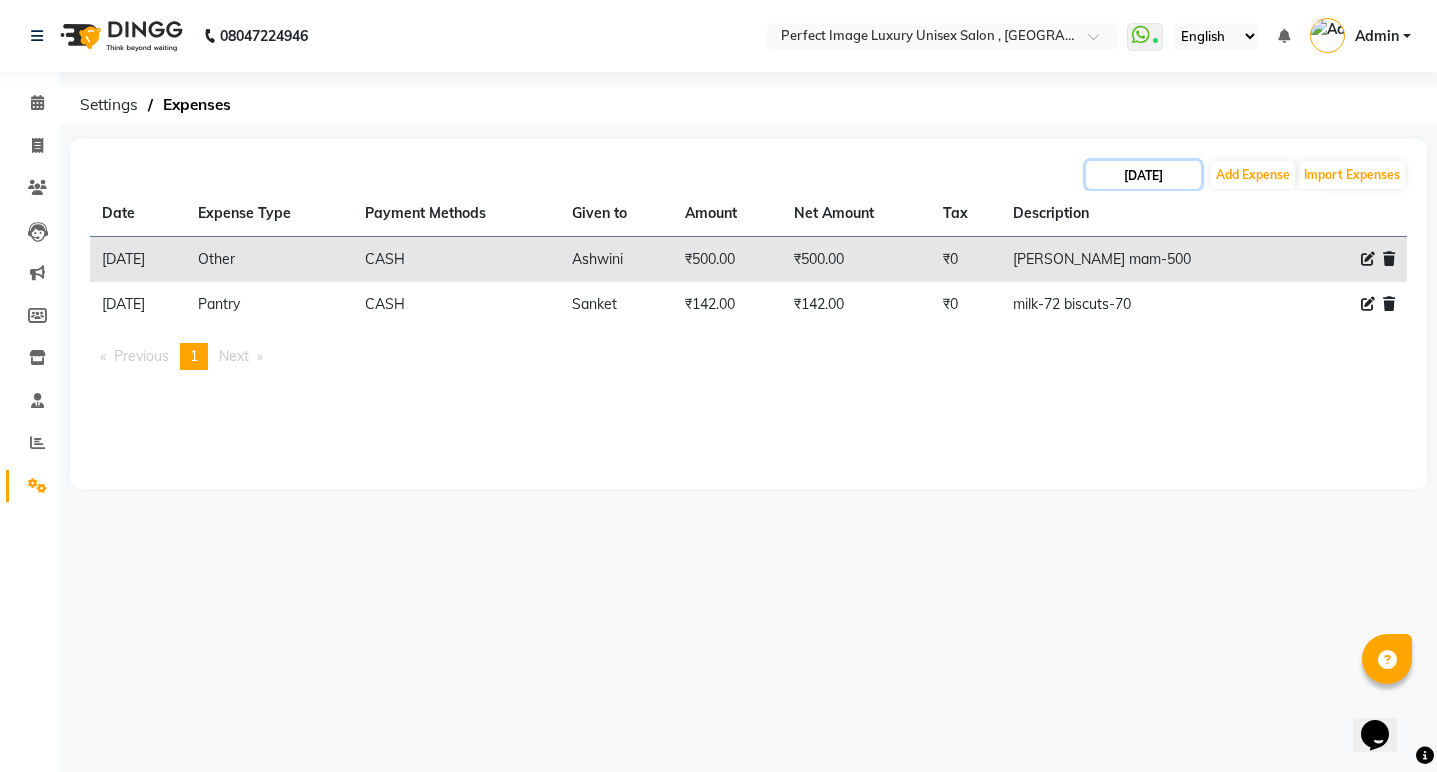 click on "[DATE]" 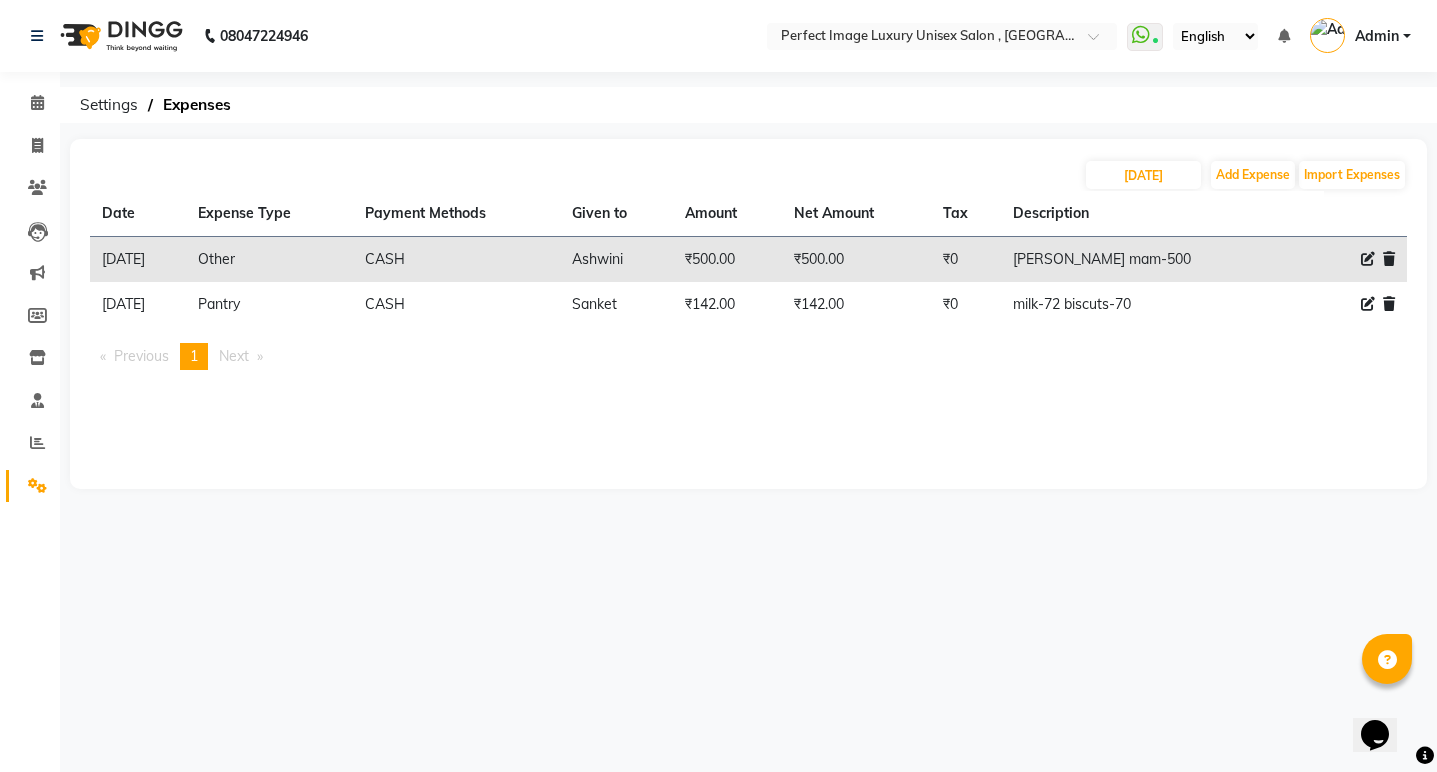 select on "7" 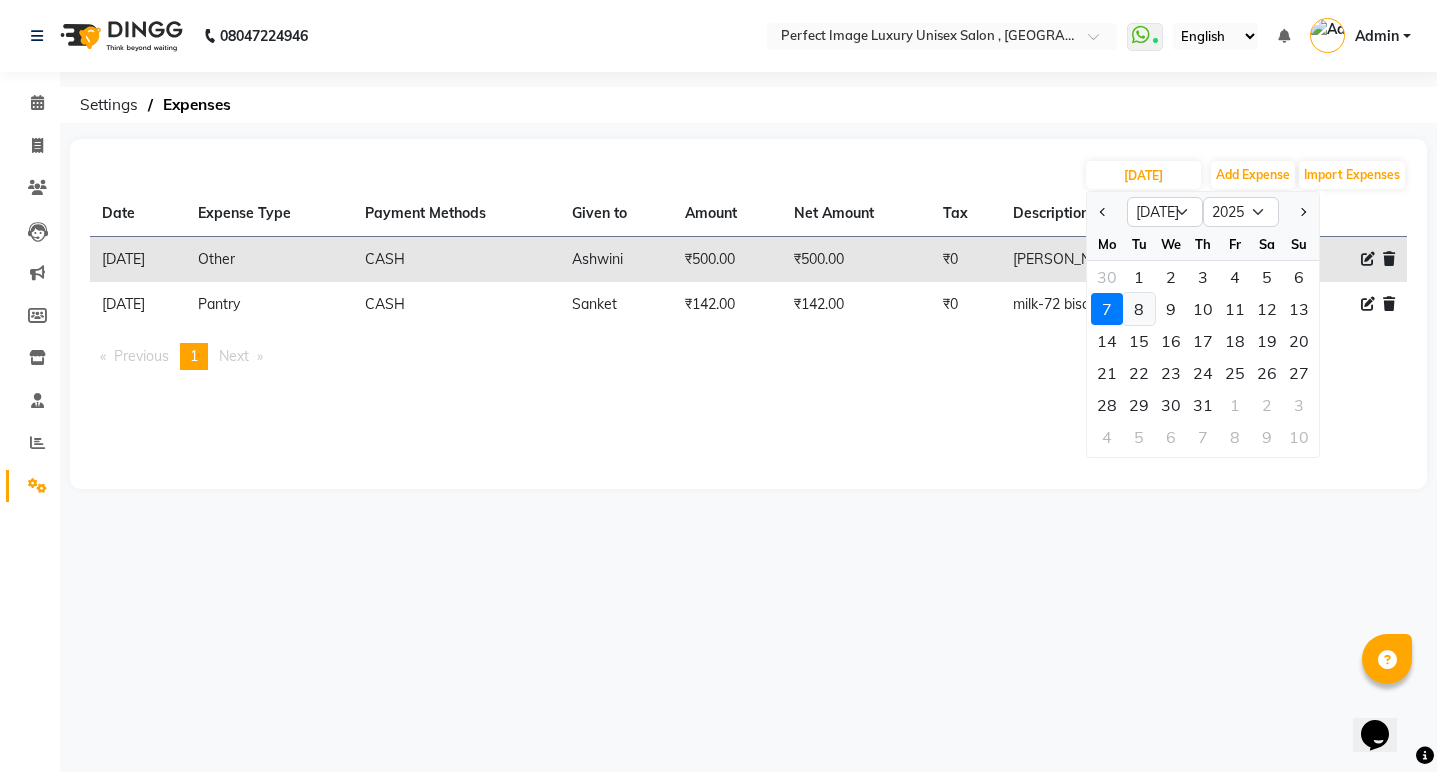 click on "8" 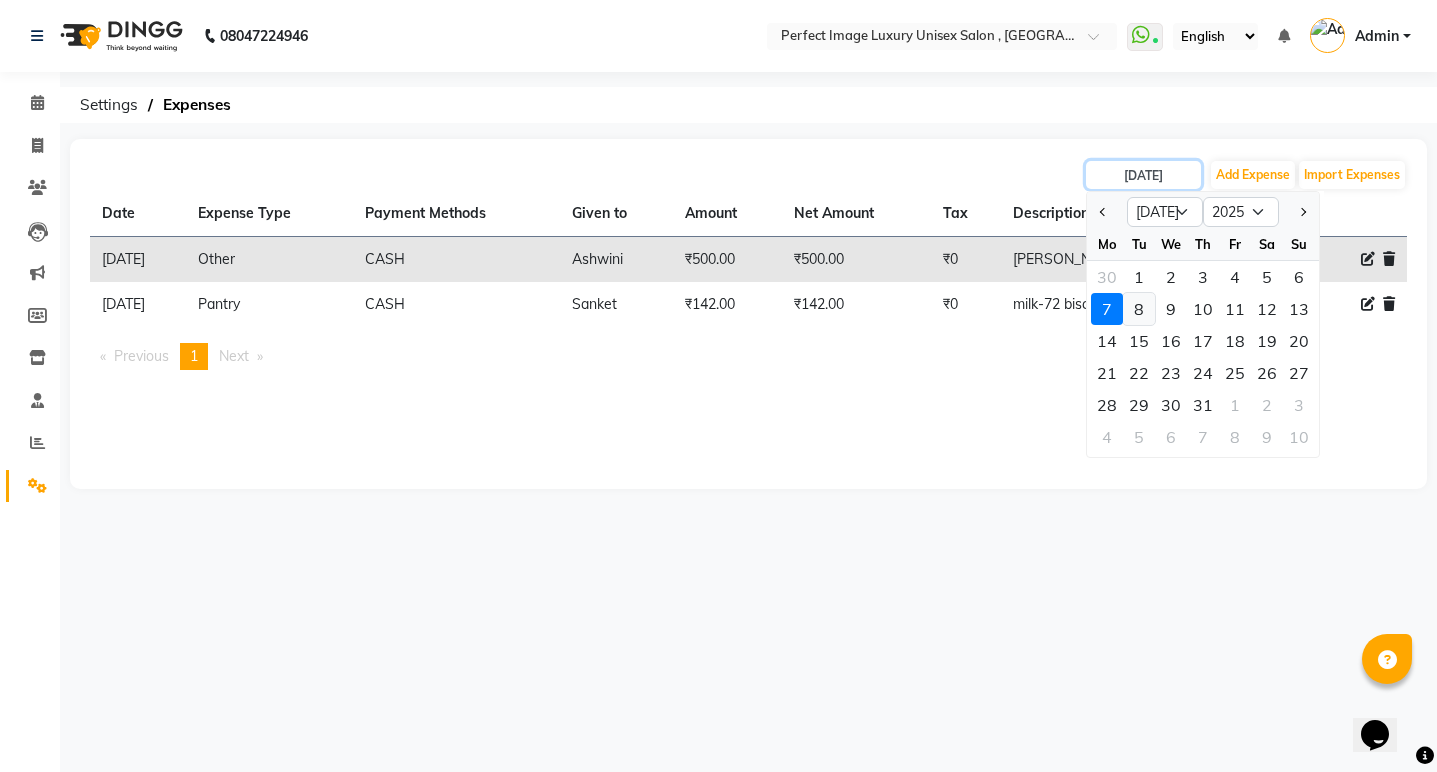 type on "[DATE]" 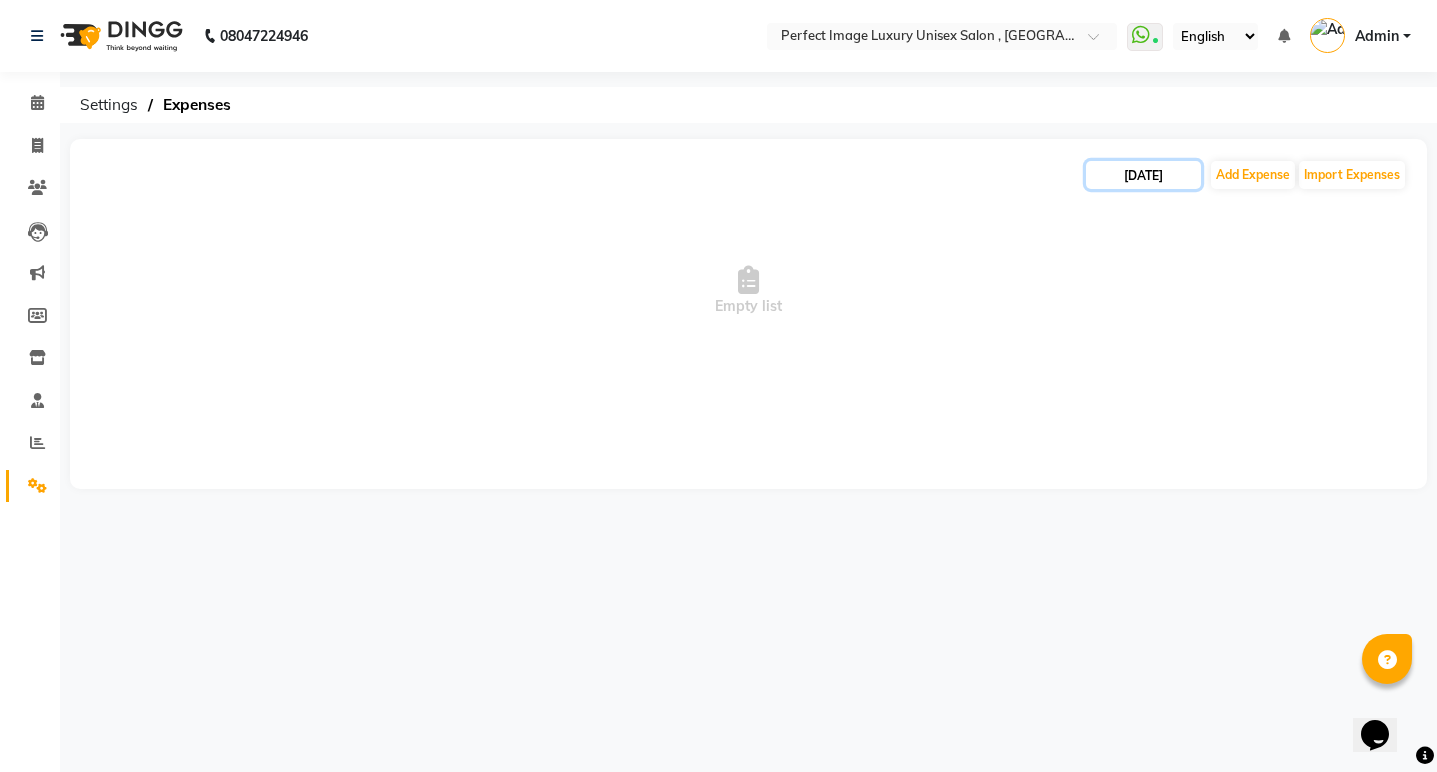 click on "[DATE]" 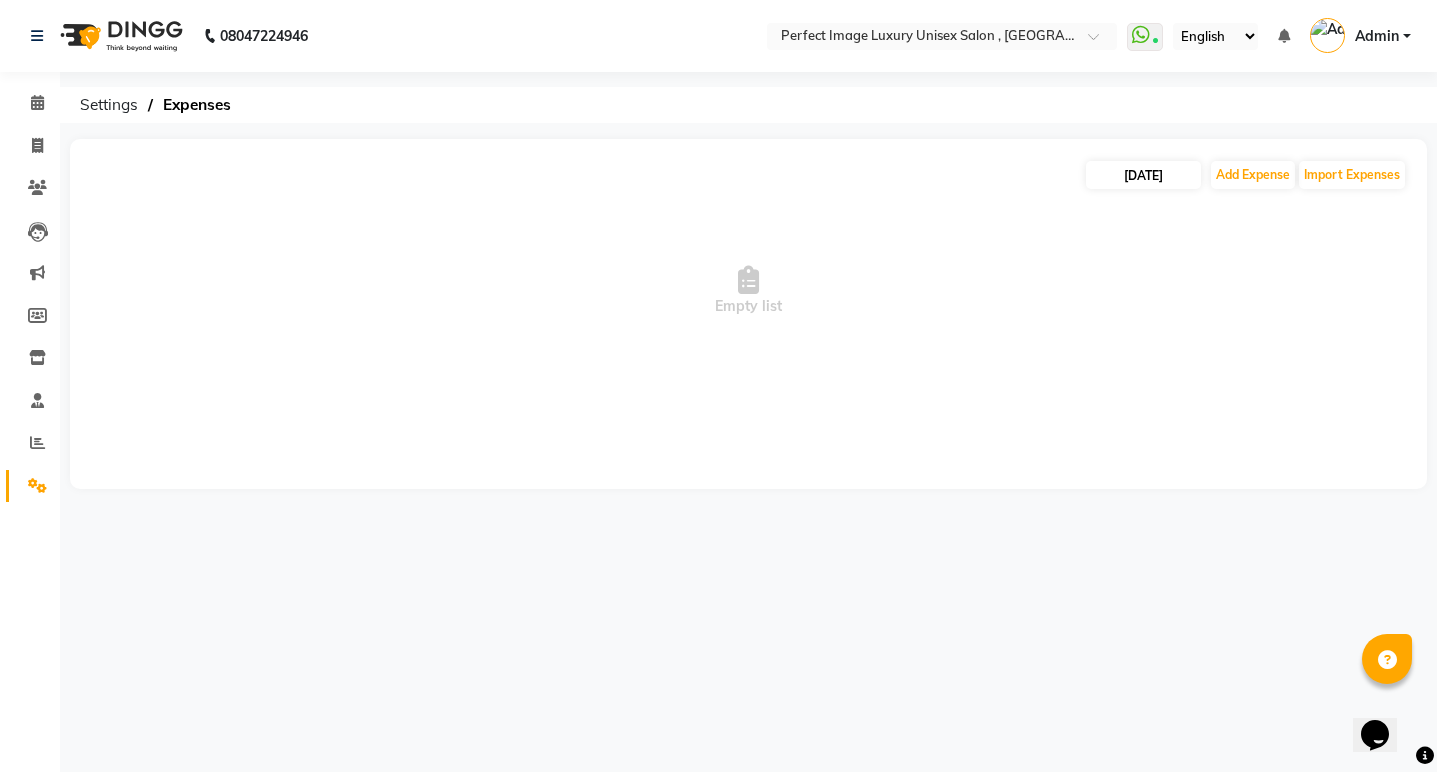 select on "7" 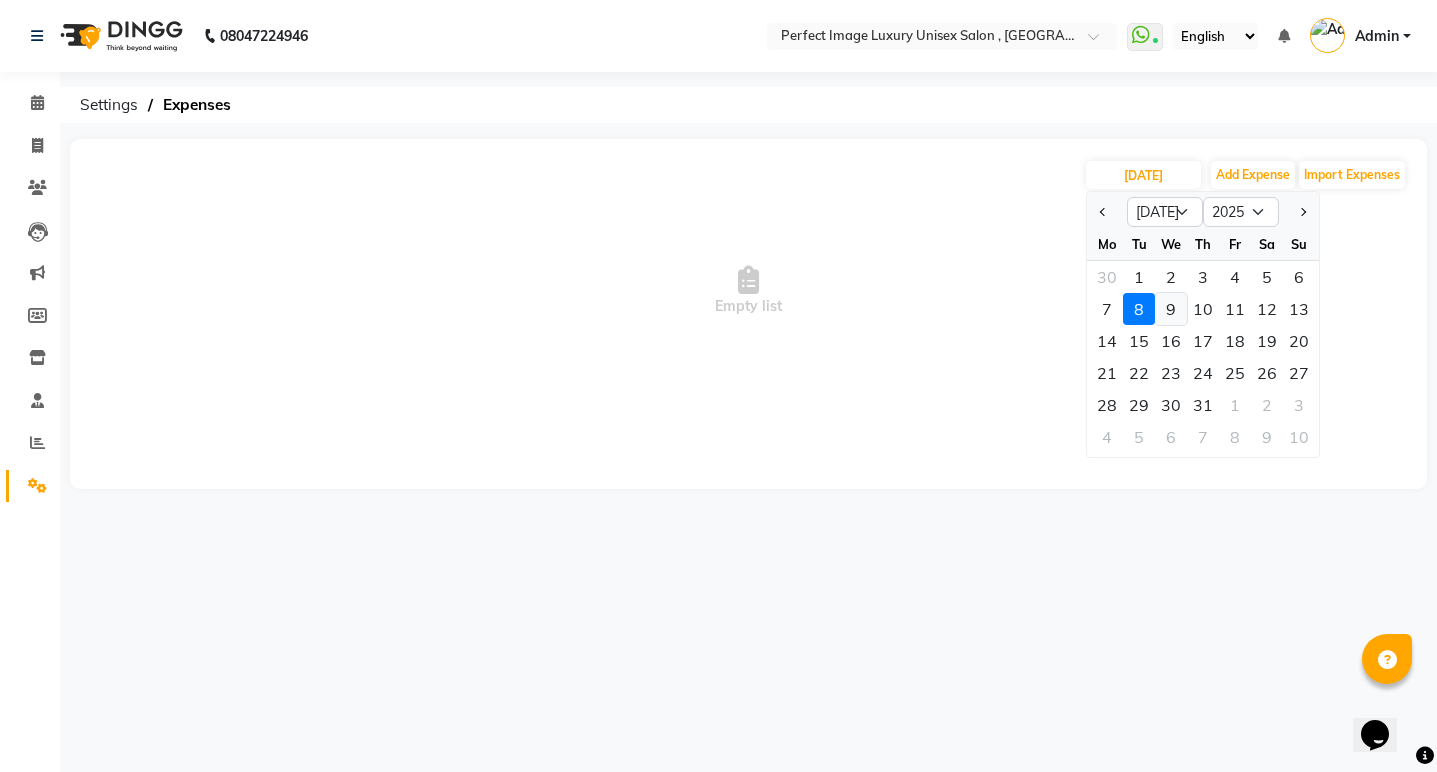 click on "9" 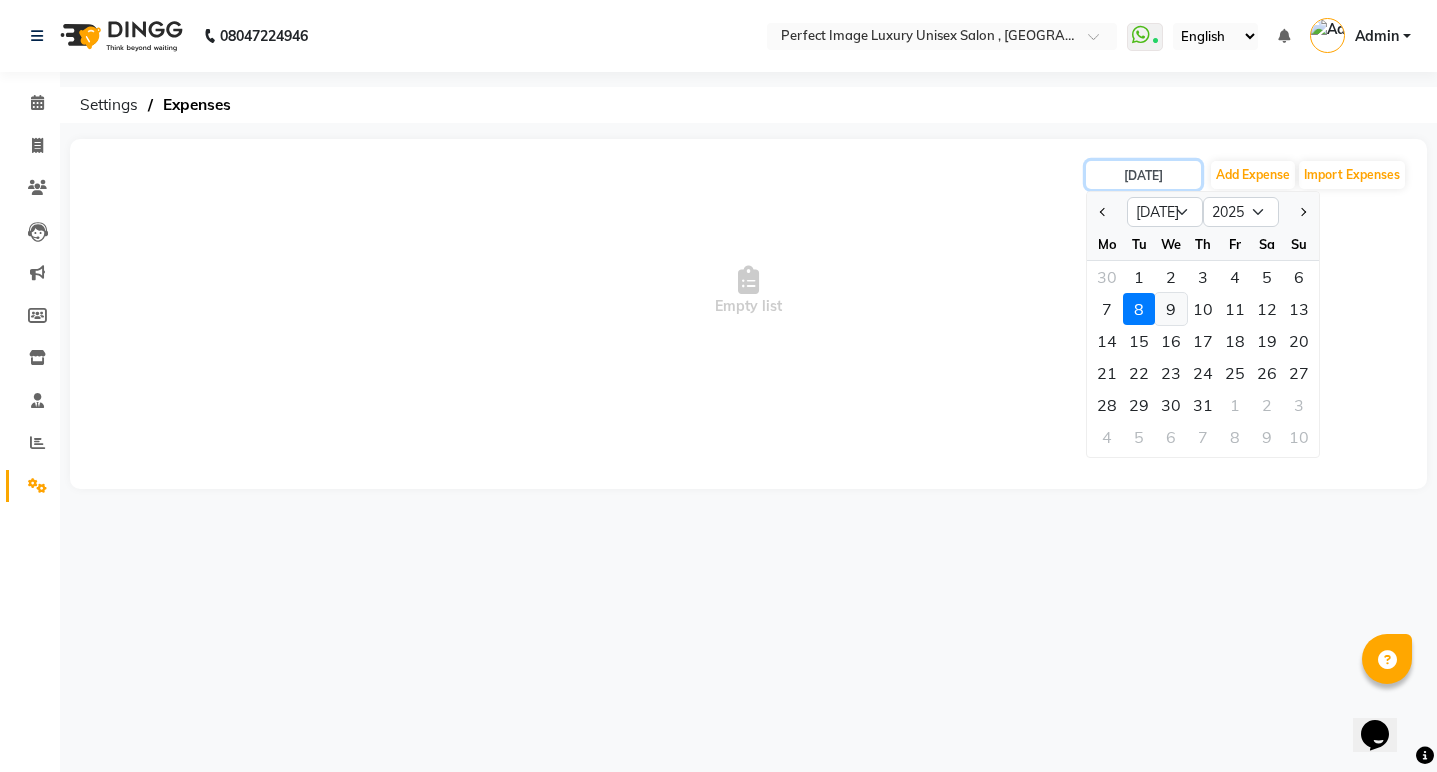 type on "[DATE]" 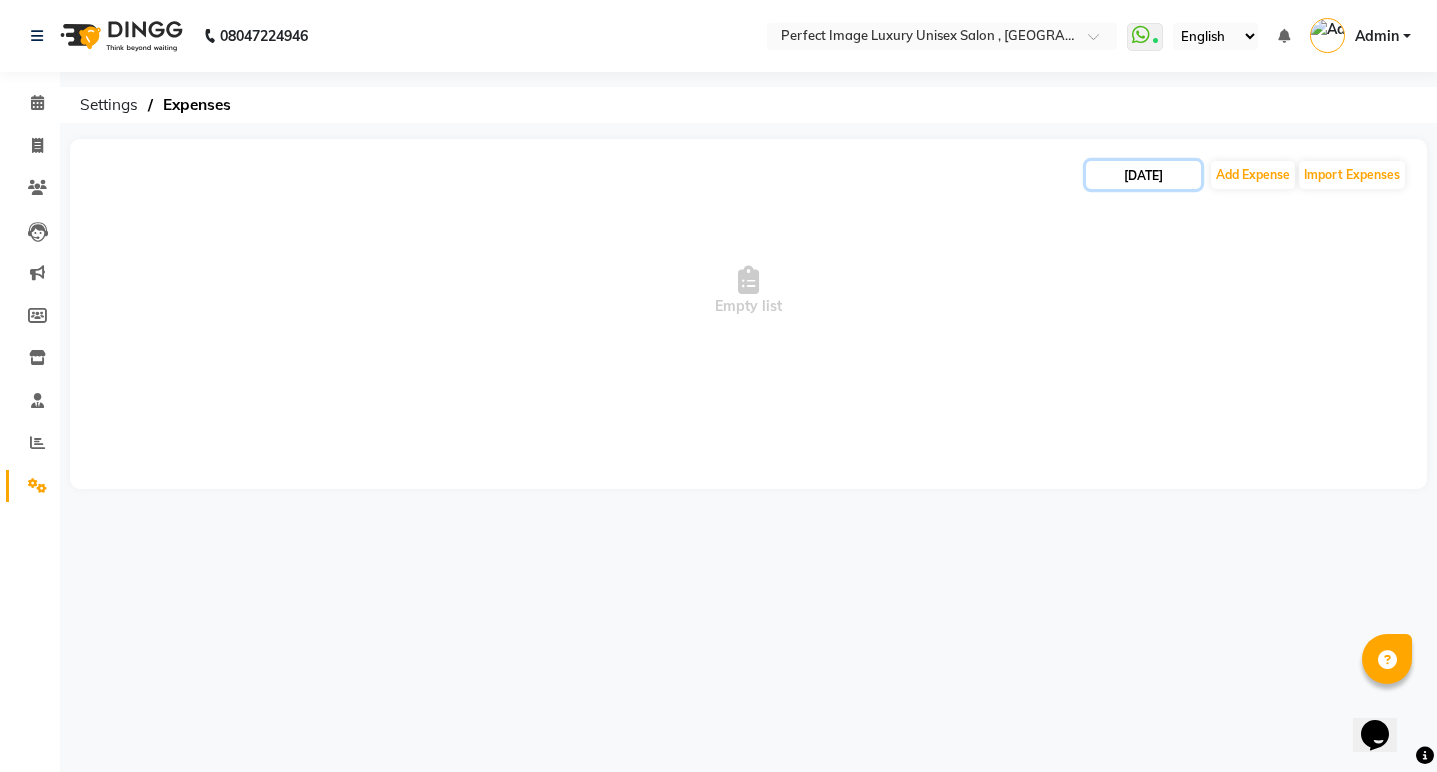 click on "[DATE]" 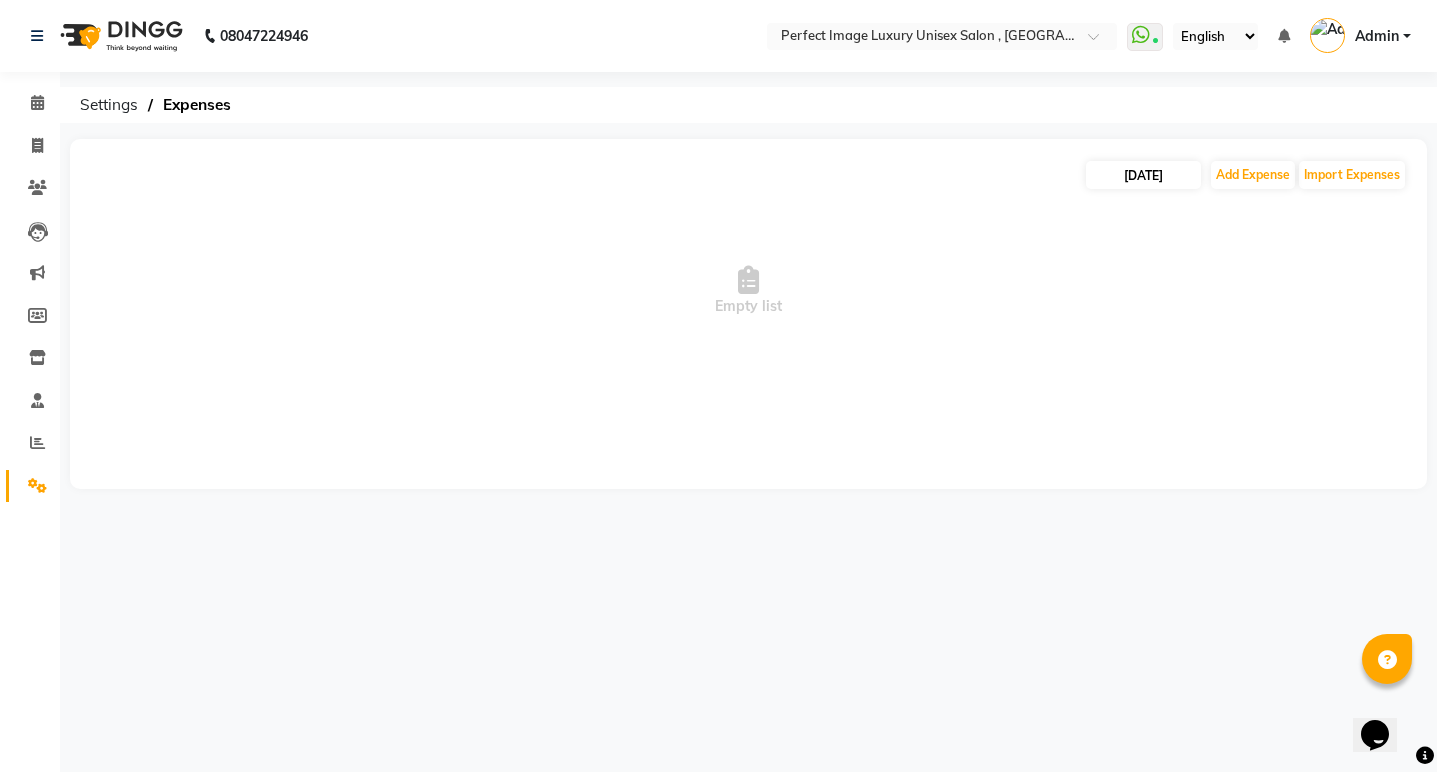 select on "7" 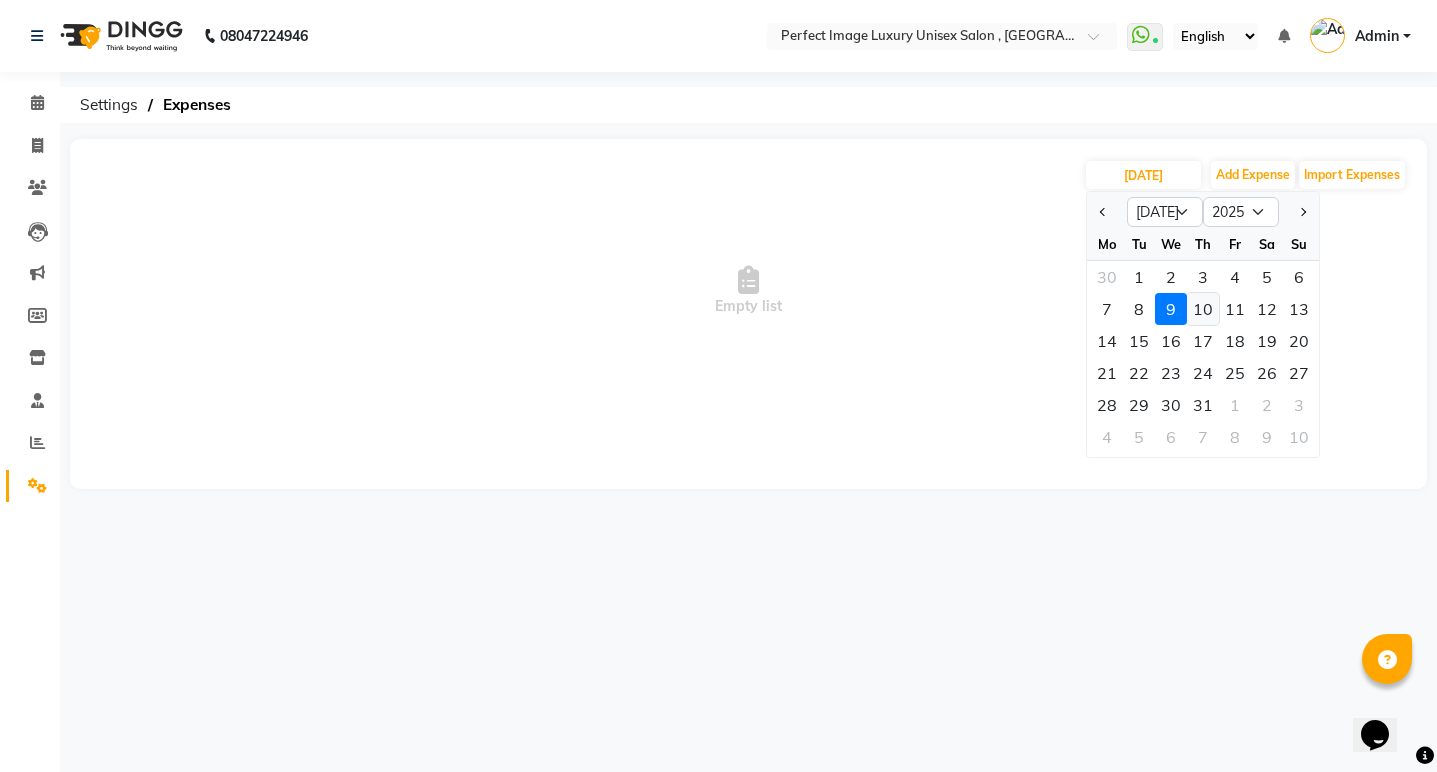 click on "10" 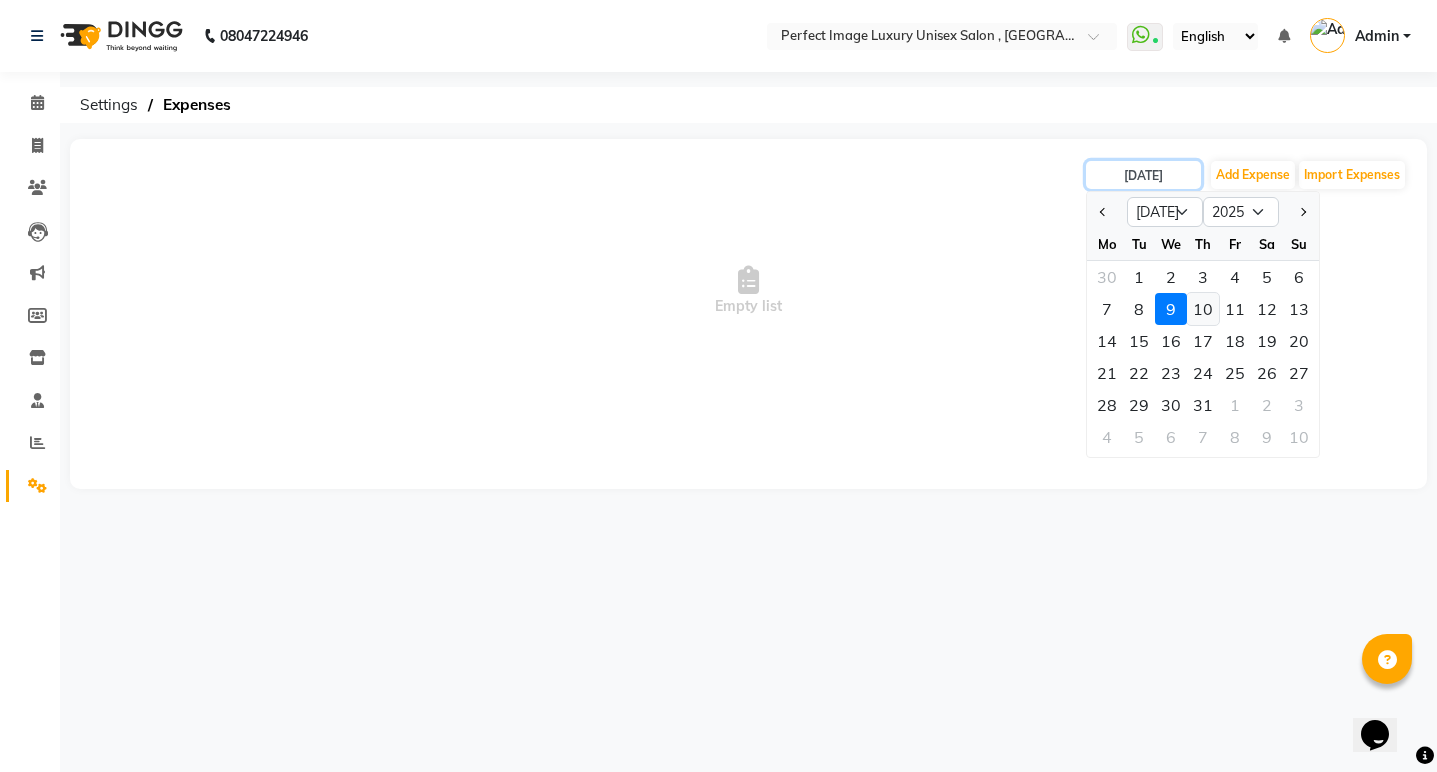 type on "[DATE]" 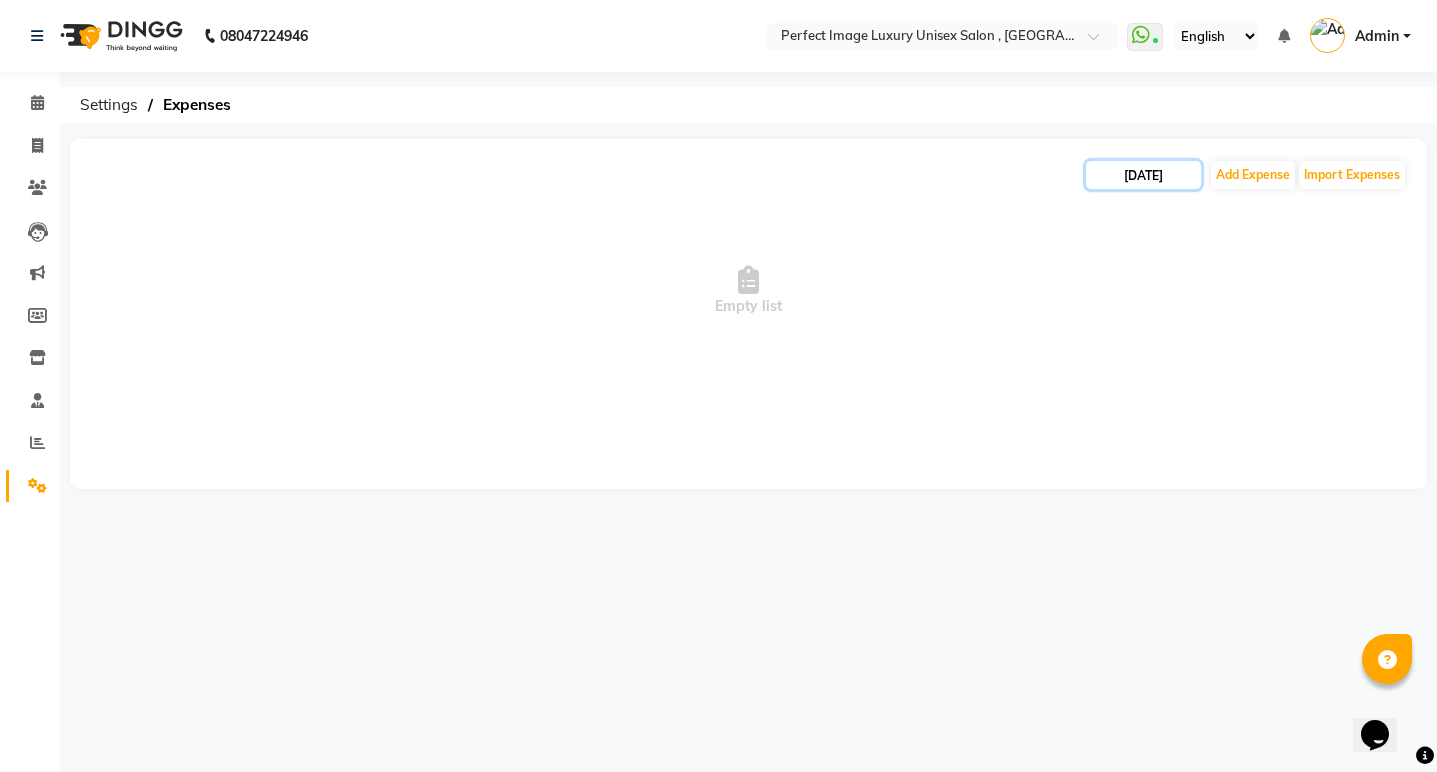 click on "[DATE]" 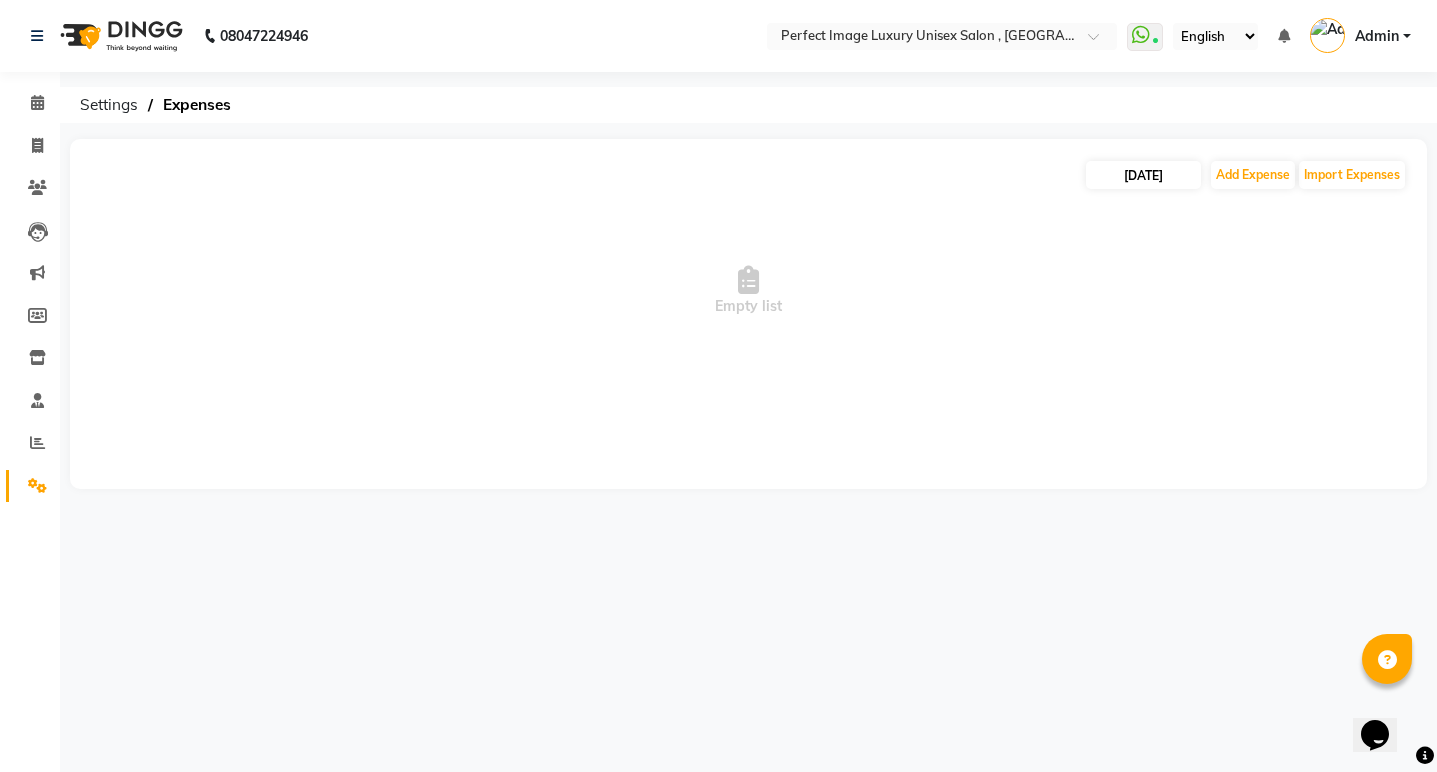 select on "7" 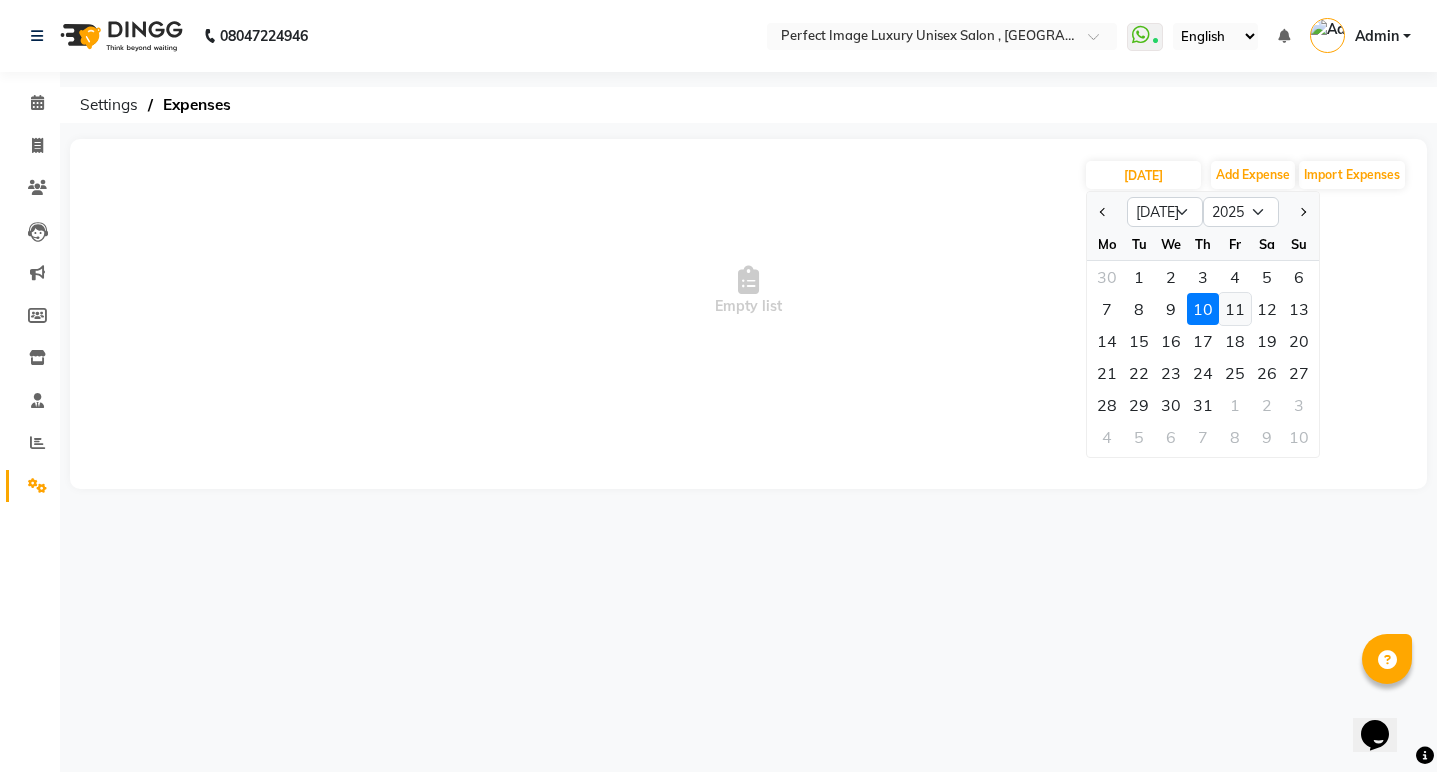 click on "11" 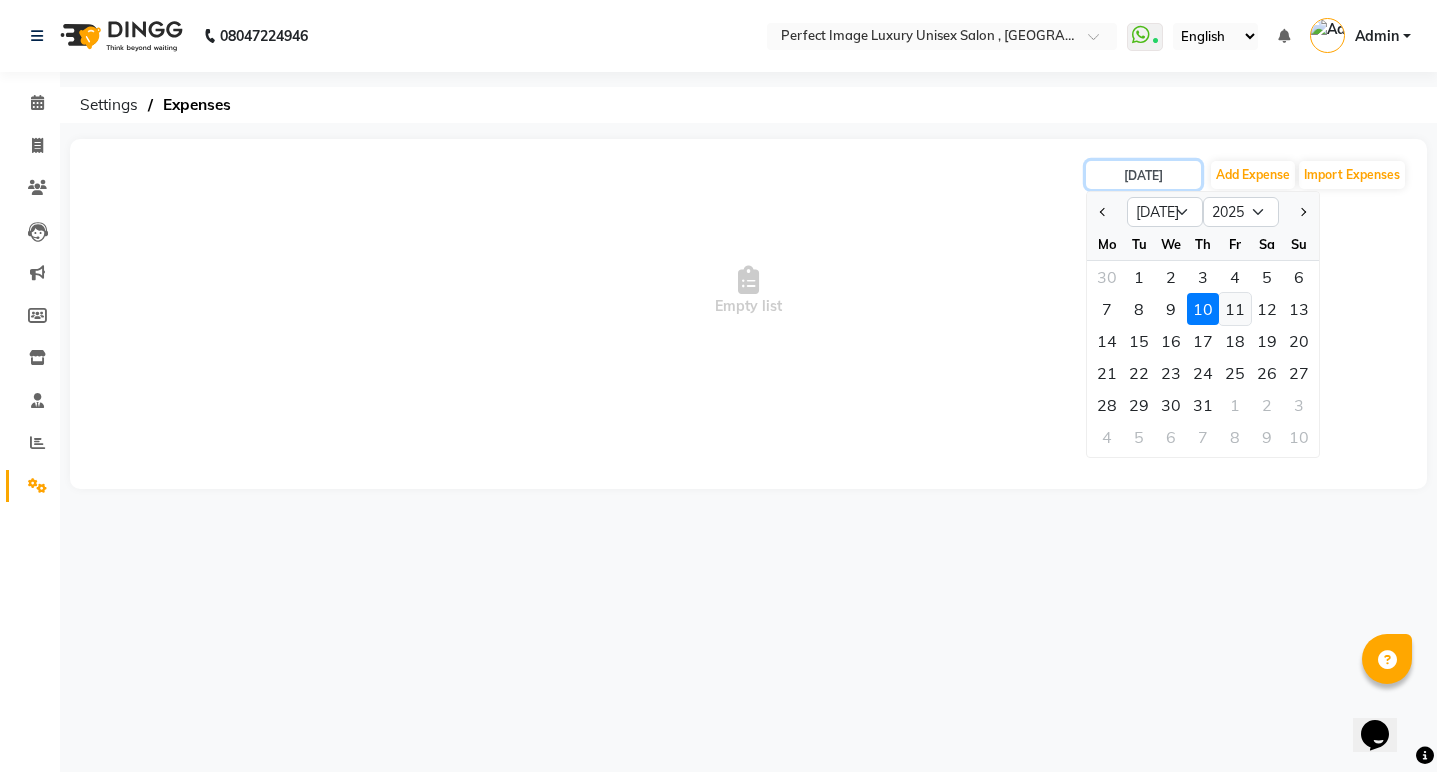 type on "[DATE]" 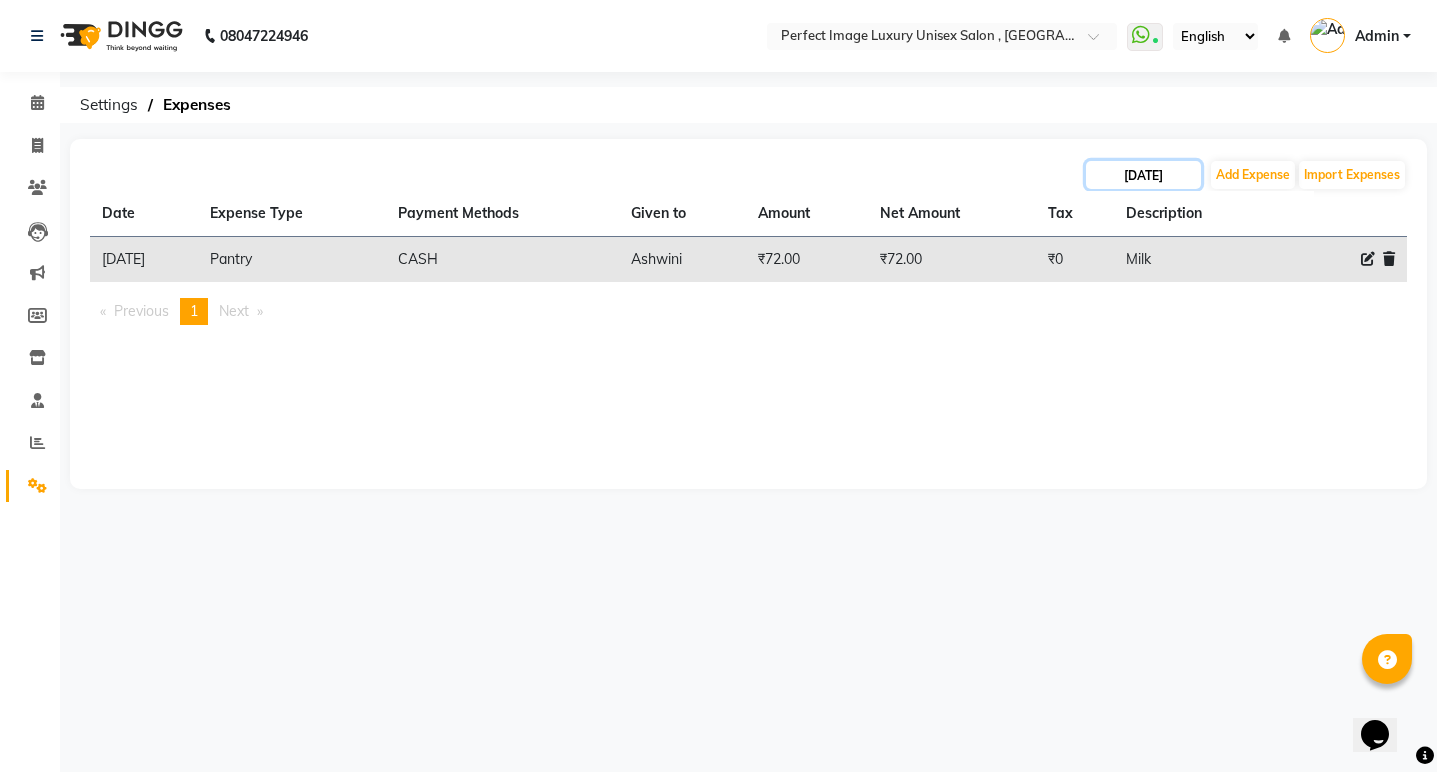 click on "[DATE]" 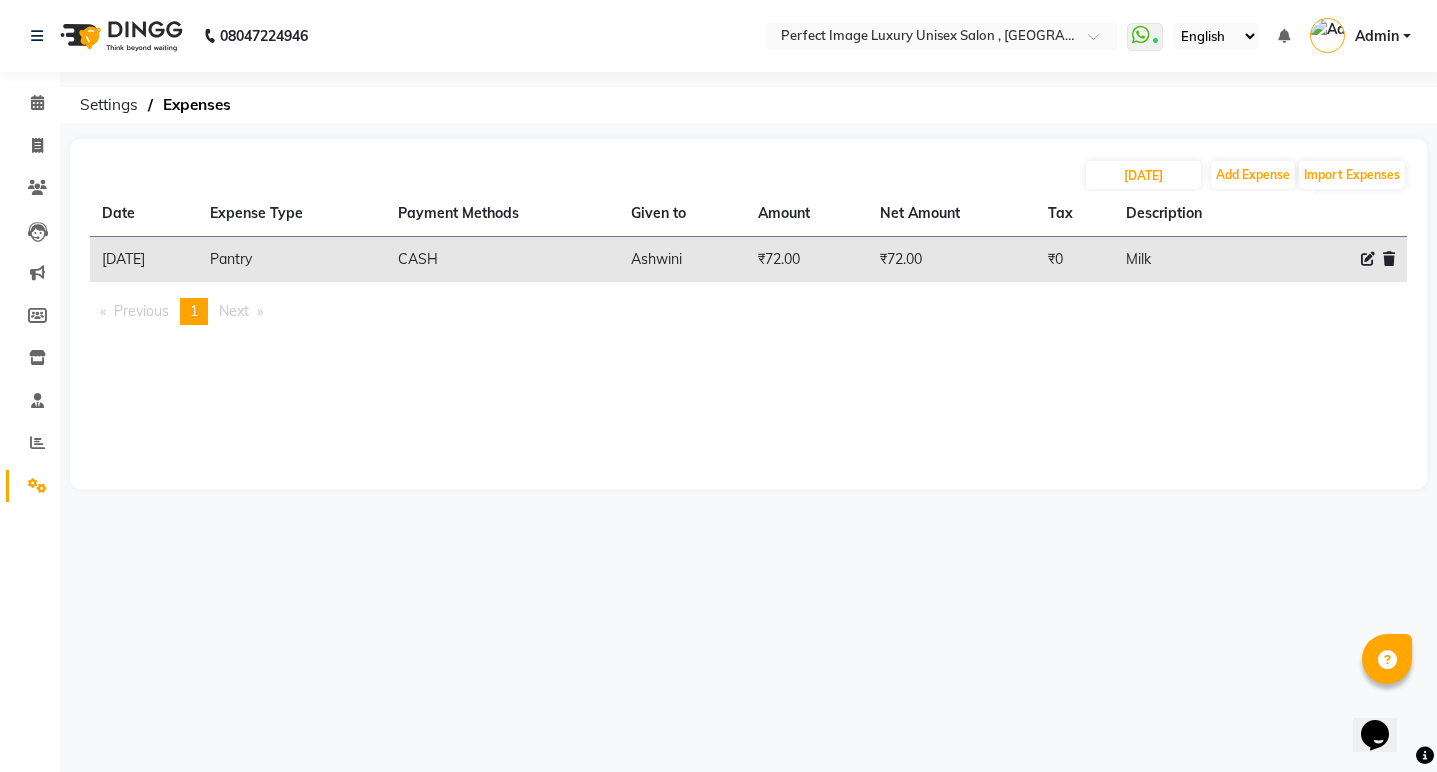 select on "7" 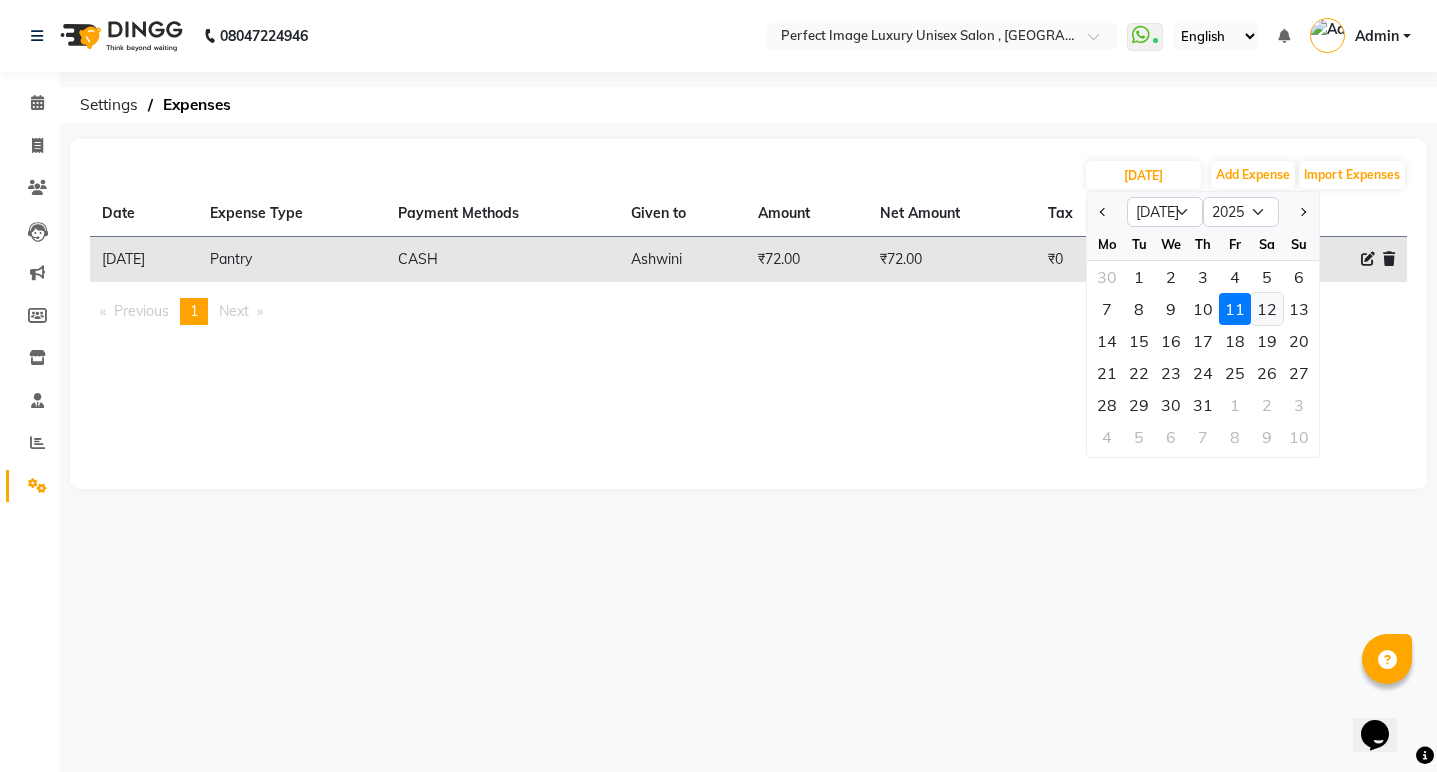 click on "12" 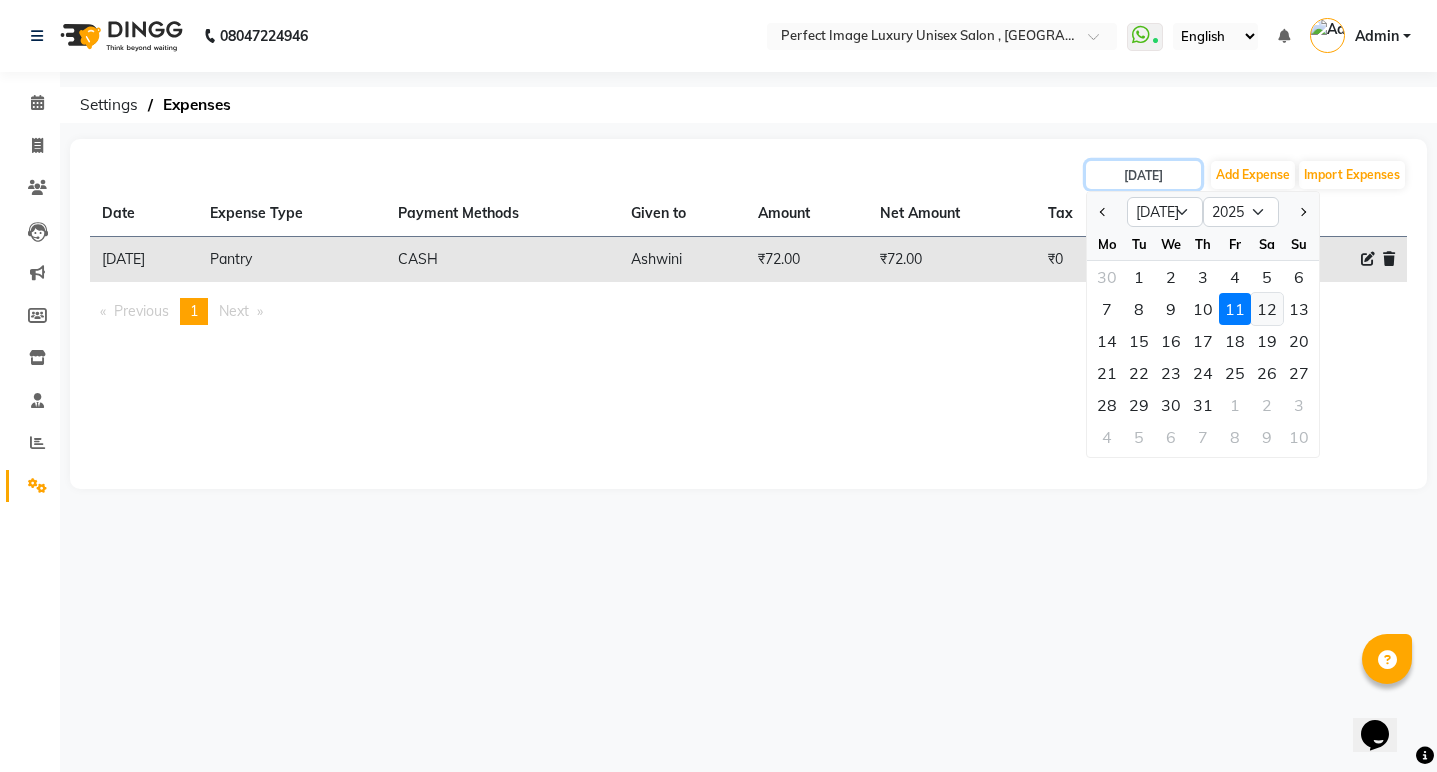 type on "12-07-2025" 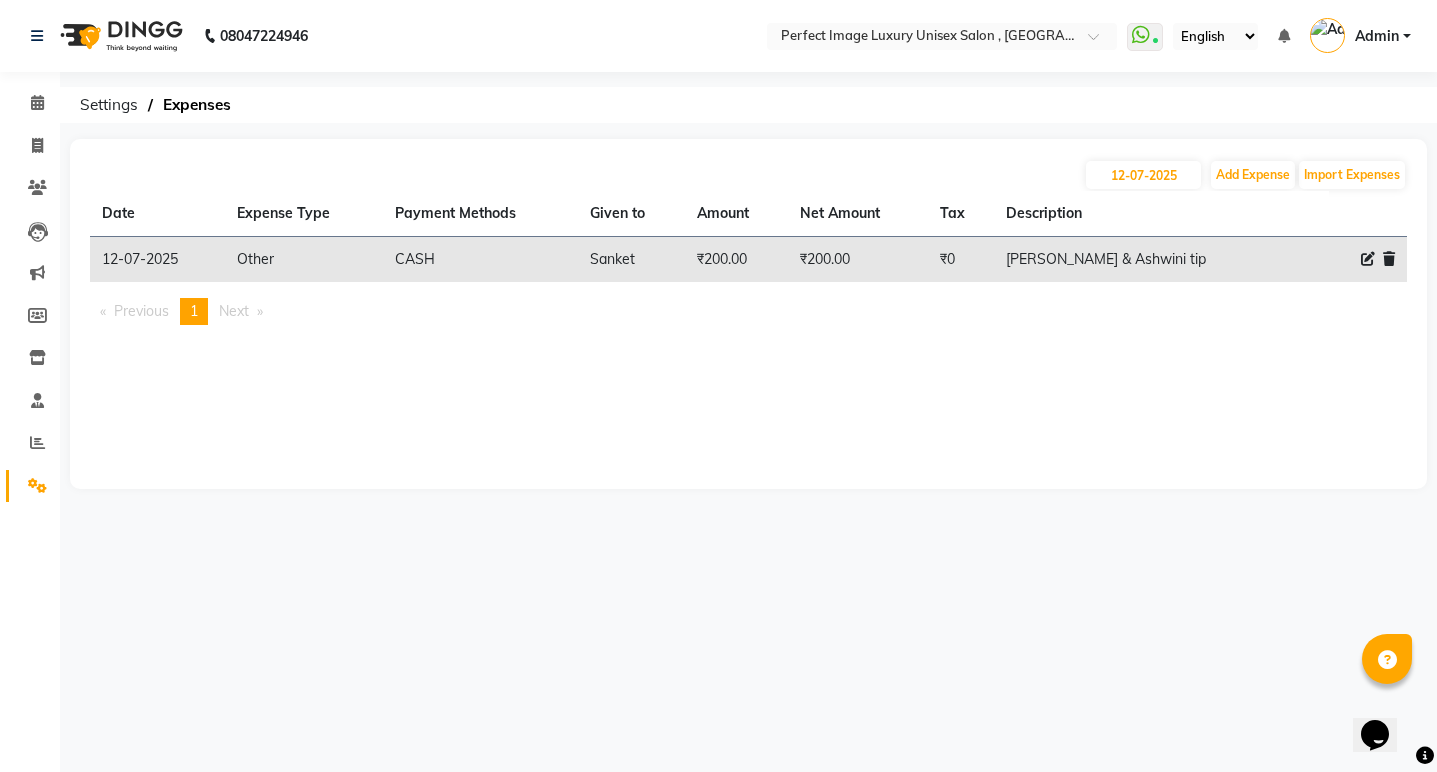 click on "[DATE] Add Expense Import Expenses" 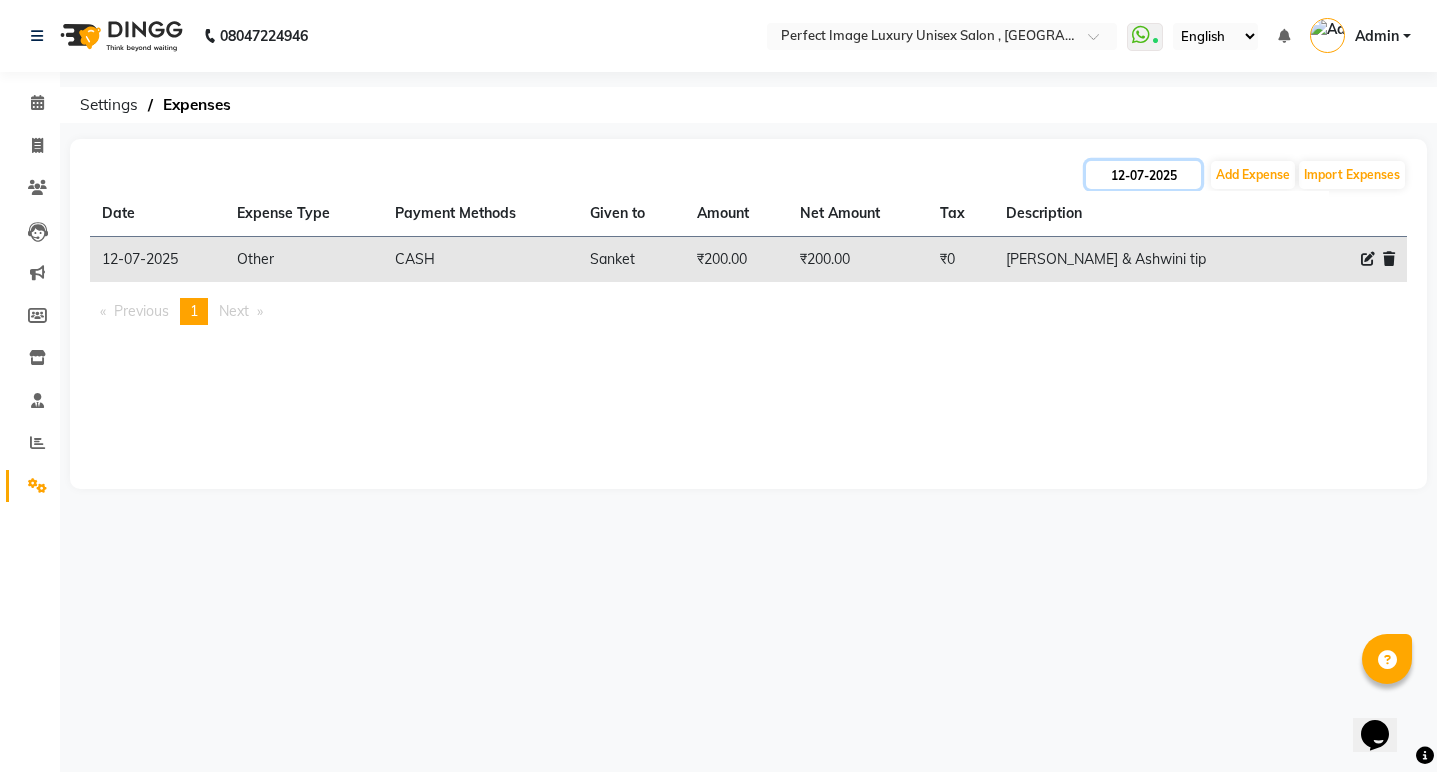 click on "12-07-2025" 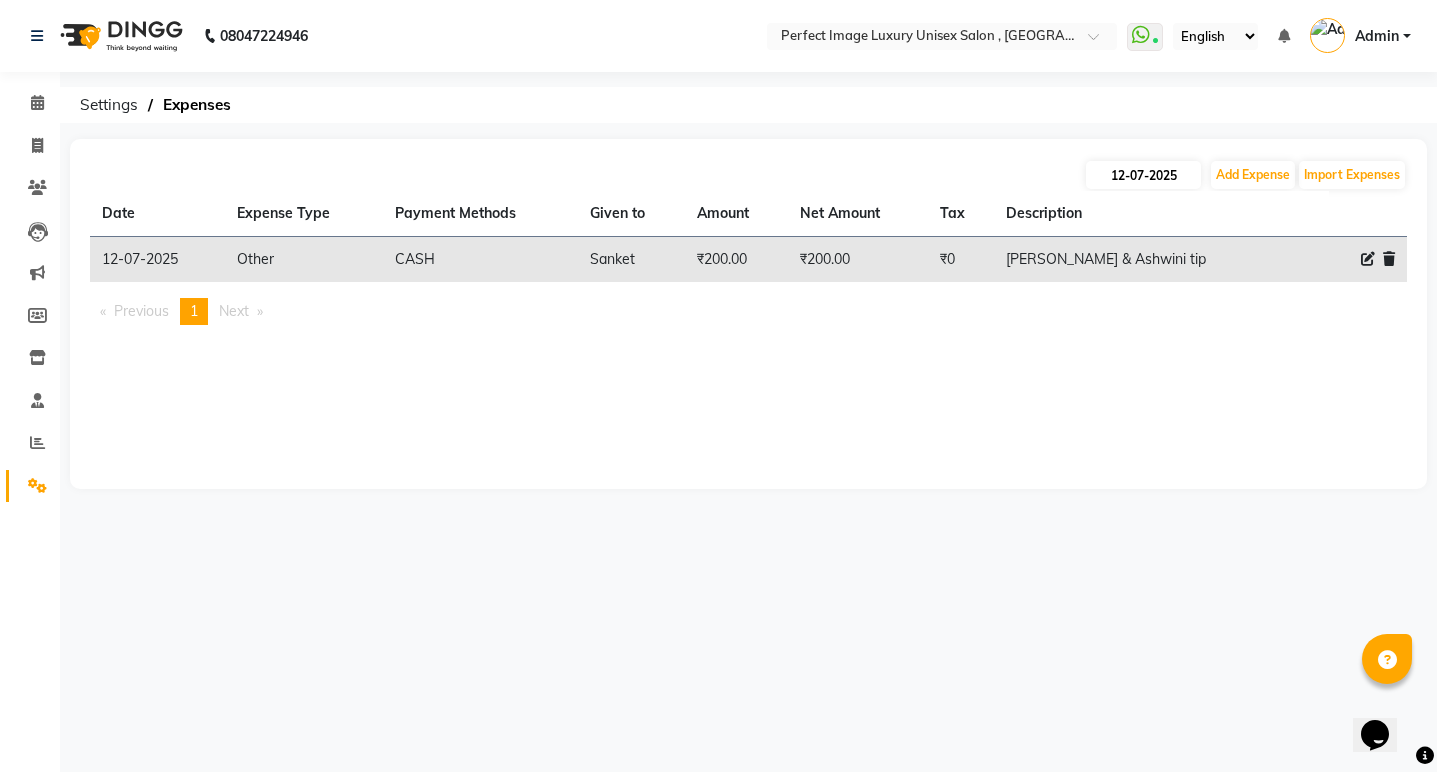 select on "7" 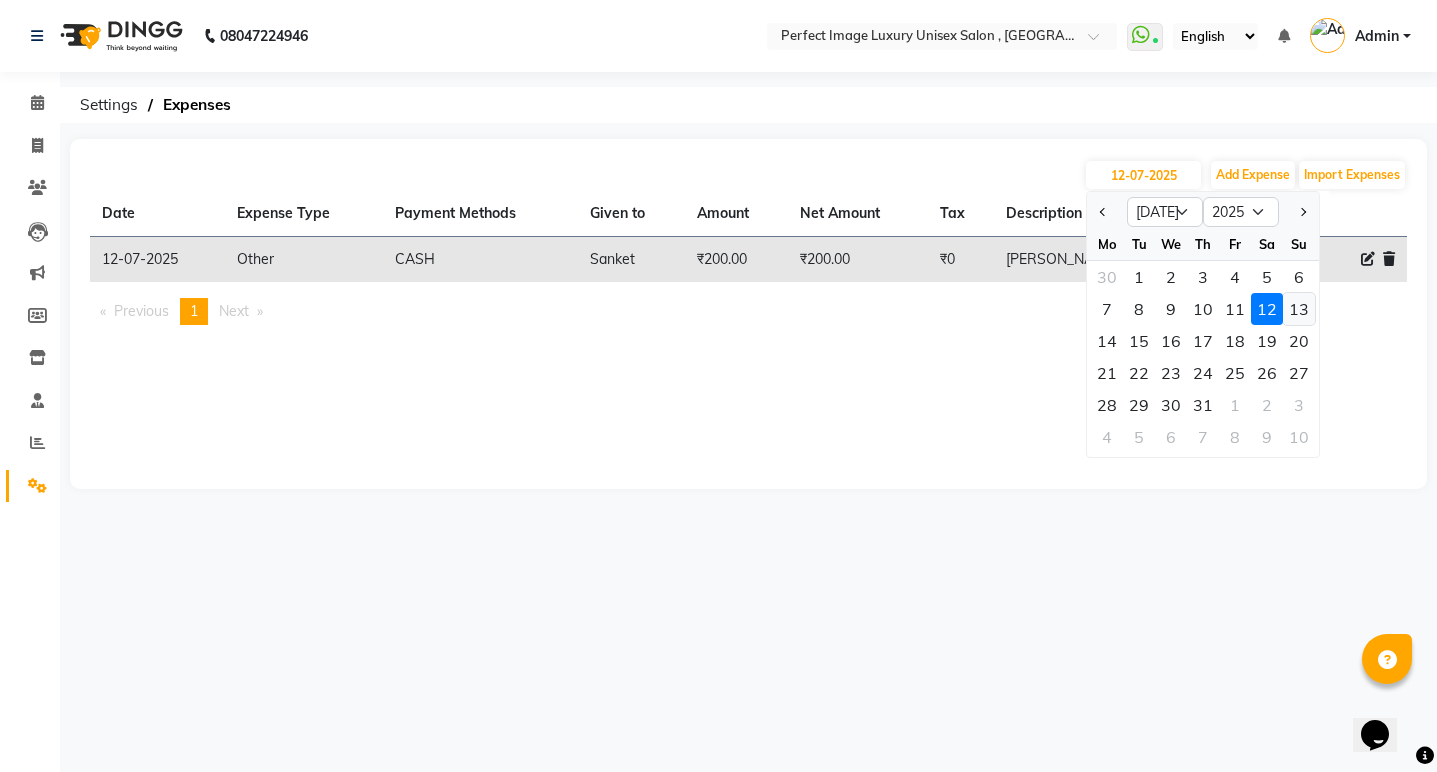 click on "13" 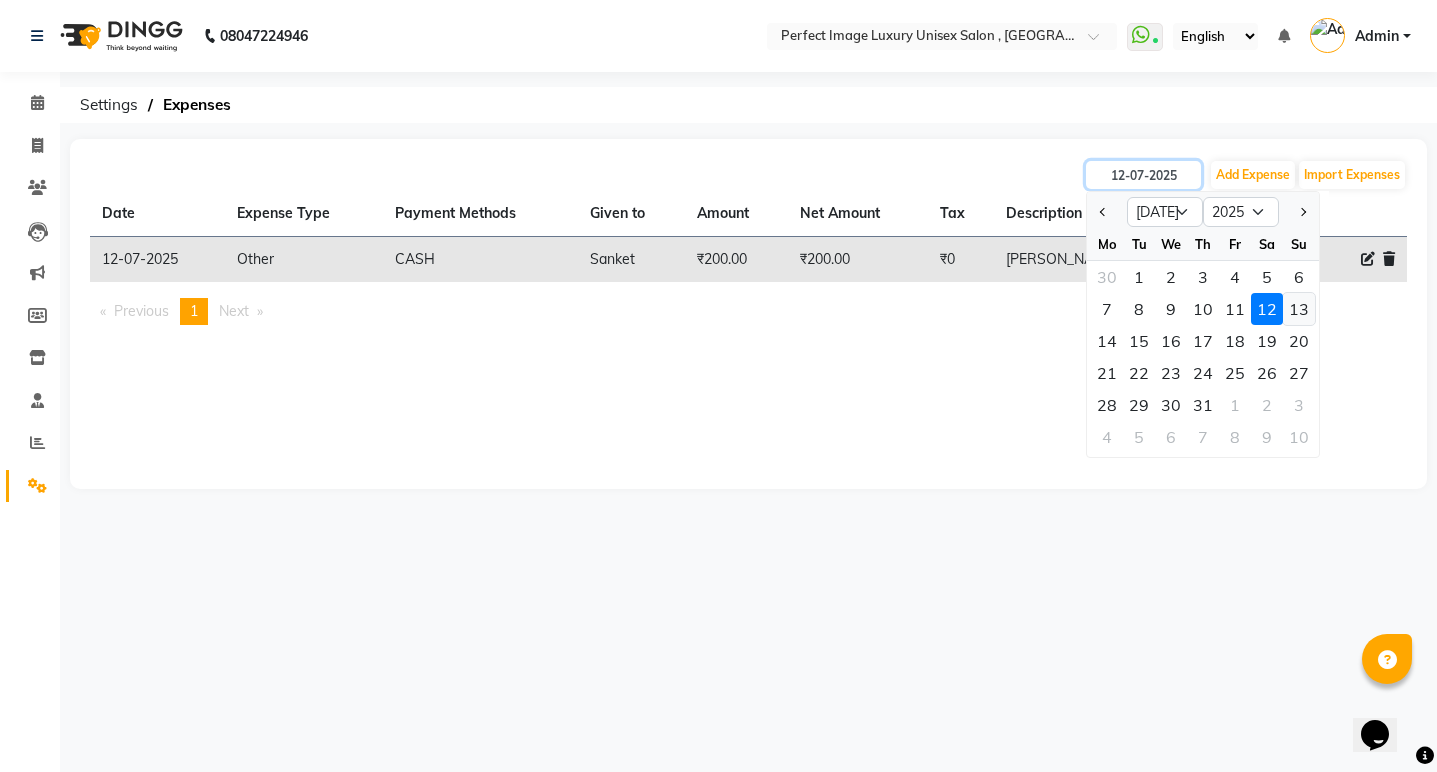 type on "[DATE]" 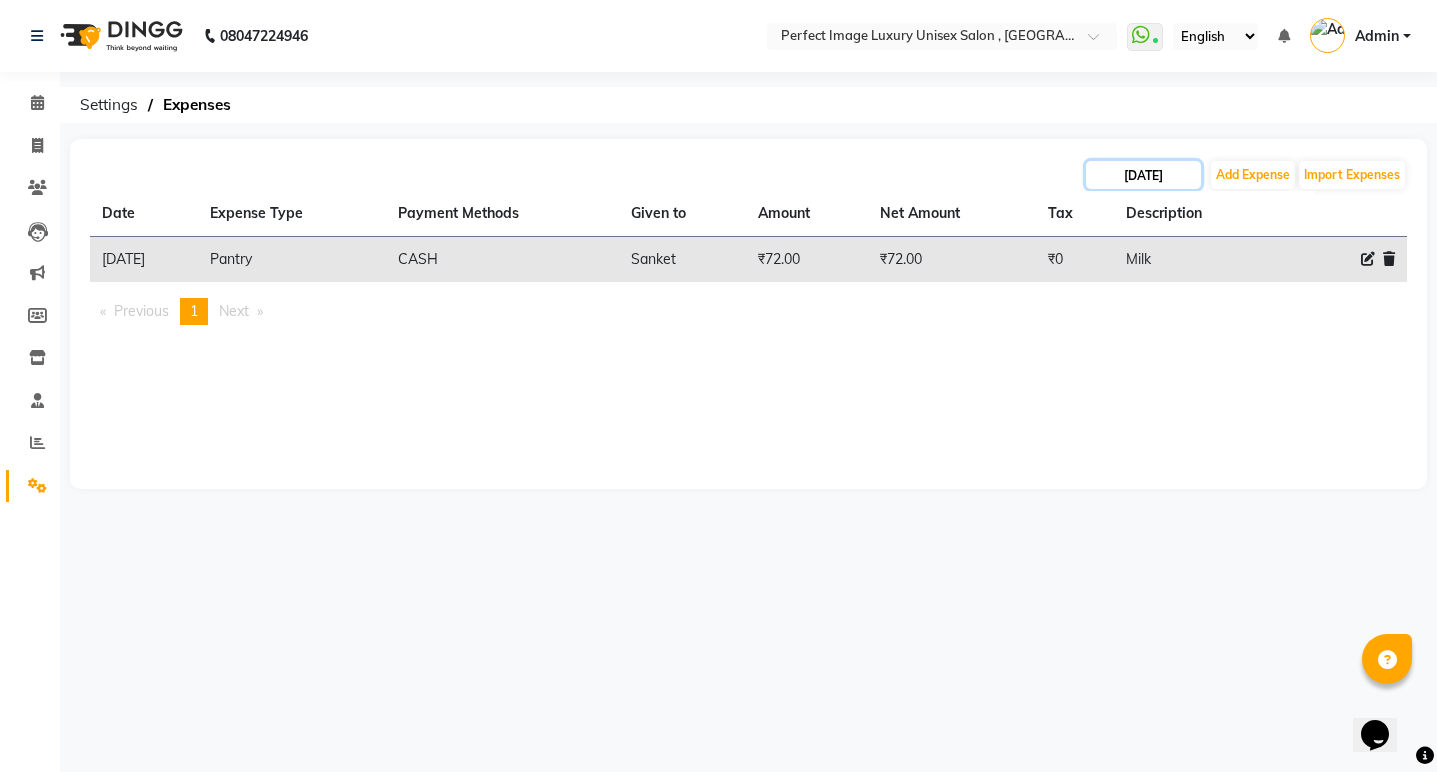 click on "[DATE]" 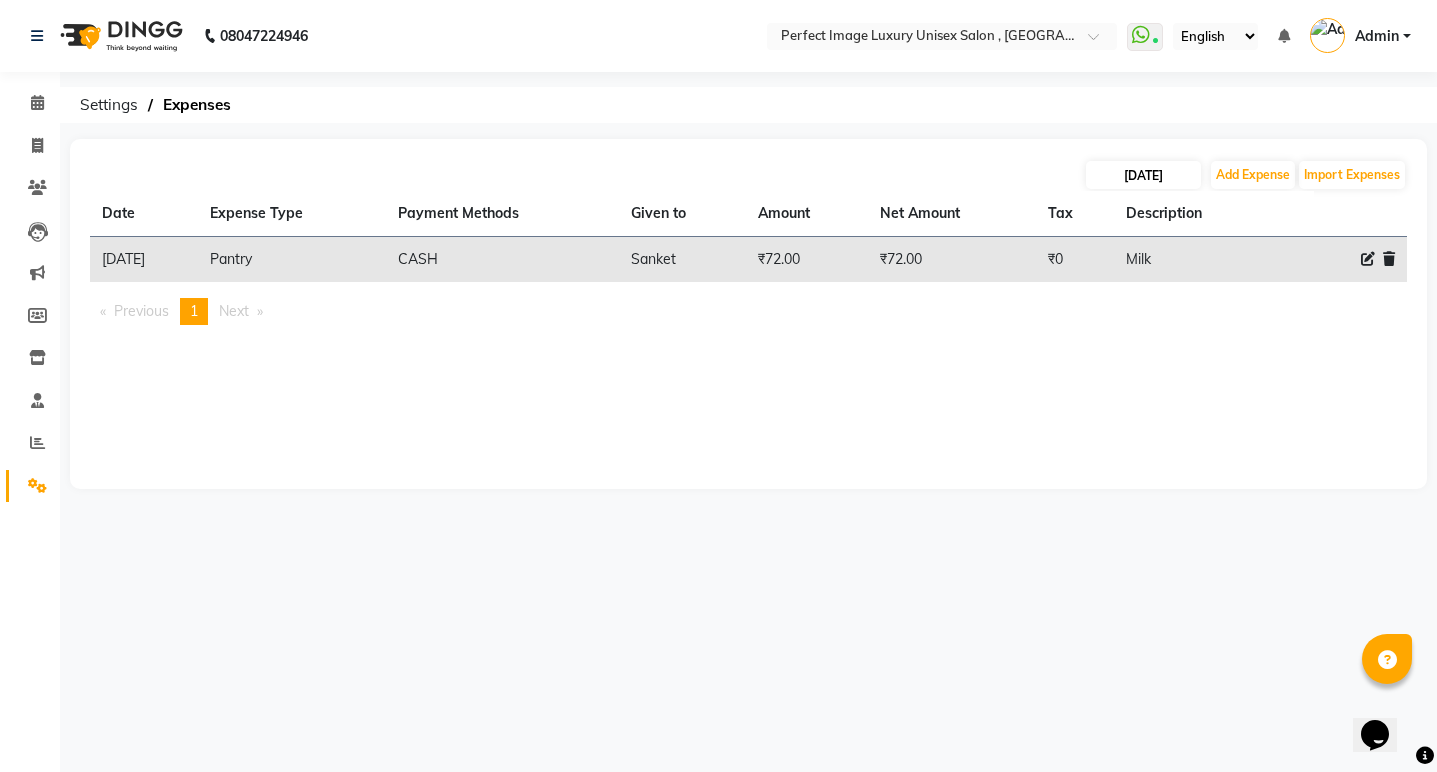 select on "7" 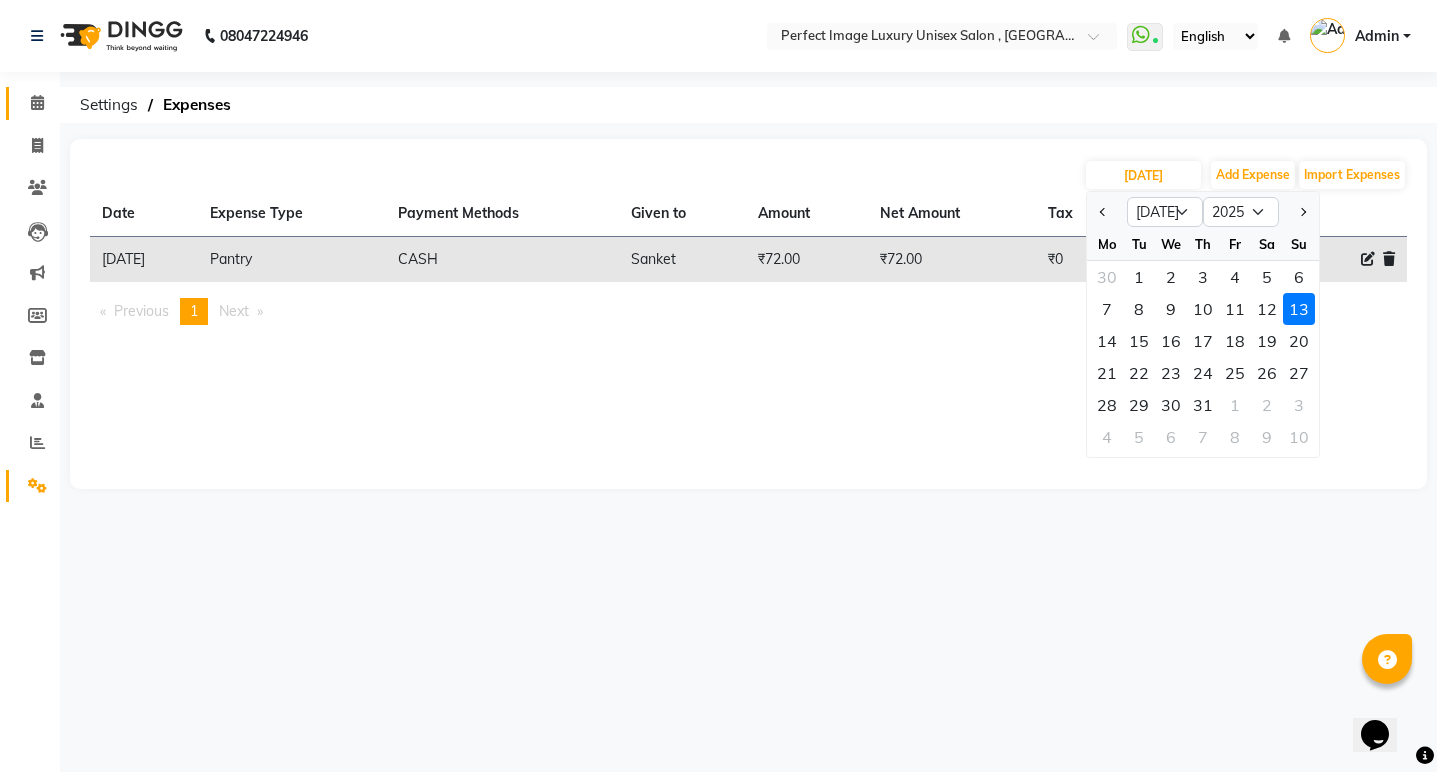 click on "Calendar" 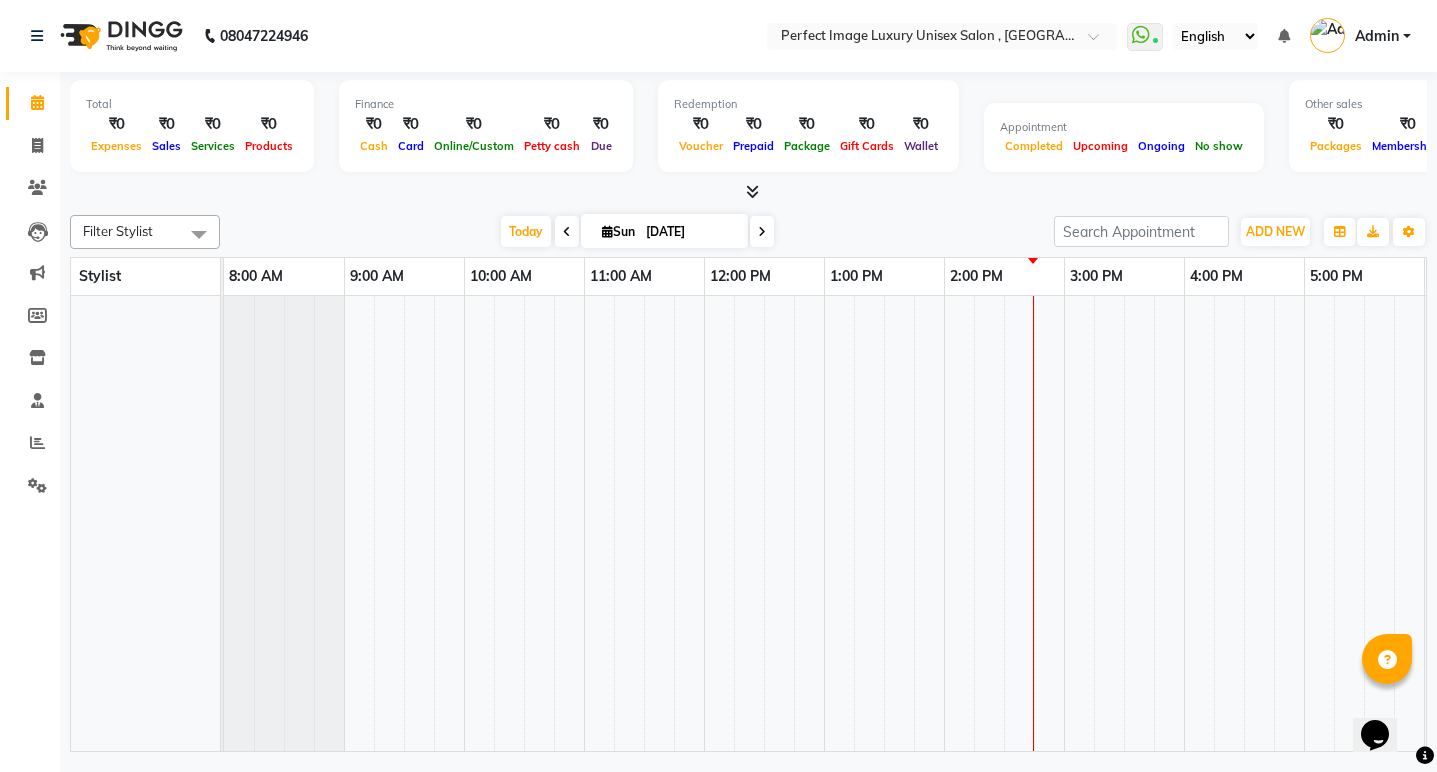 scroll, scrollTop: 0, scrollLeft: 0, axis: both 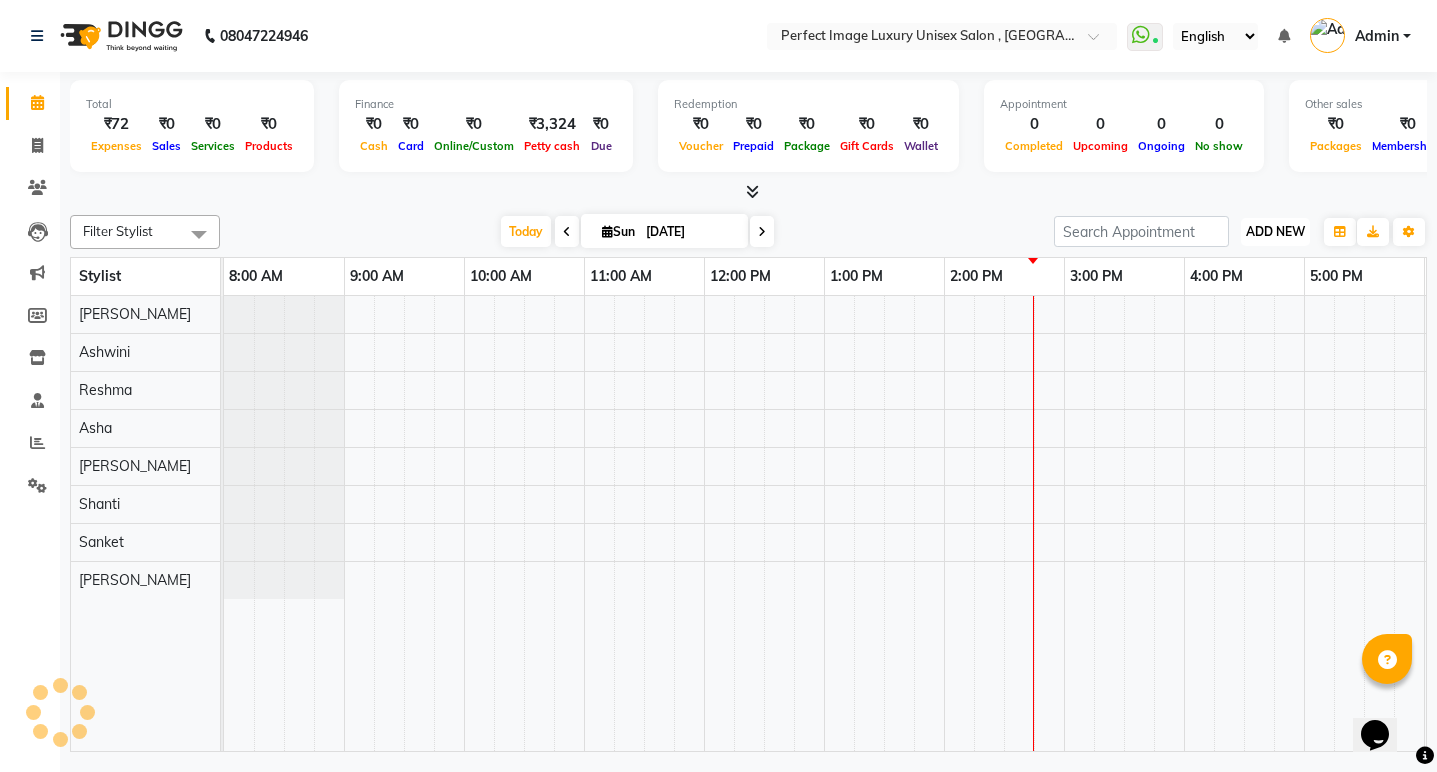 click on "ADD NEW" at bounding box center (1275, 231) 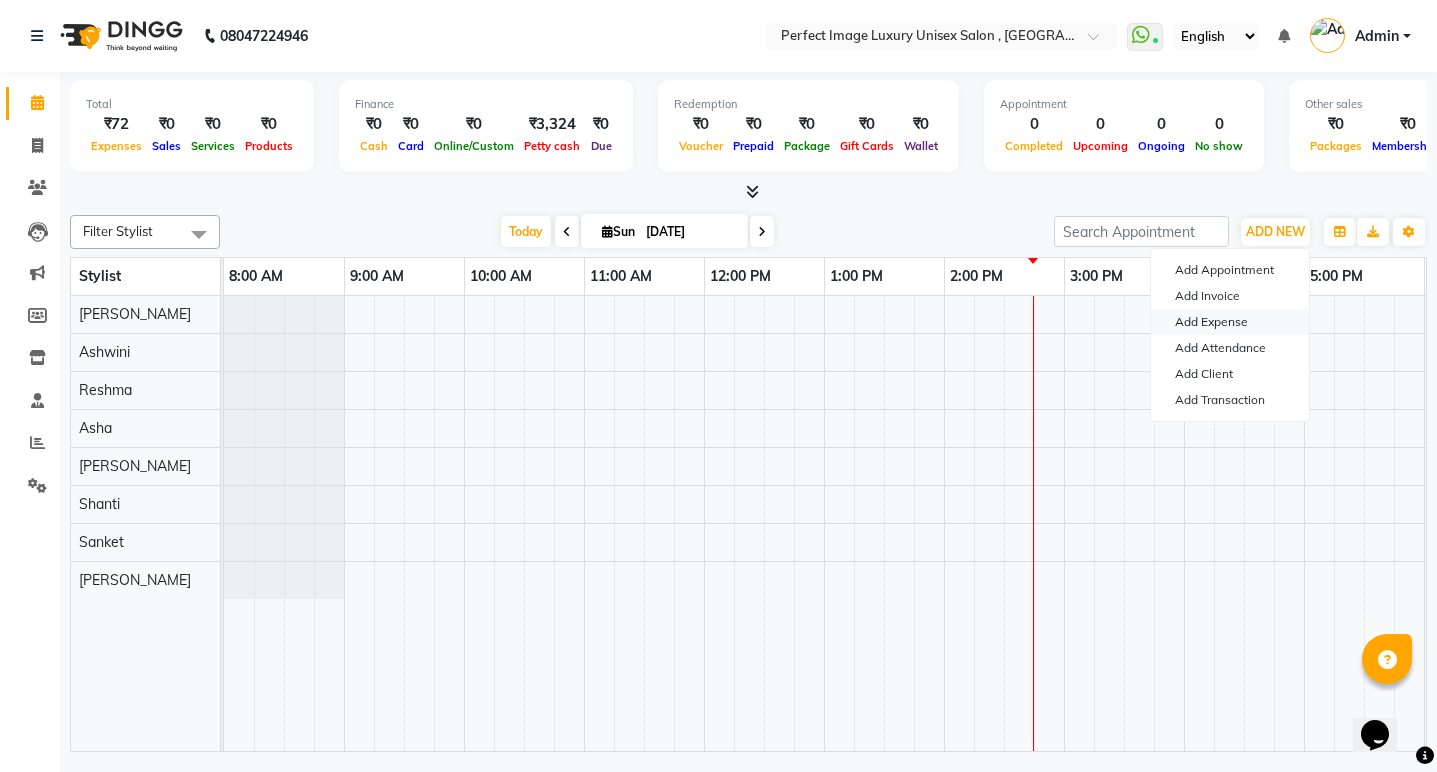 click on "Add Expense" at bounding box center [1230, 322] 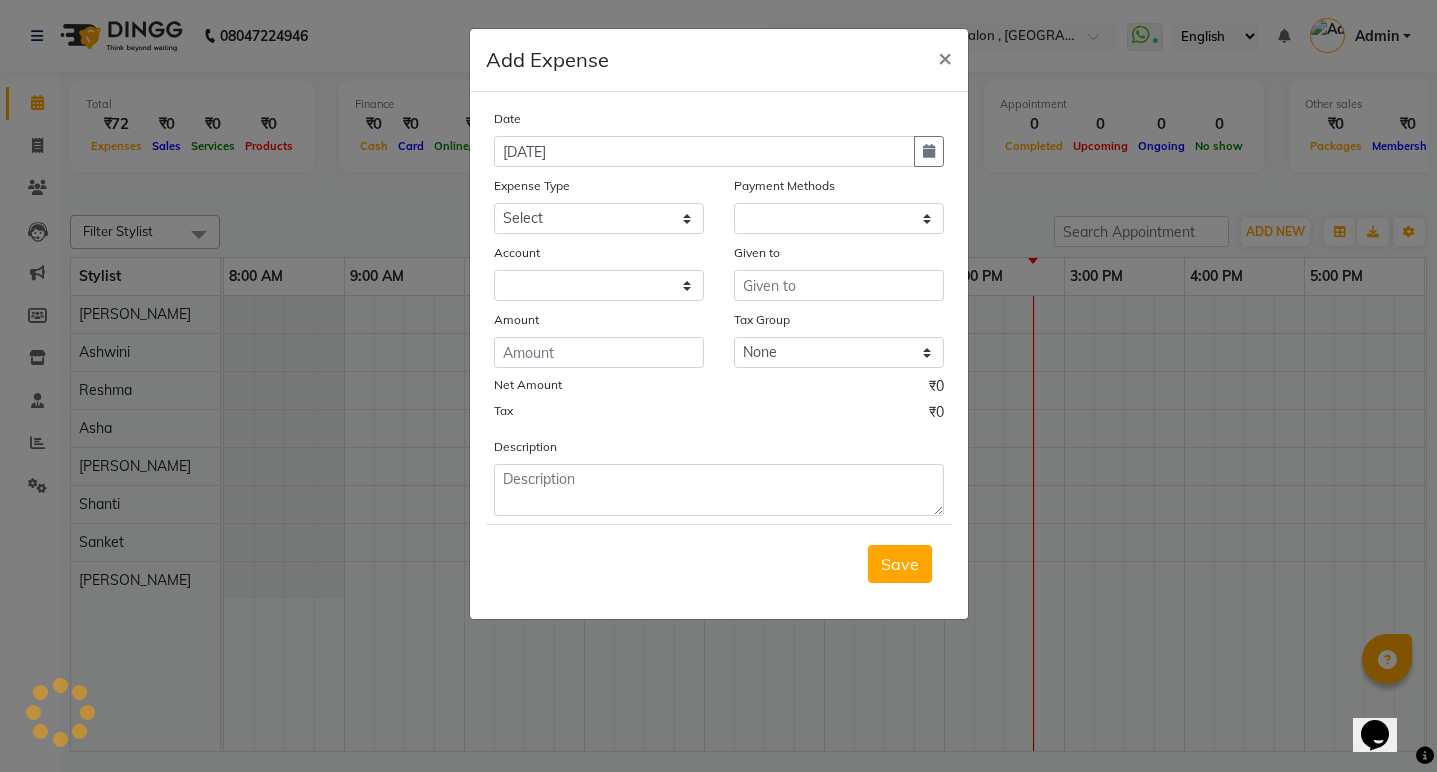 select on "1" 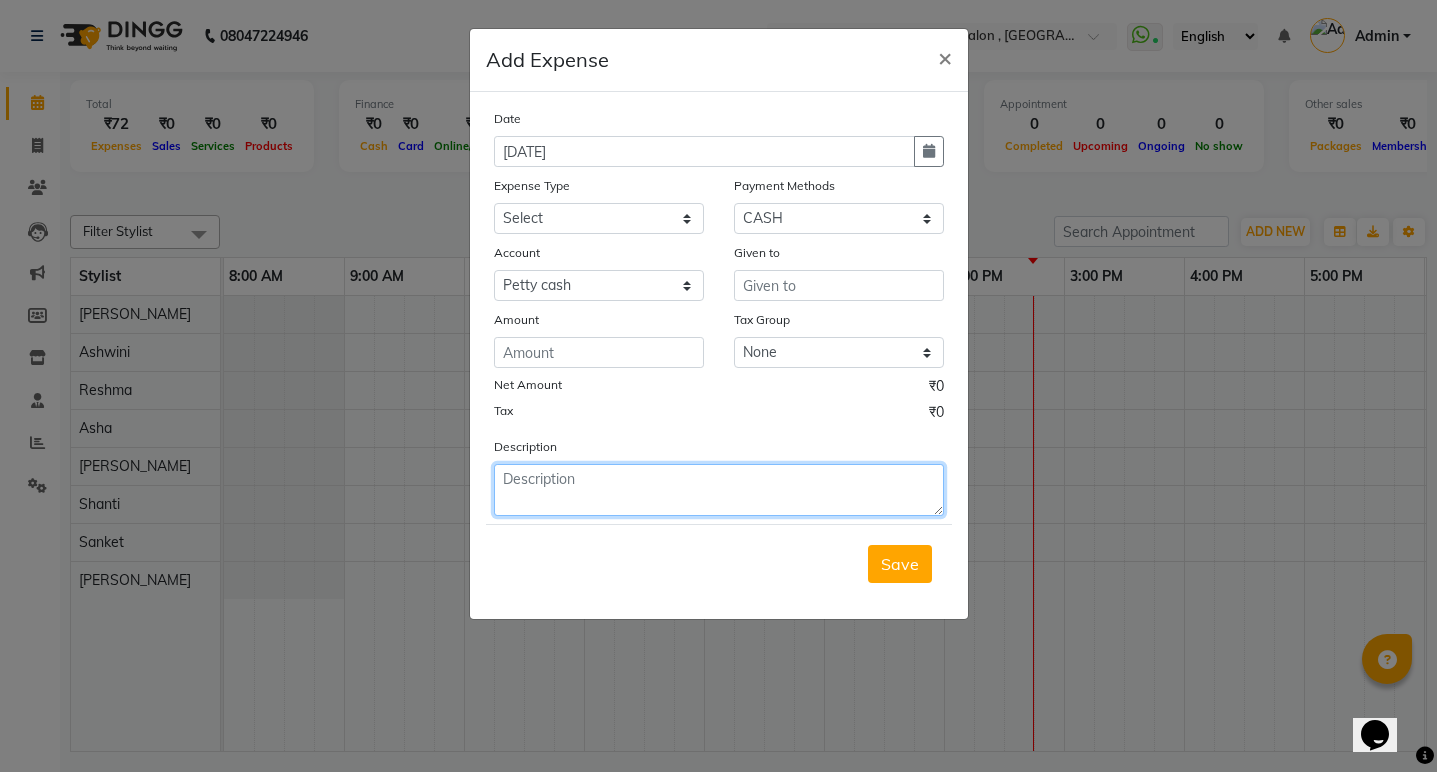 click 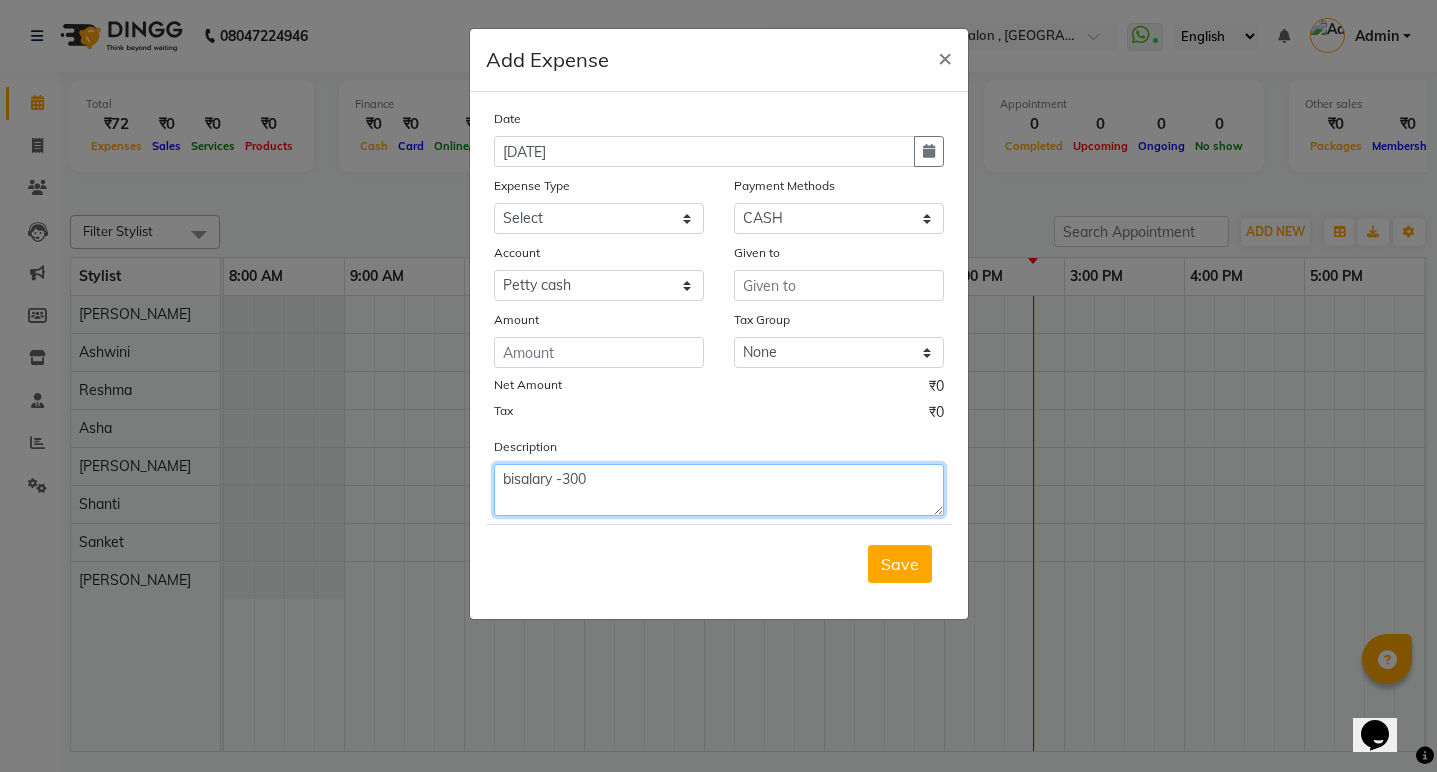 type on "bisalary -300" 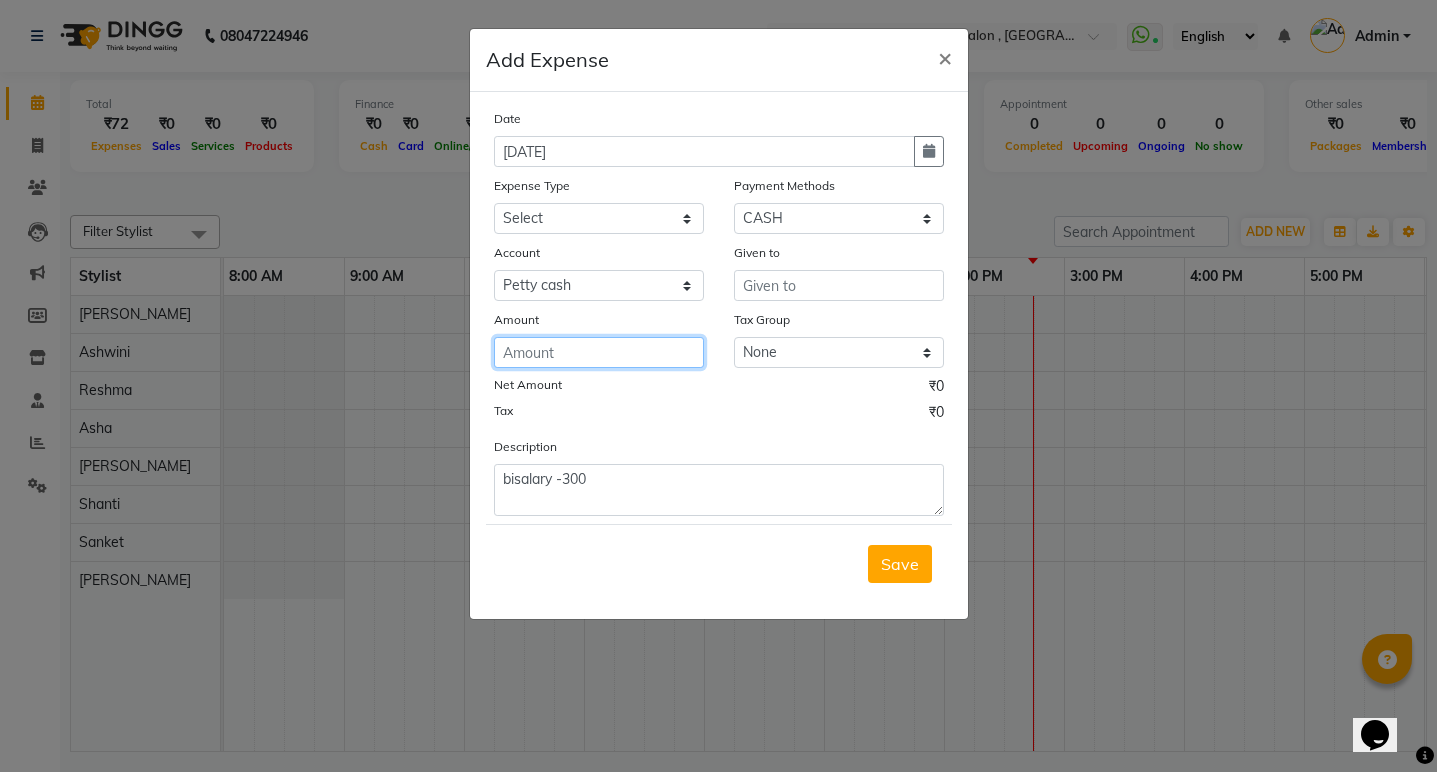 click 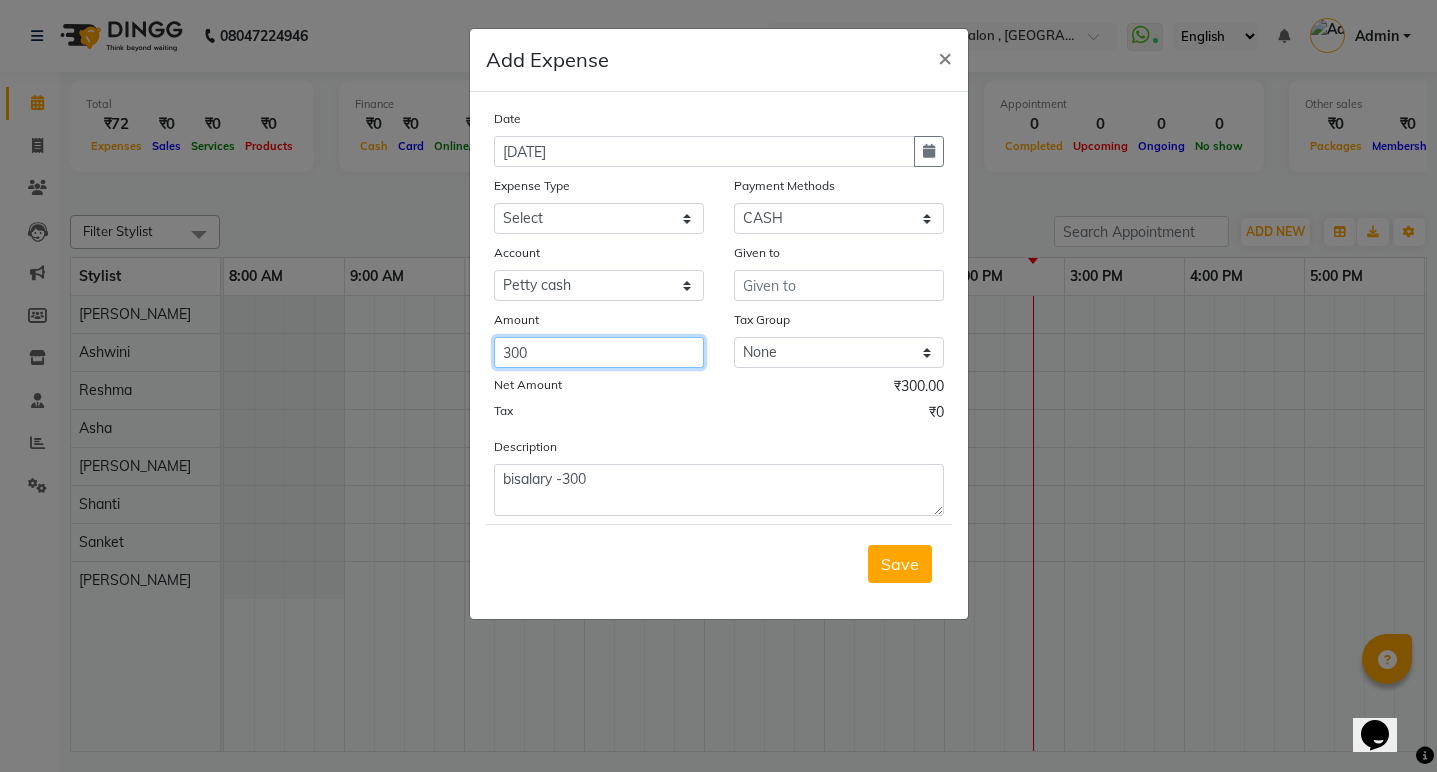 type on "300" 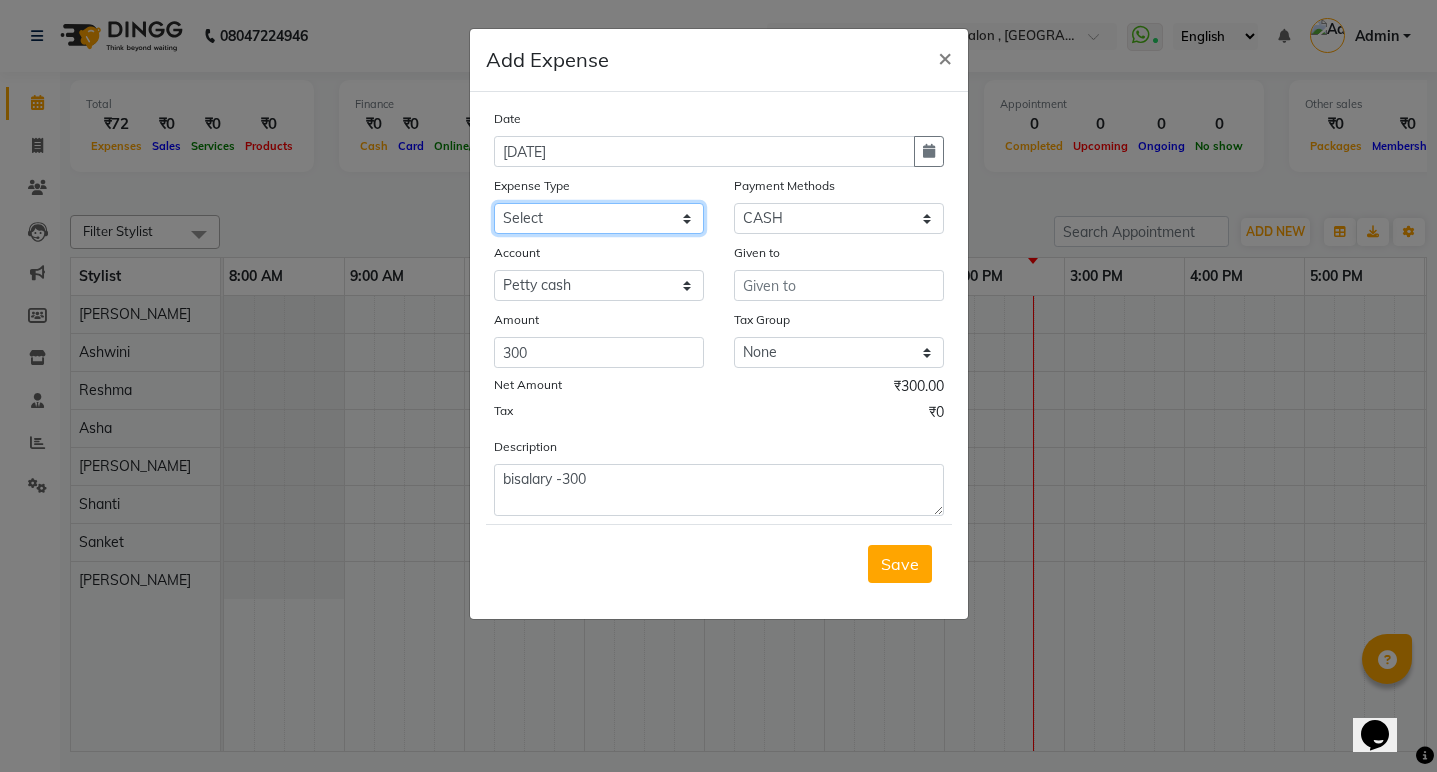 click on "Select Advance Salary Bank charges Car maintenance  Cash transfer to bank Cash transfer to hub Client Snacks Clinical charges Equipment Fuel Govt fee Incentive Insurance International purchase Loan Repayment Maintenance Marketing Miscellaneous MRA Other Pantry Product Rent Salary Staff Snacks Tax Tea & Refreshment Utilities" 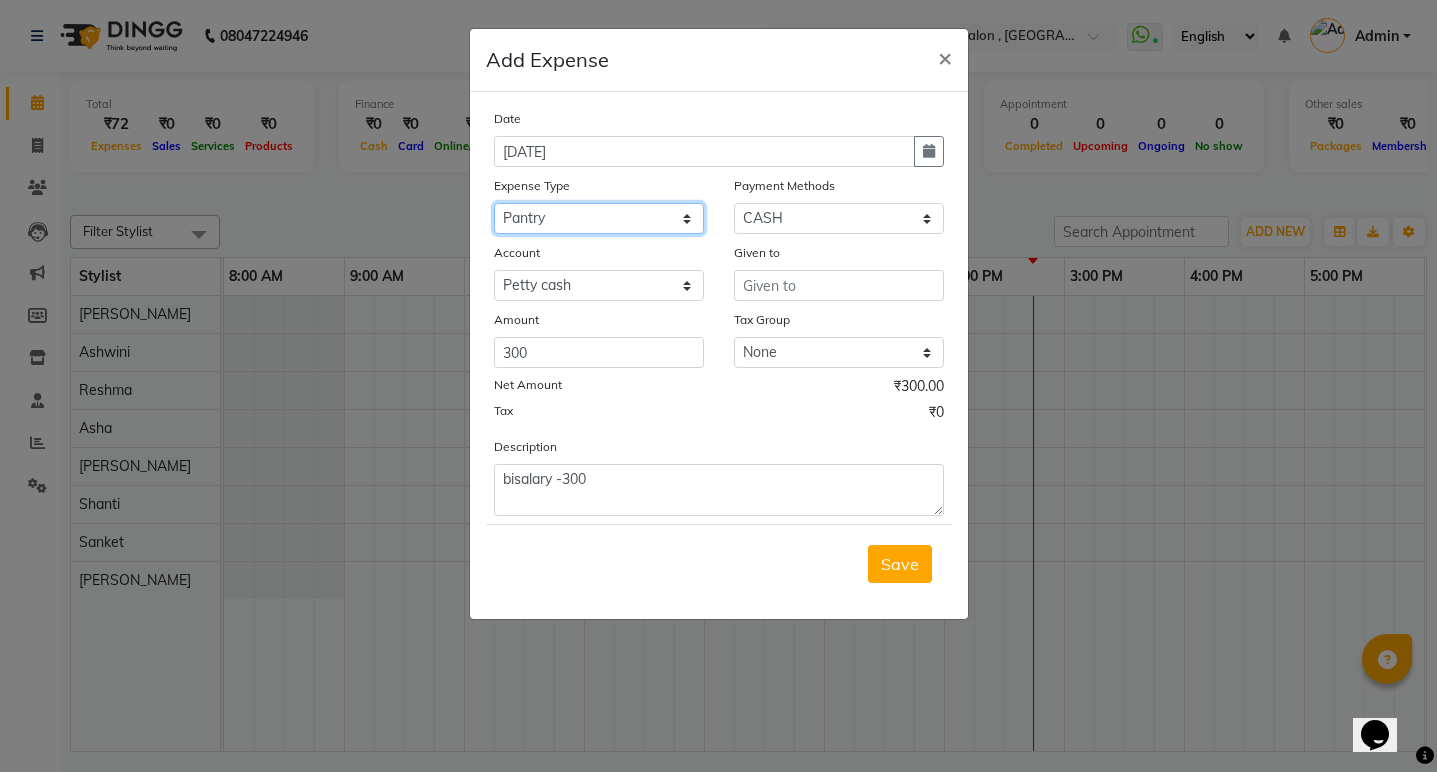 click on "Select Advance Salary Bank charges Car maintenance  Cash transfer to bank Cash transfer to hub Client Snacks Clinical charges Equipment Fuel Govt fee Incentive Insurance International purchase Loan Repayment Maintenance Marketing Miscellaneous MRA Other Pantry Product Rent Salary Staff Snacks Tax Tea & Refreshment Utilities" 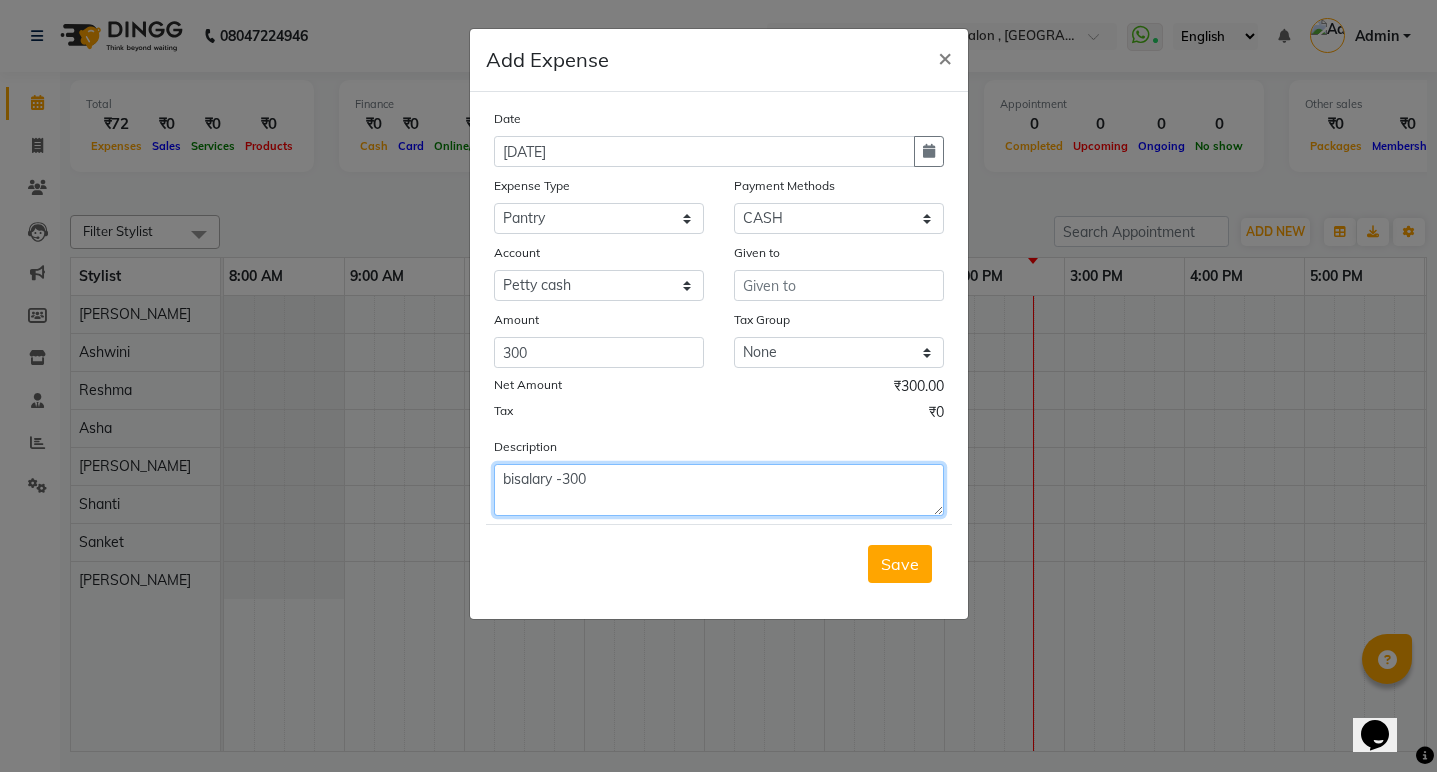 click on "bisalary -300" 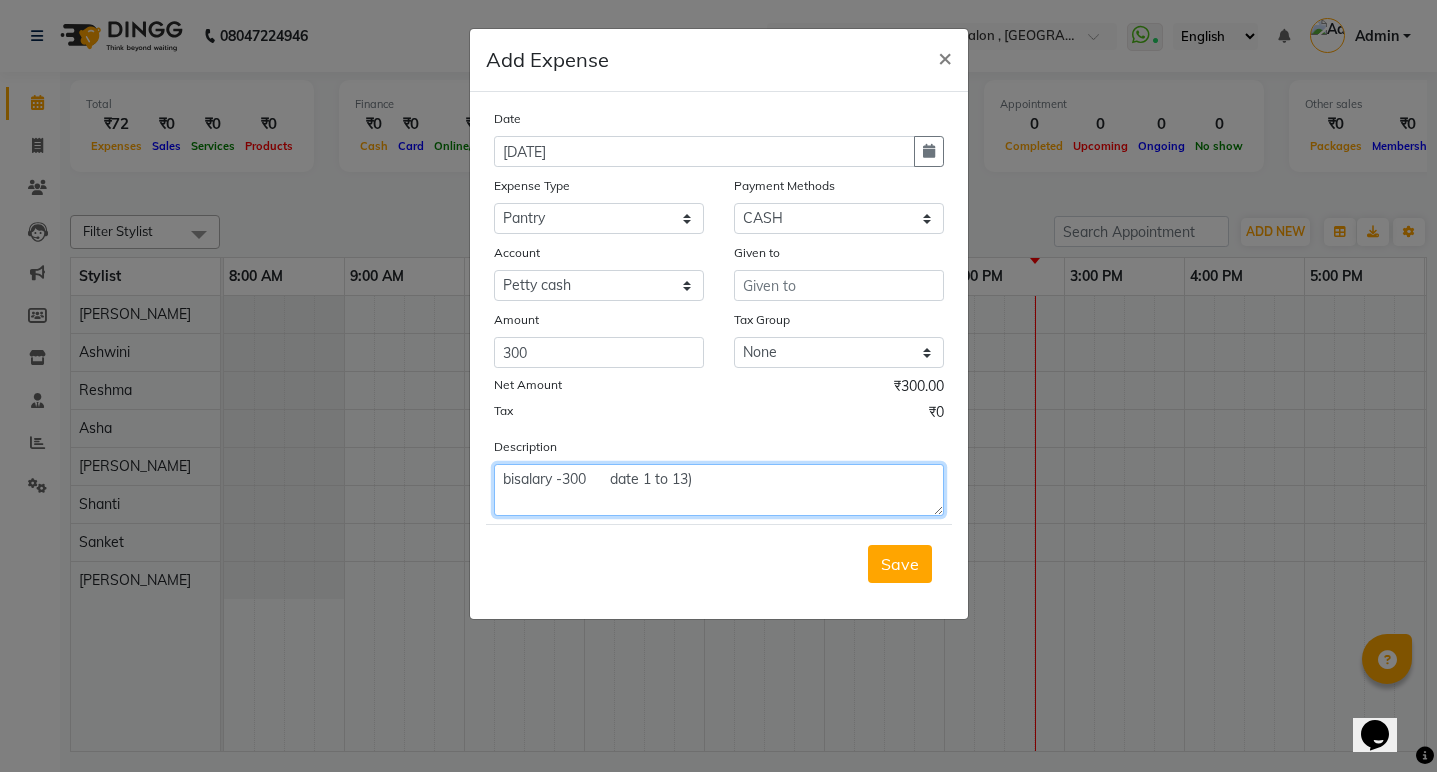 click on "bisalary -300      date 1 to 13)" 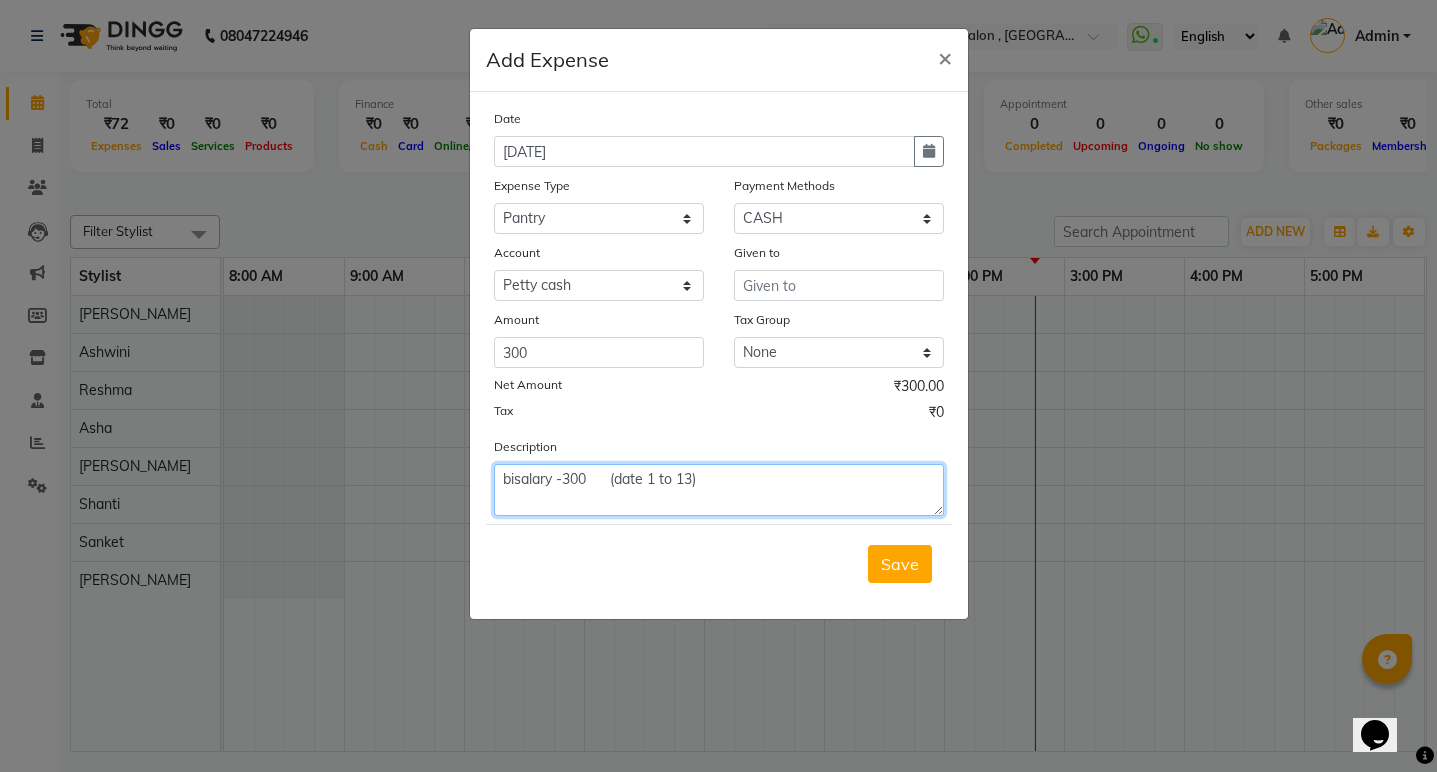 type on "bisalary -300      (date 1 to 13)" 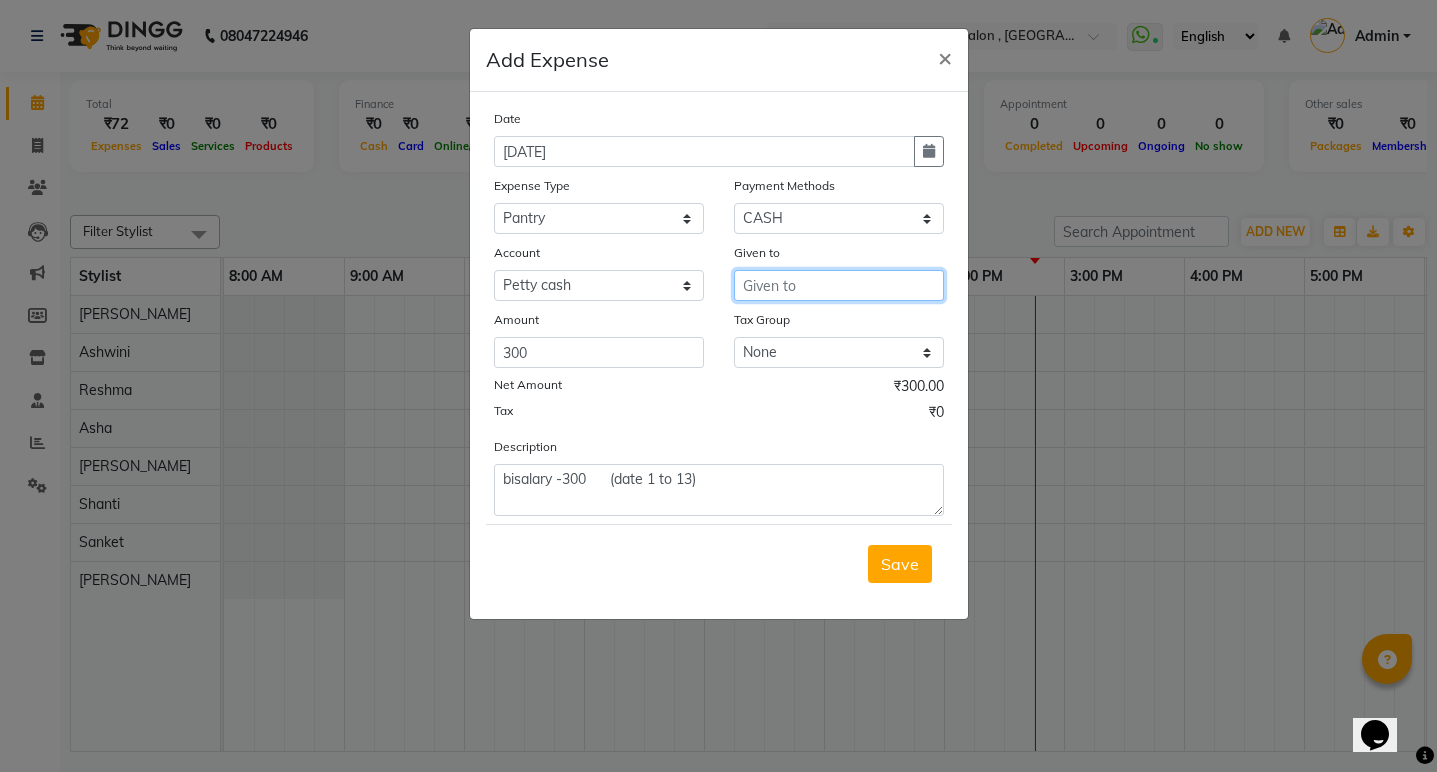 click at bounding box center [839, 285] 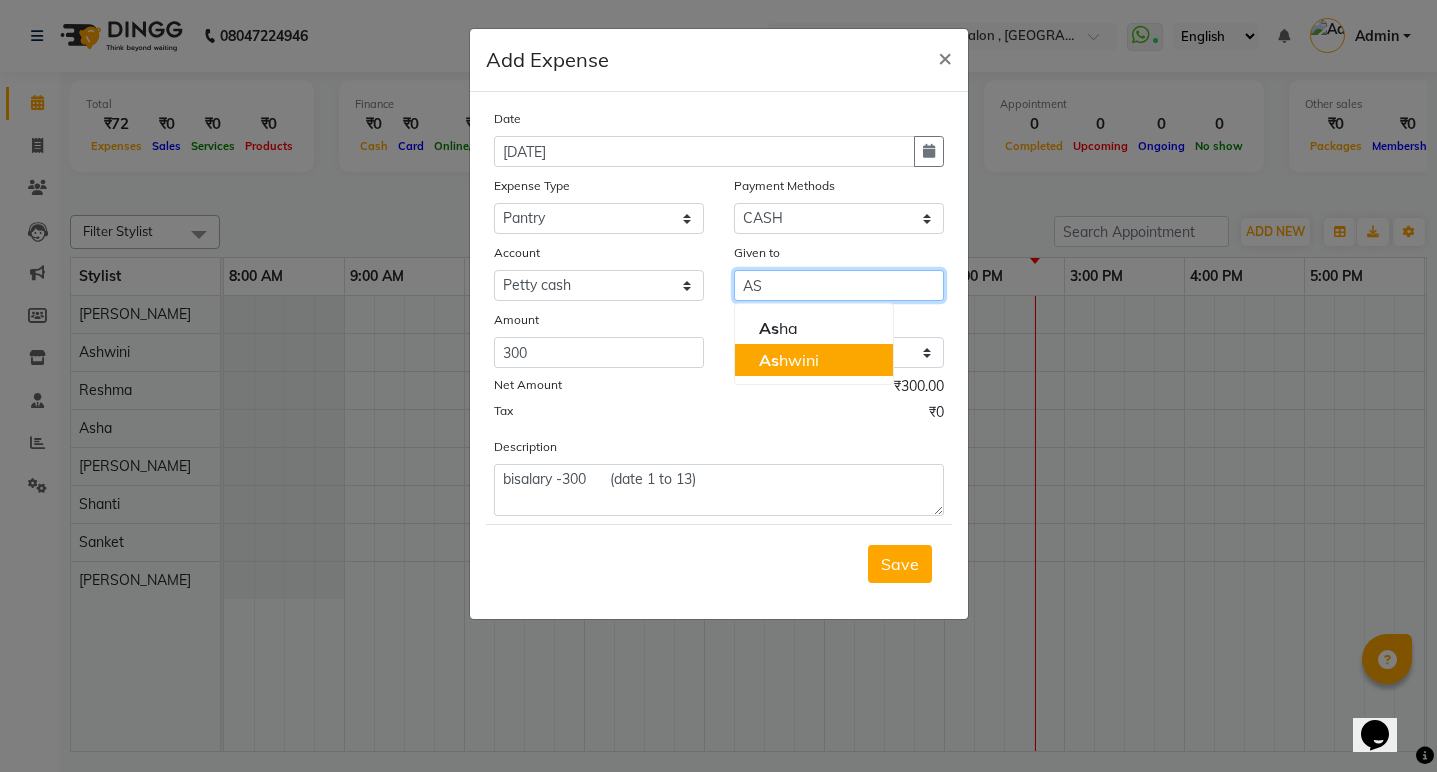 click on "As hwini" at bounding box center [789, 360] 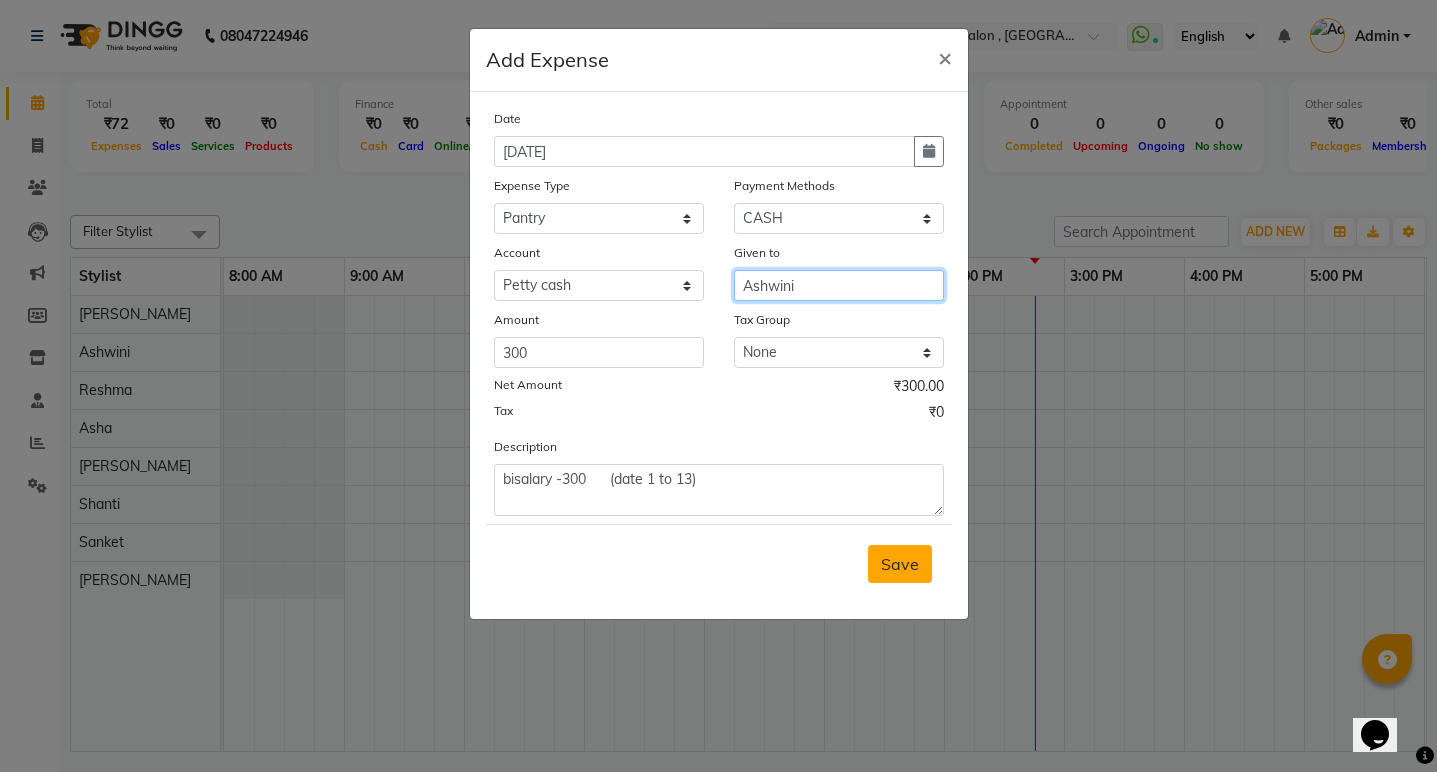 type on "Ashwini" 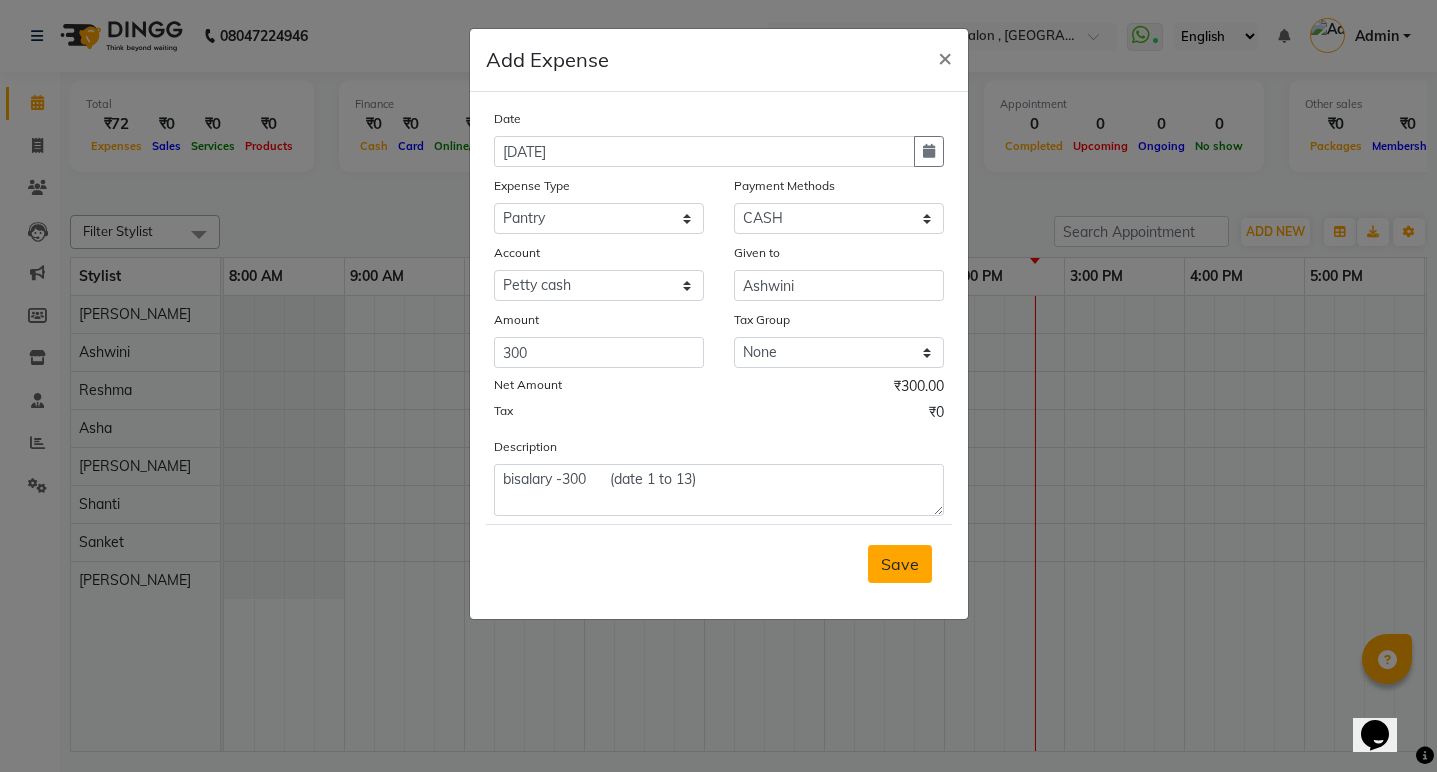 click on "Save" at bounding box center [900, 564] 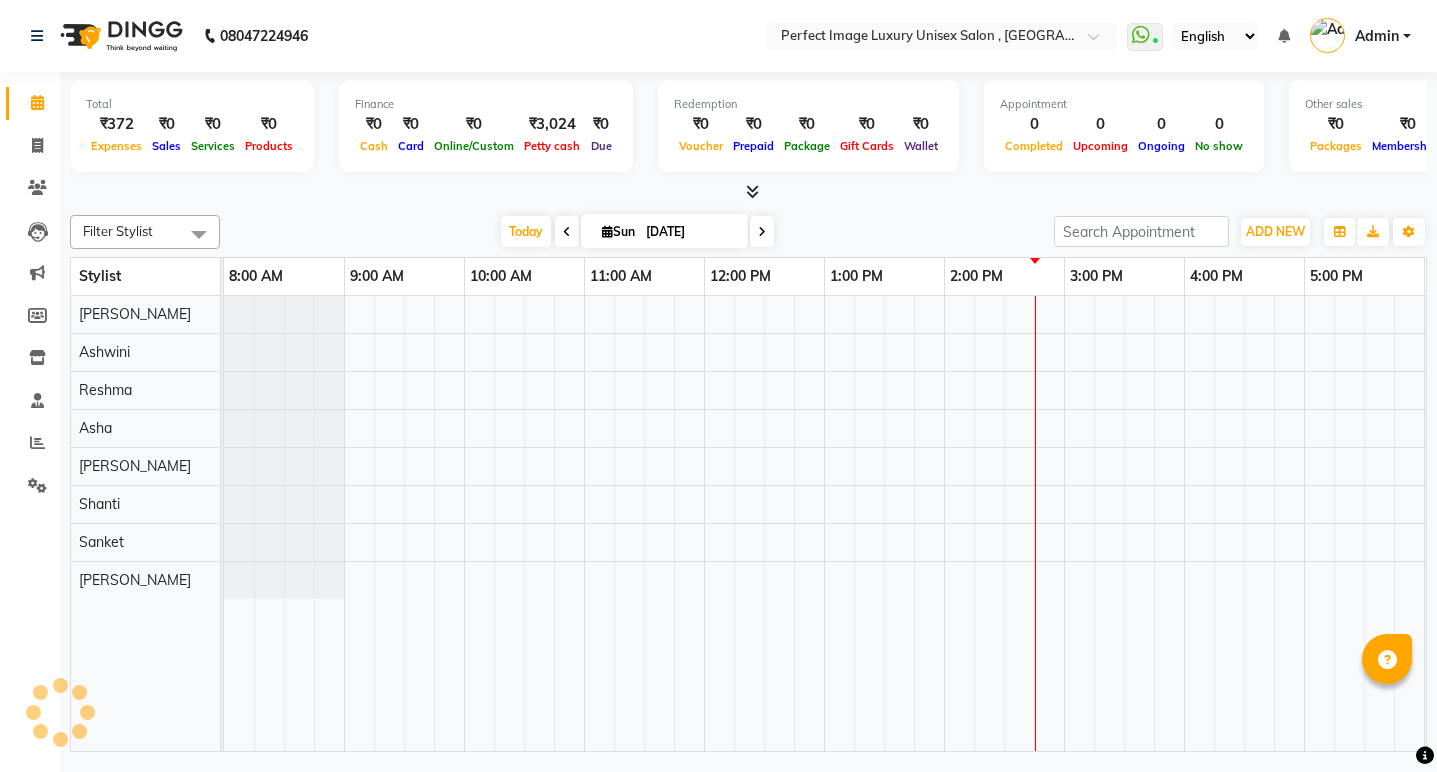scroll, scrollTop: 0, scrollLeft: 0, axis: both 